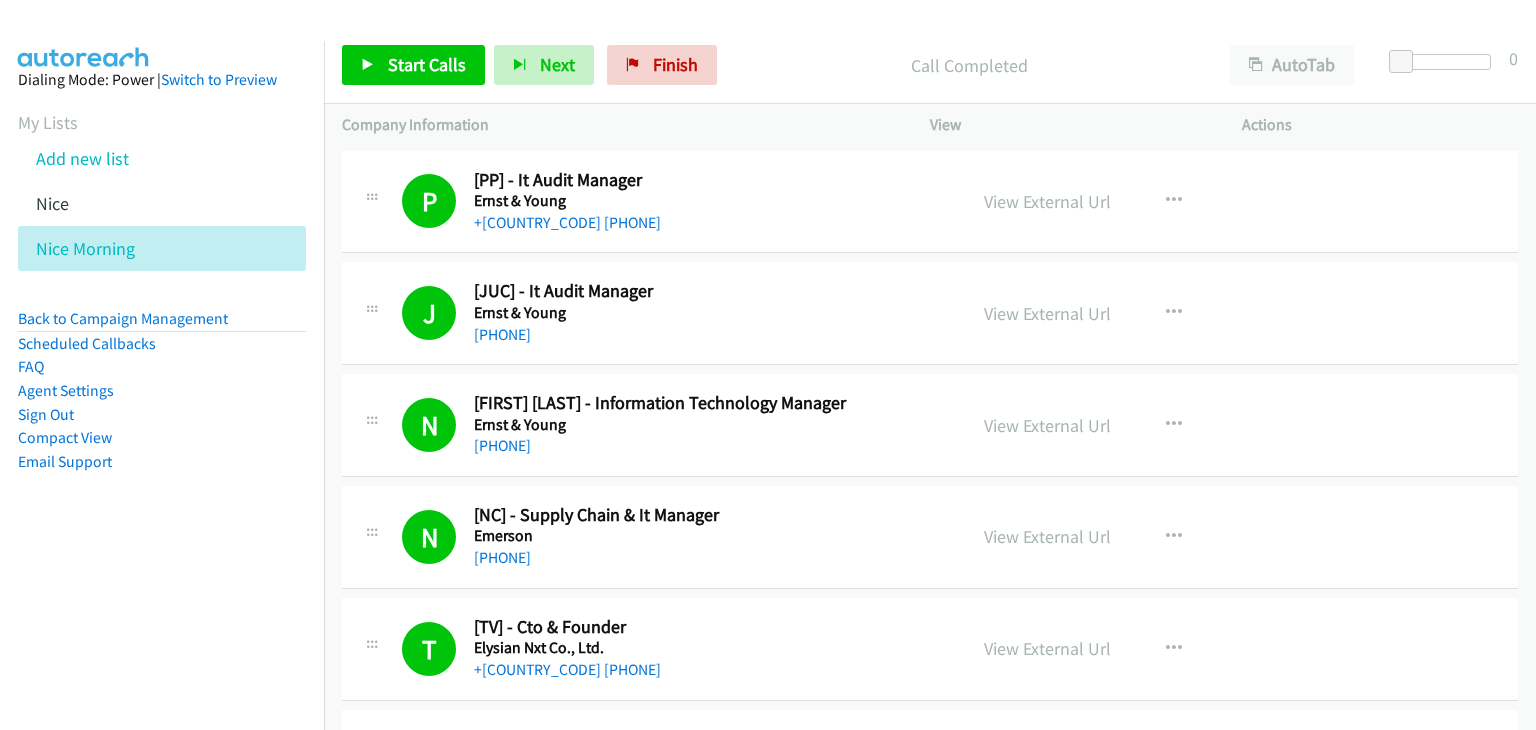 scroll, scrollTop: 0, scrollLeft: 0, axis: both 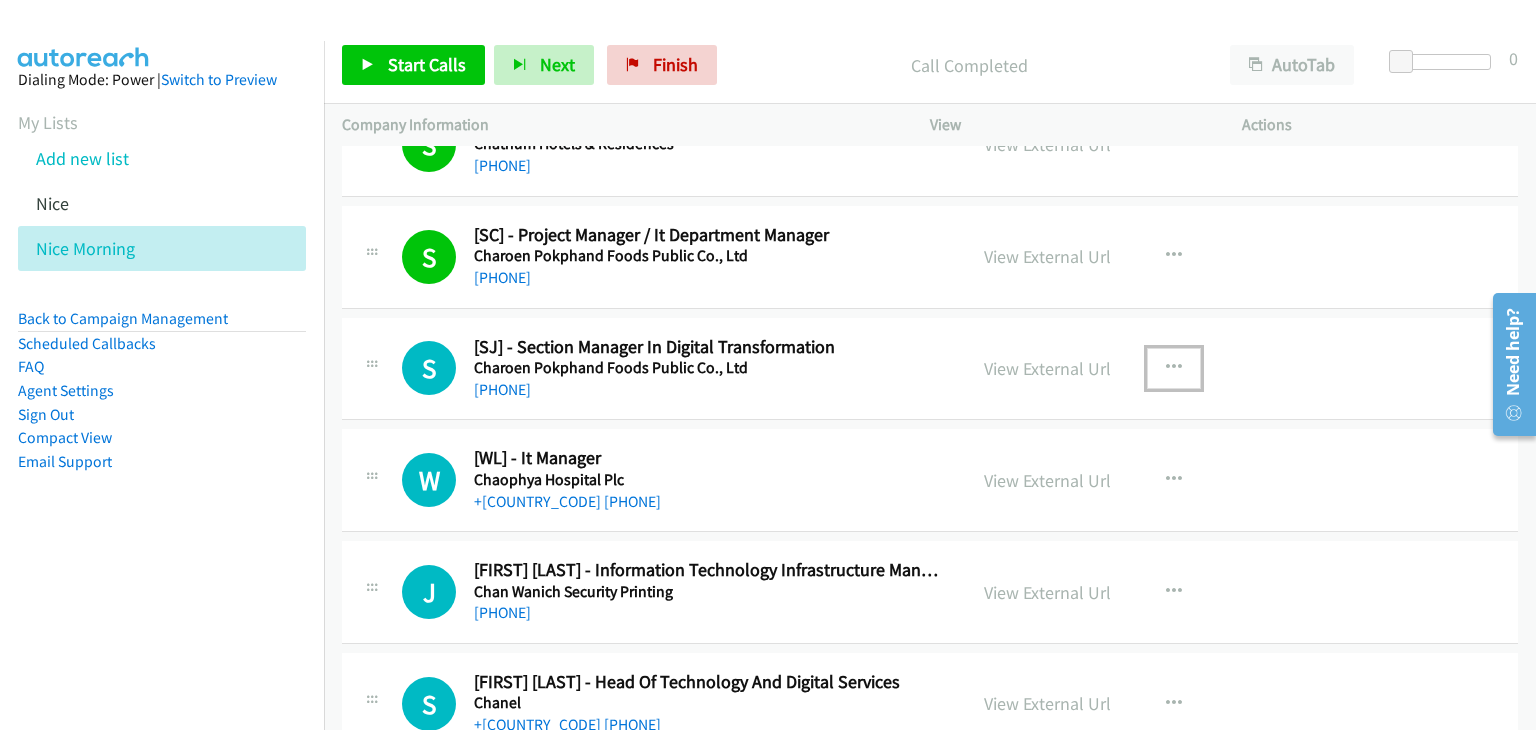 click at bounding box center [1174, 368] 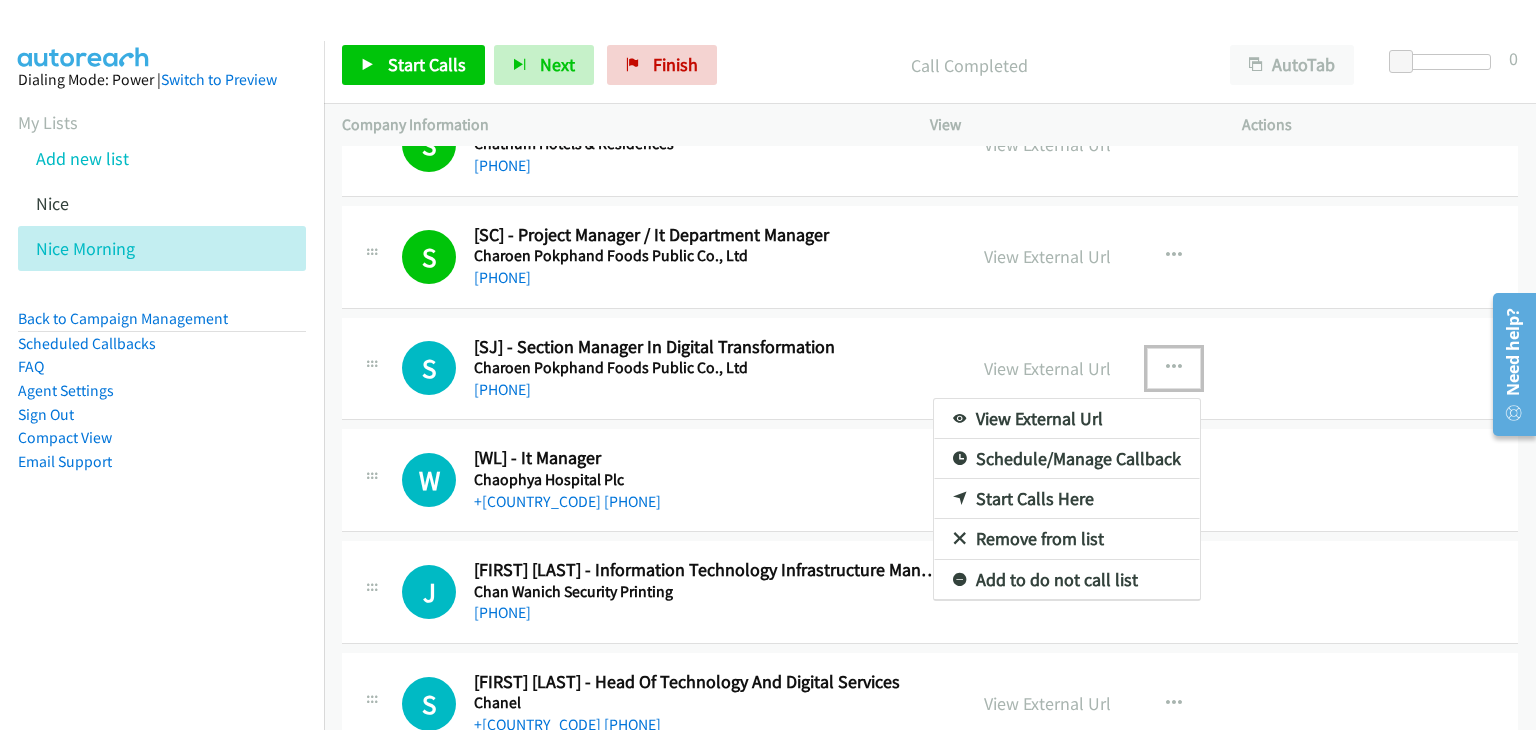 click on "Start Calls Here" at bounding box center [1067, 499] 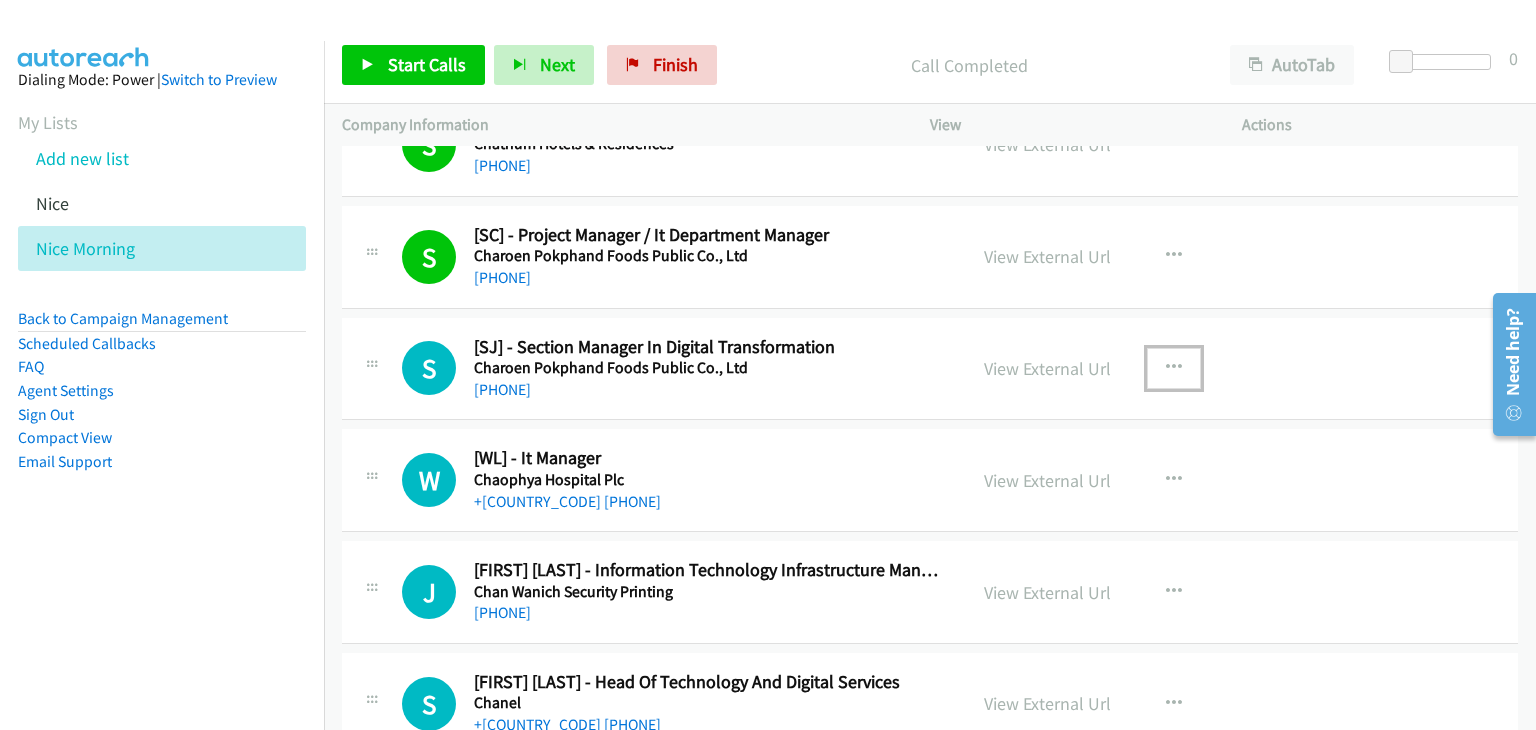 drag, startPoint x: 1174, startPoint y: 344, endPoint x: 1173, endPoint y: 357, distance: 13.038404 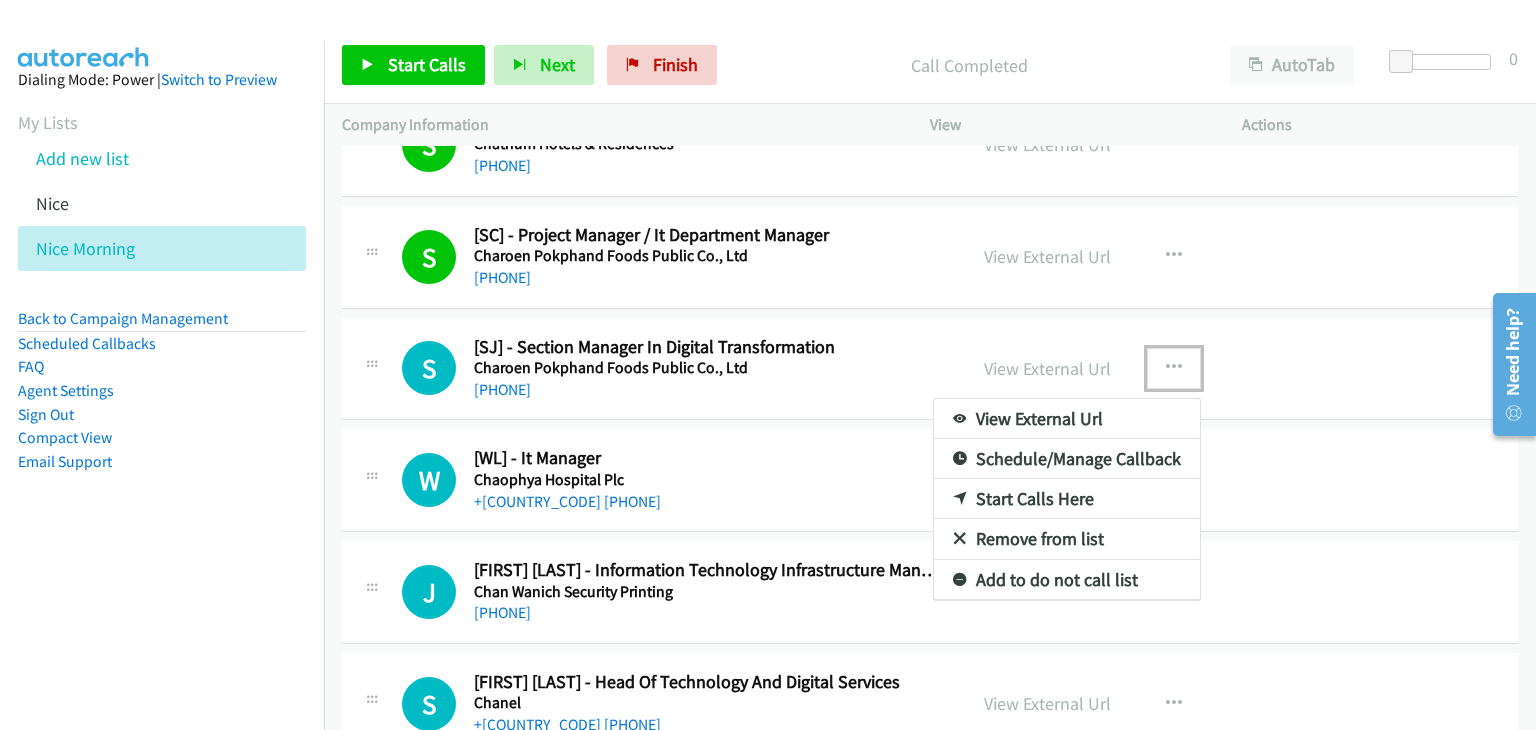 click on "Start Calls Here" at bounding box center (1067, 499) 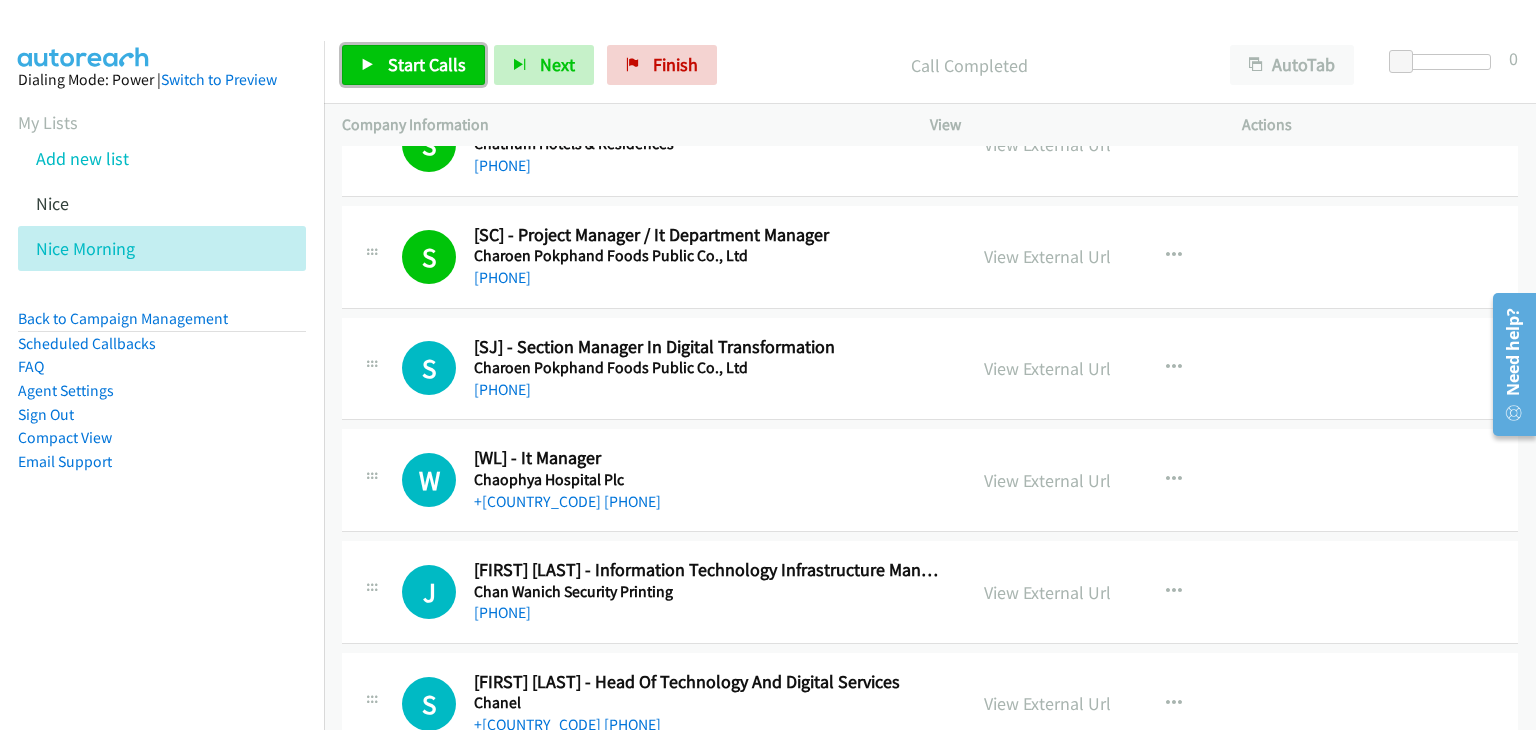 click on "Start Calls" at bounding box center (427, 64) 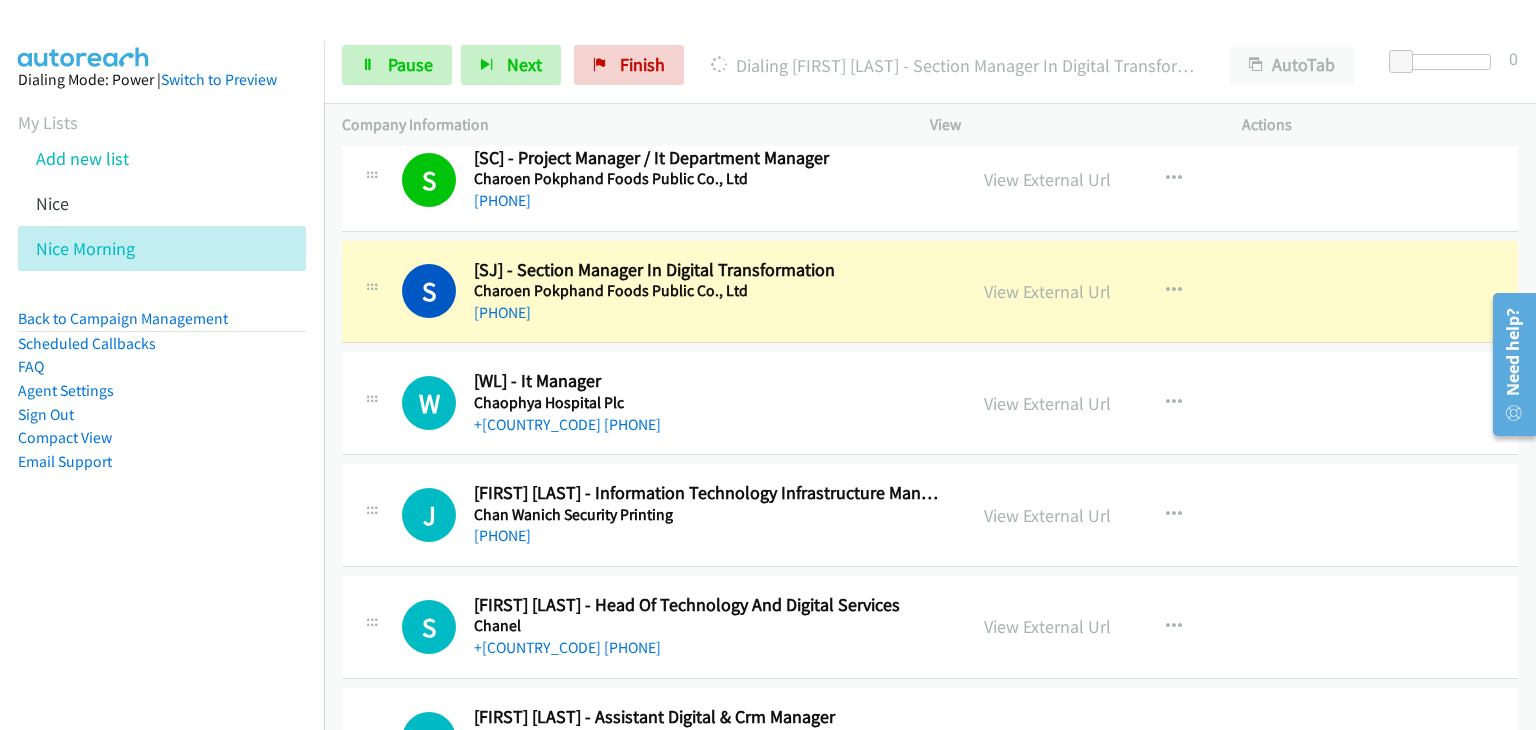 scroll, scrollTop: 5300, scrollLeft: 0, axis: vertical 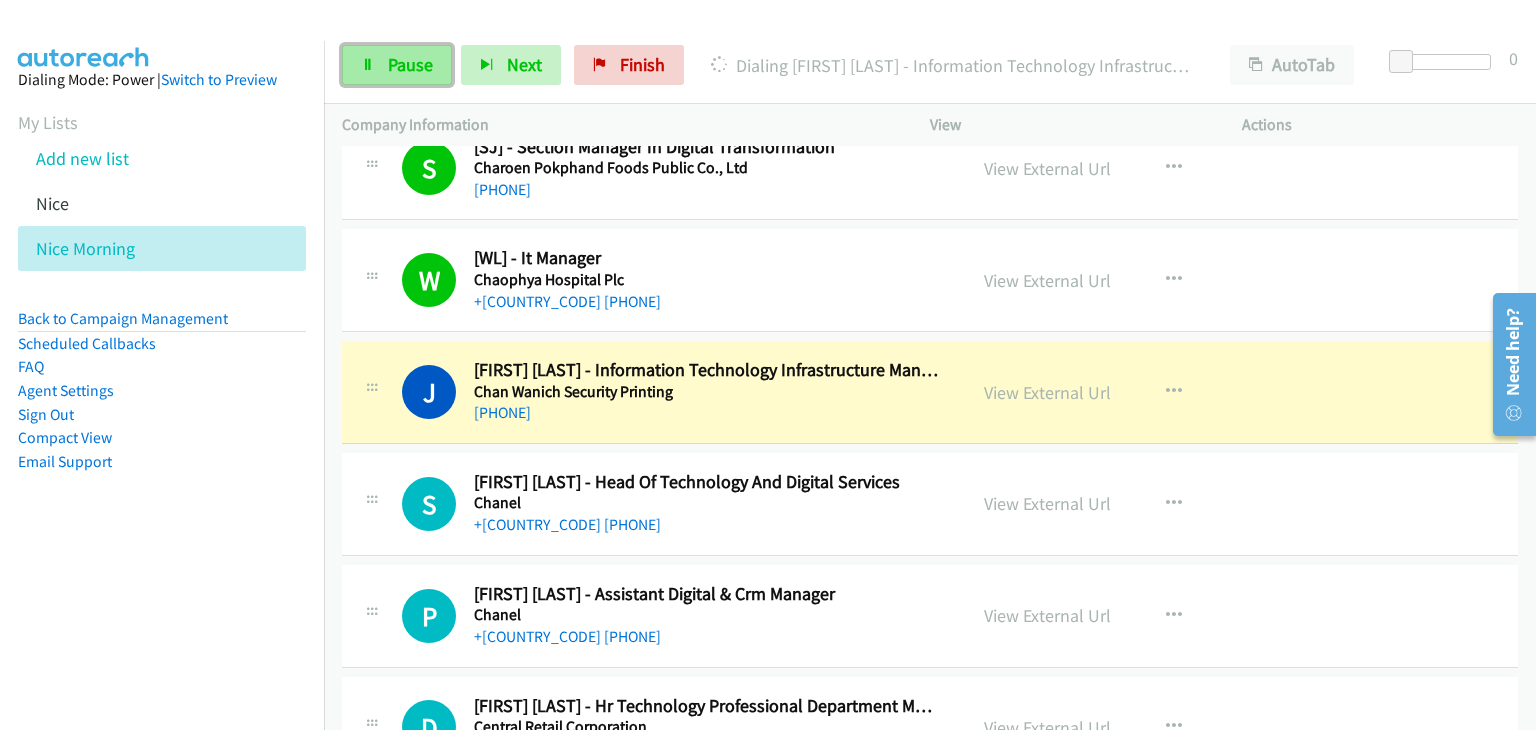 click on "Pause" at bounding box center [410, 64] 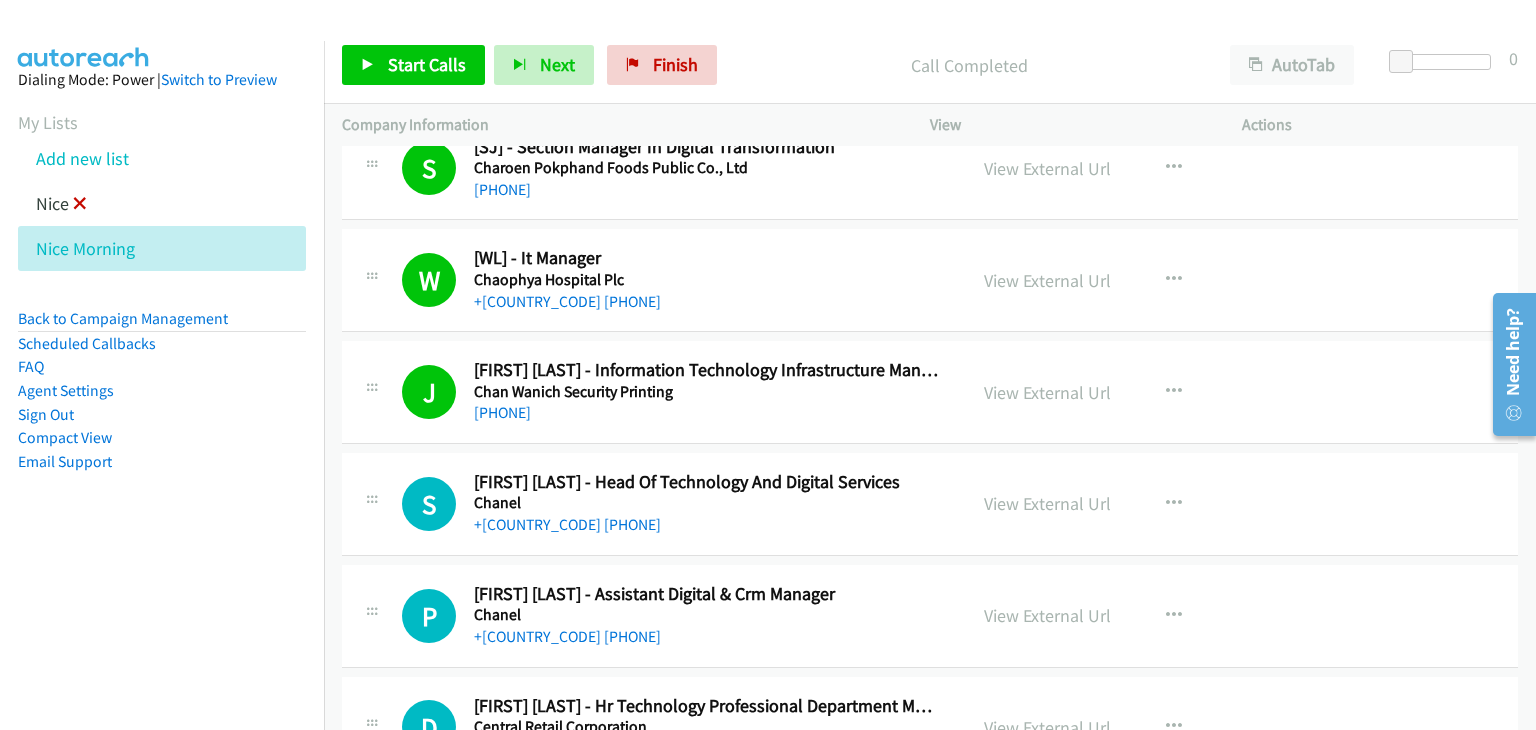 click at bounding box center [80, 205] 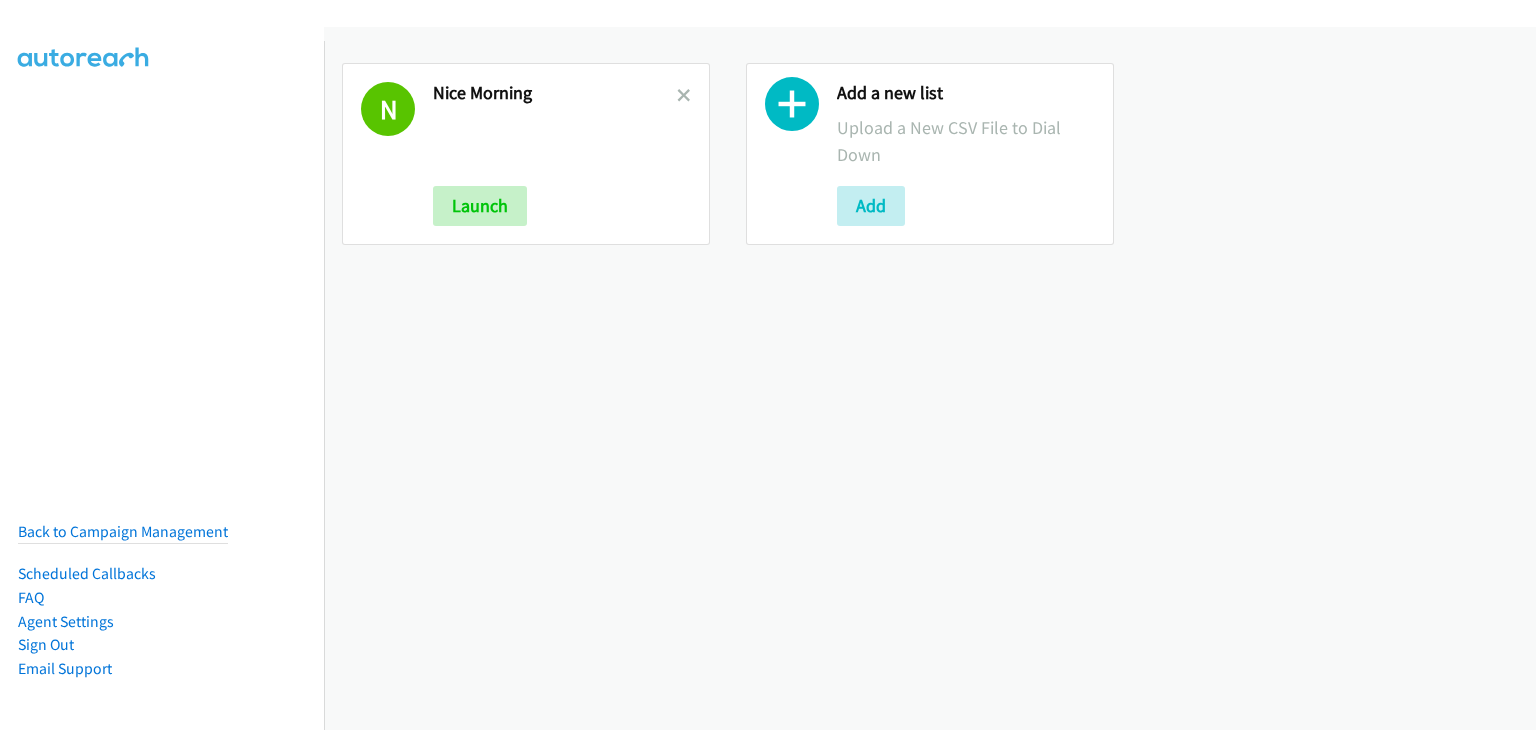 scroll, scrollTop: 0, scrollLeft: 0, axis: both 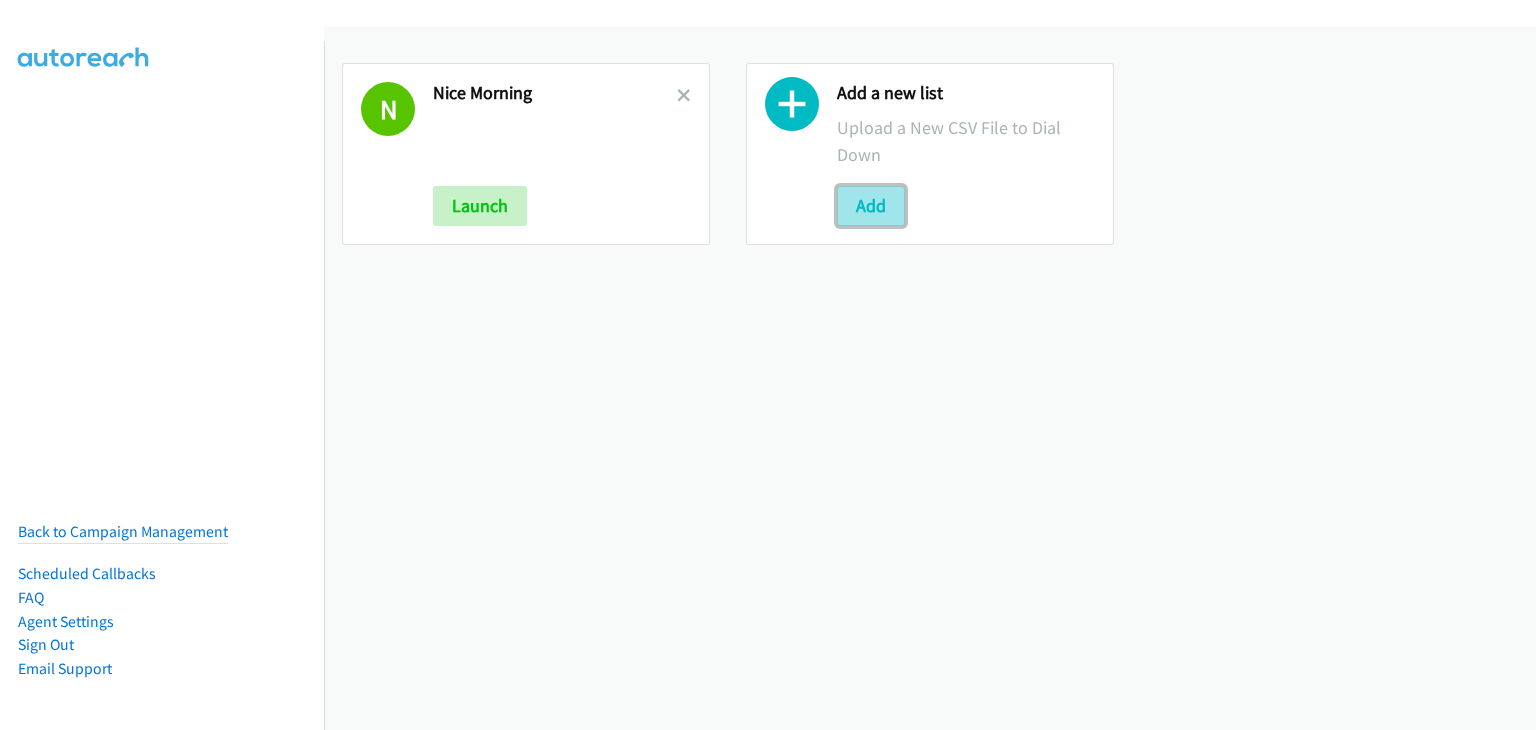 click on "Add" at bounding box center (871, 206) 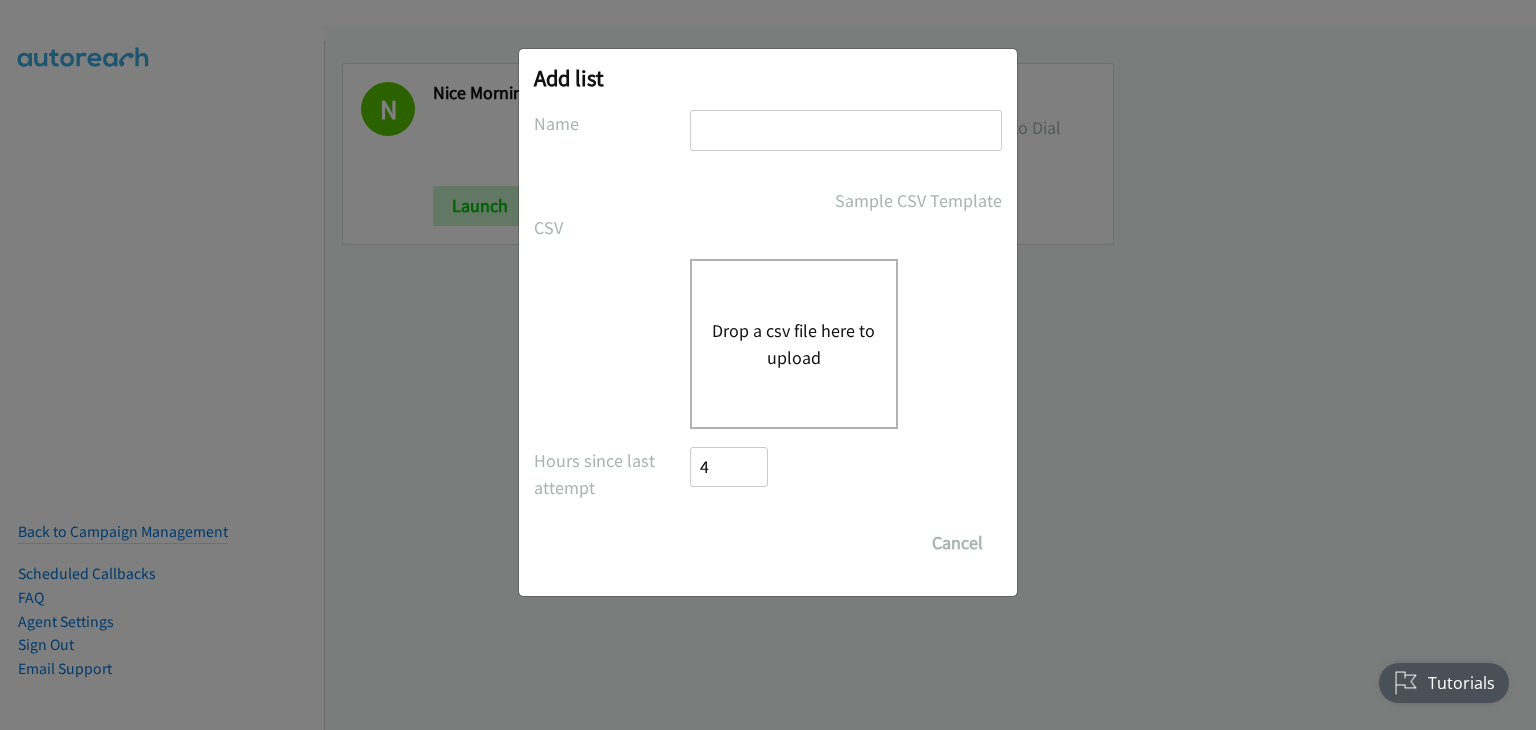 scroll, scrollTop: 0, scrollLeft: 0, axis: both 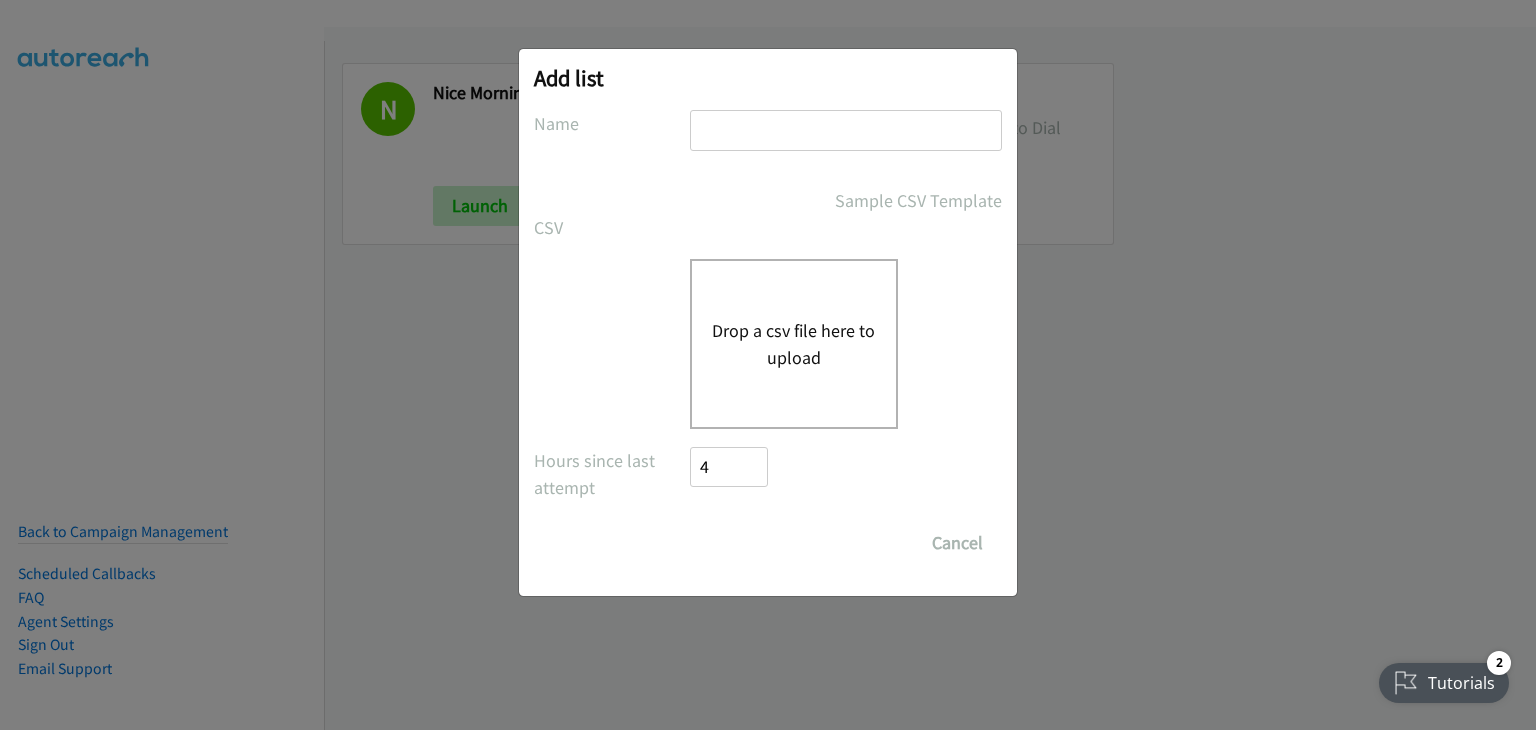 click at bounding box center [846, 130] 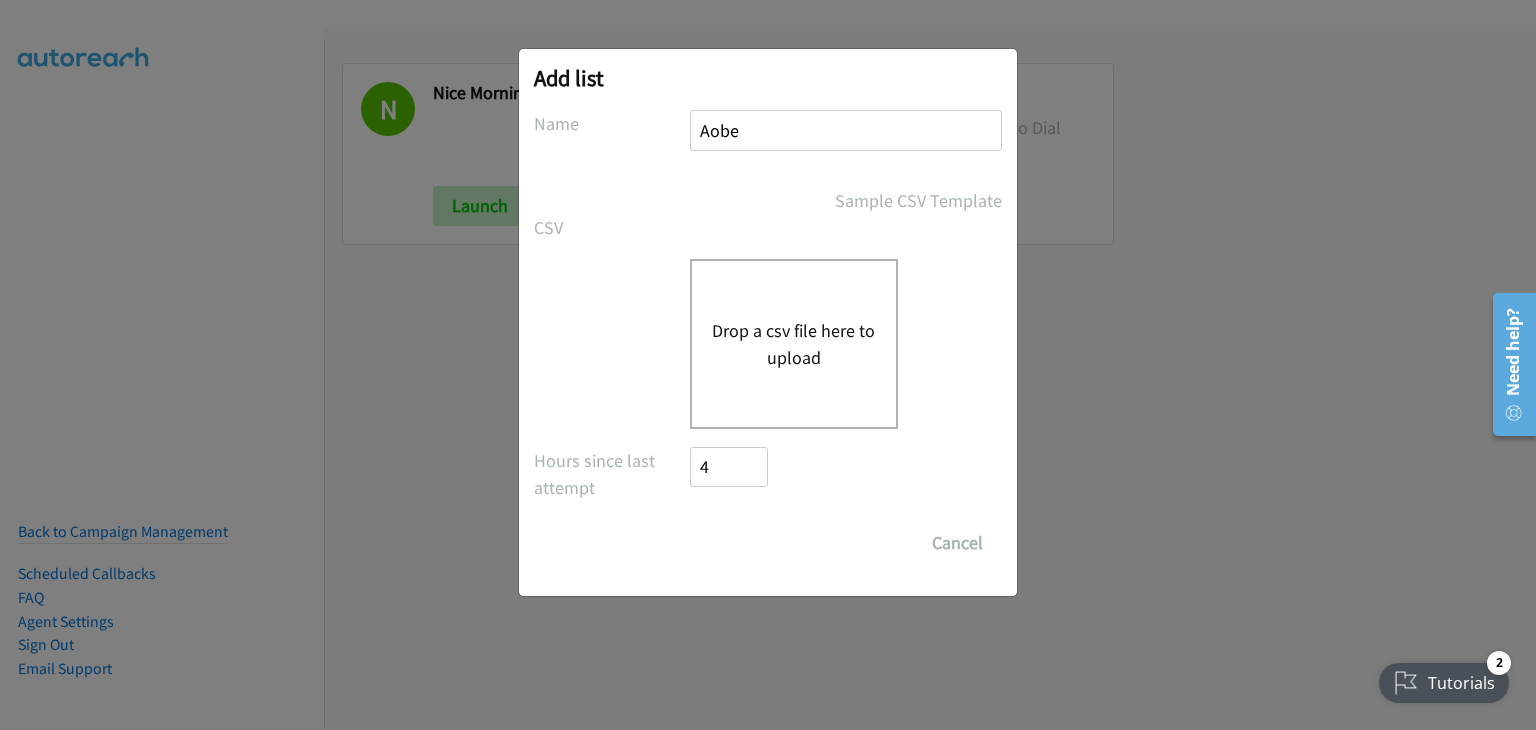 click on "Aobe" at bounding box center [846, 130] 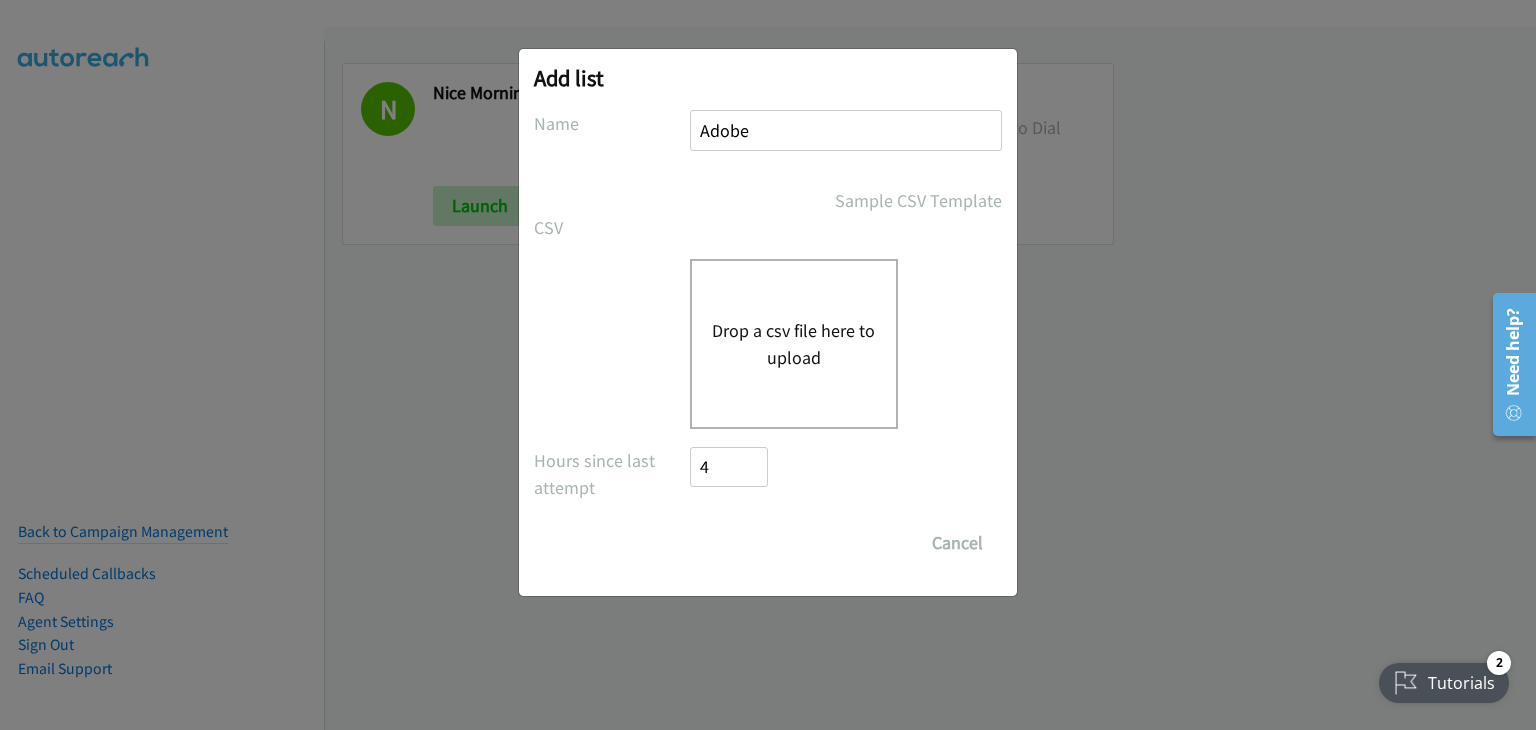 type on "Adobe" 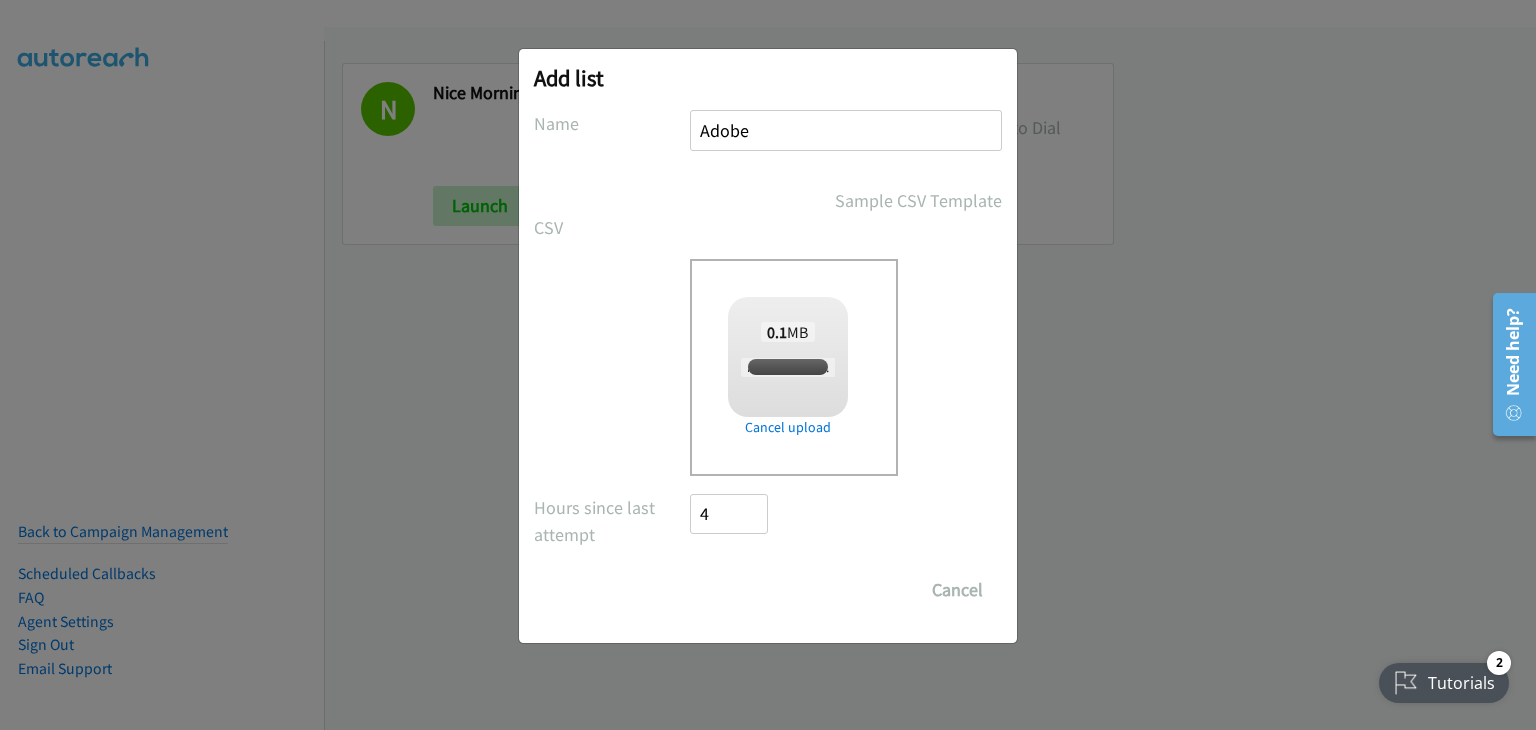 checkbox on "true" 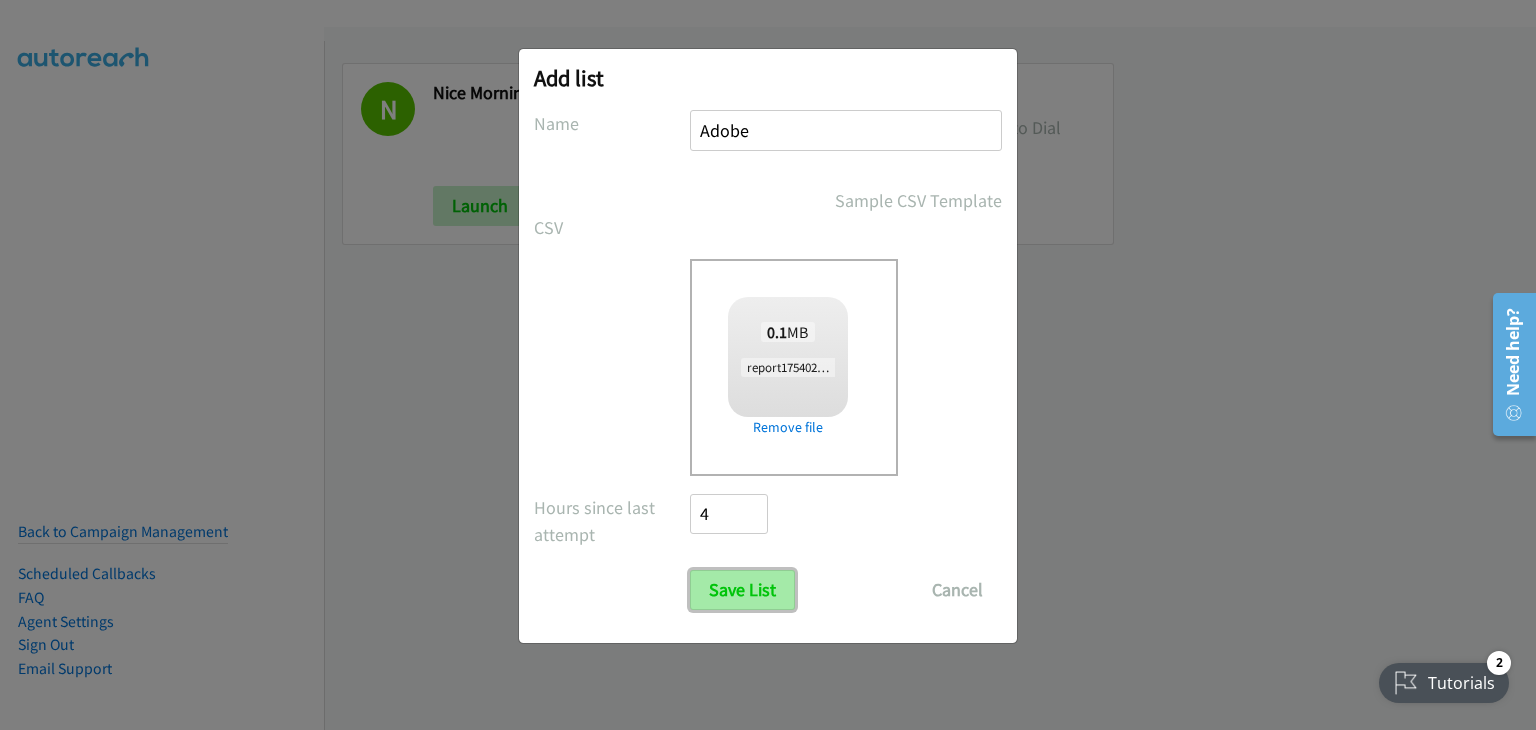 drag, startPoint x: 698, startPoint y: 581, endPoint x: 740, endPoint y: 585, distance: 42.190044 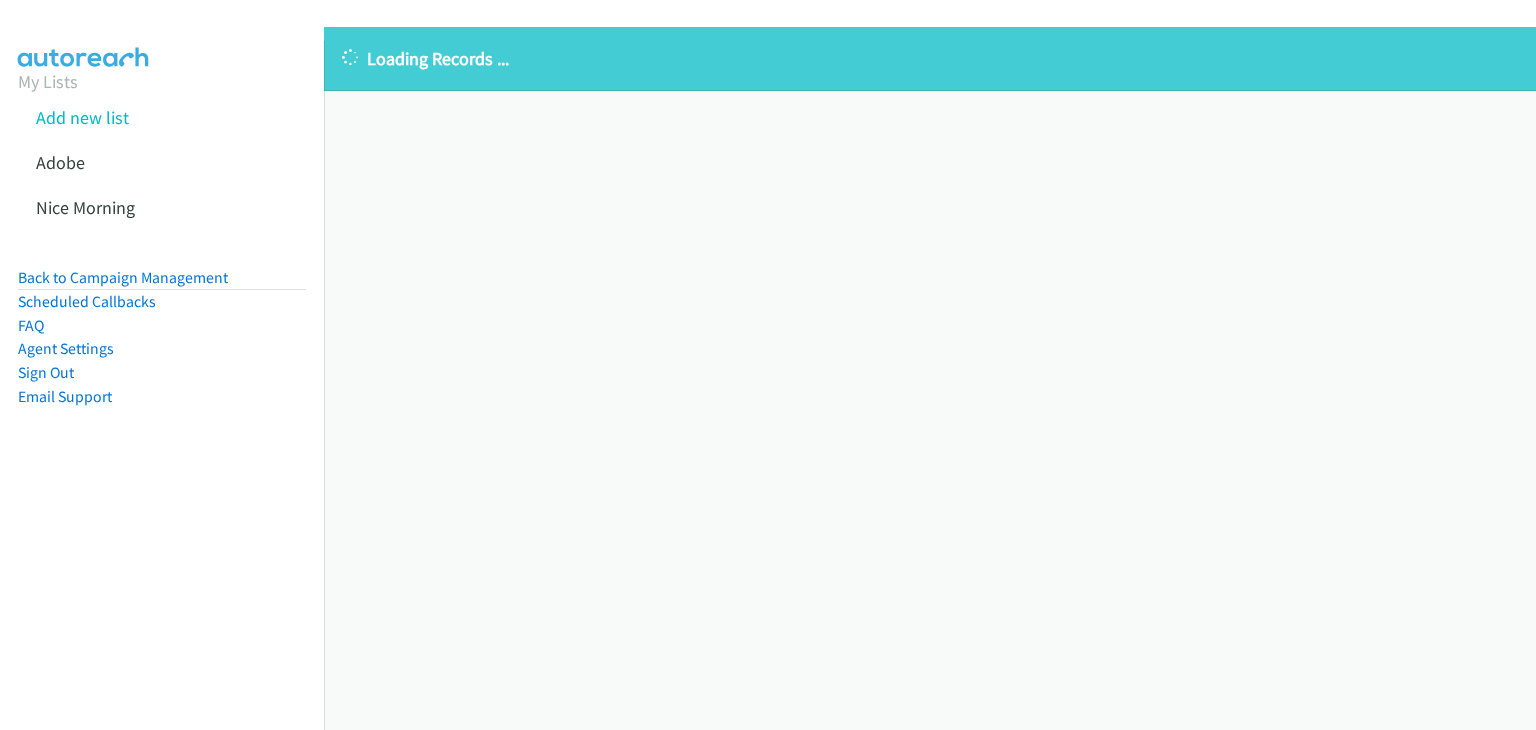 scroll, scrollTop: 0, scrollLeft: 0, axis: both 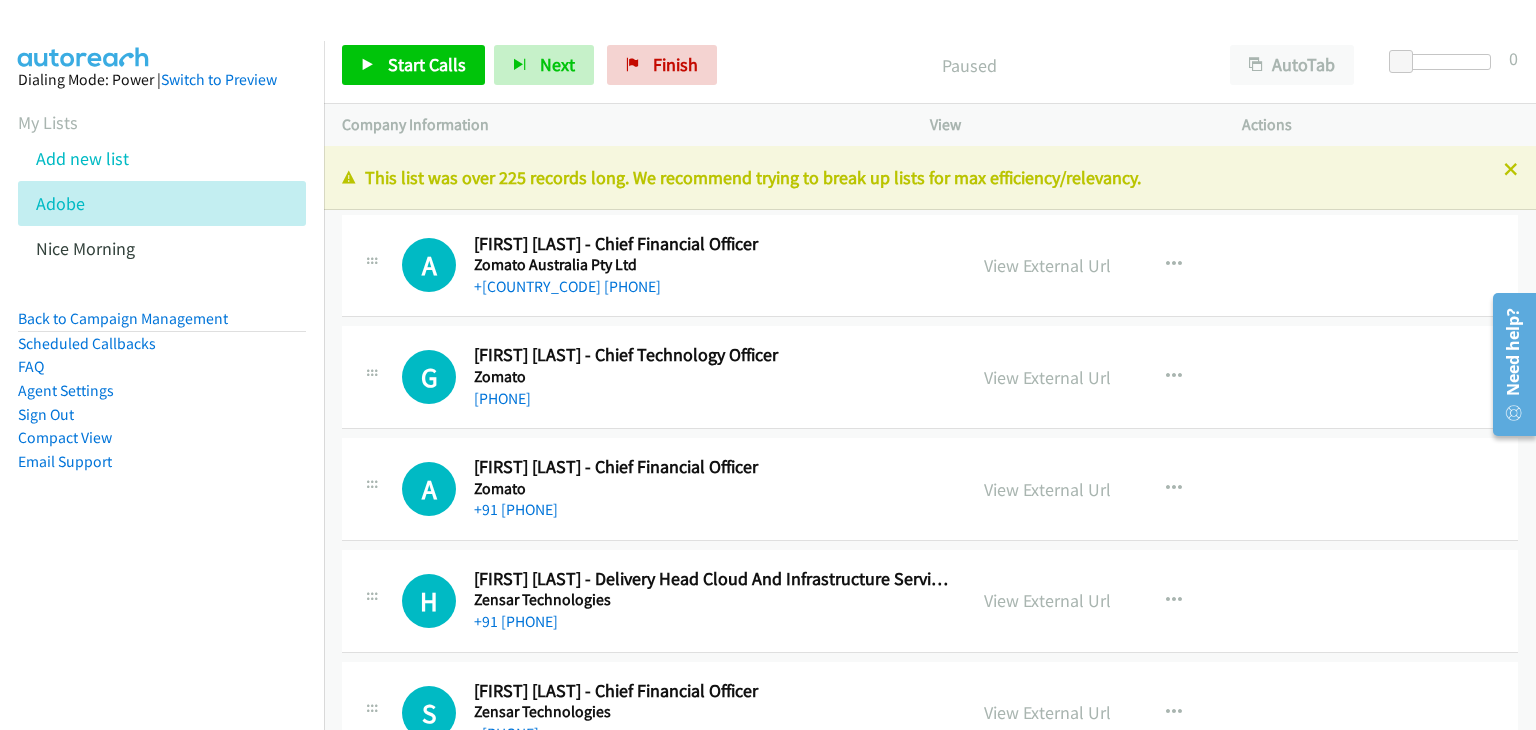 click on "A
Callback Scheduled
Akshant Goyal - Chief Financial Officer
Zomato Australia Pty Ltd
Asia/Calcutta
+91 99202 13572
View External Url
View External Url
Schedule/Manage Callback
Start Calls Here
Remove from list
Add to do not call list
Reset Call Status" at bounding box center (930, 266) 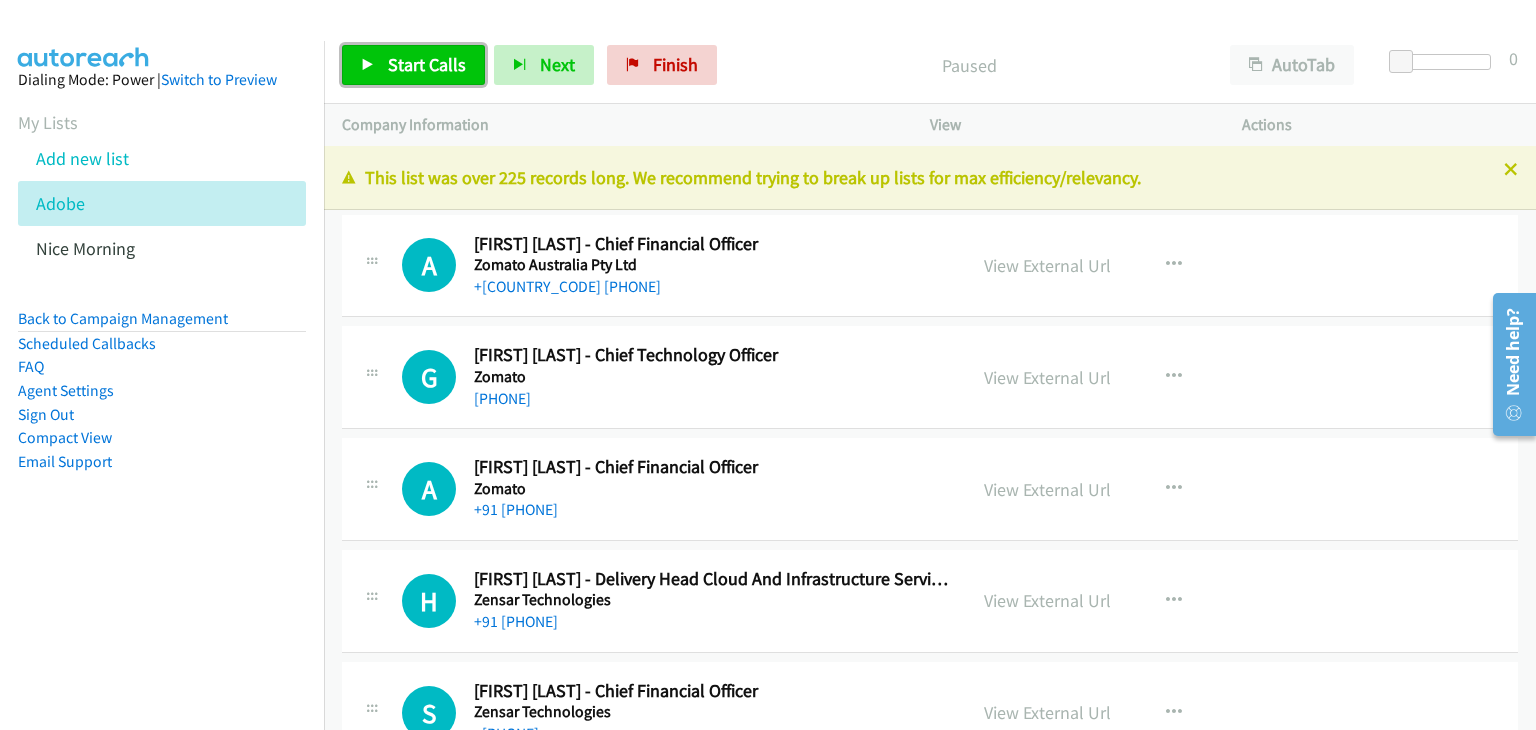 click on "Start Calls" at bounding box center [427, 64] 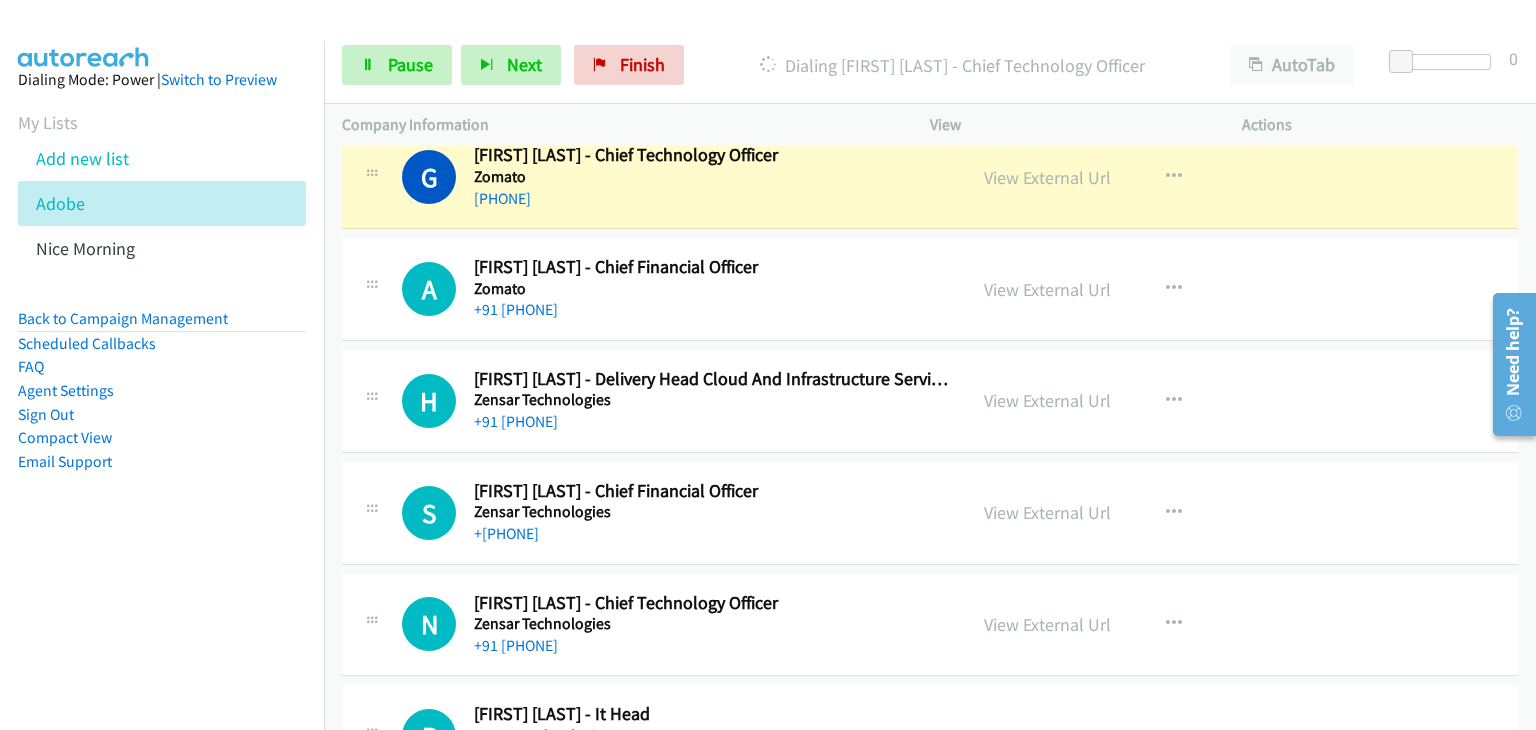 scroll, scrollTop: 100, scrollLeft: 0, axis: vertical 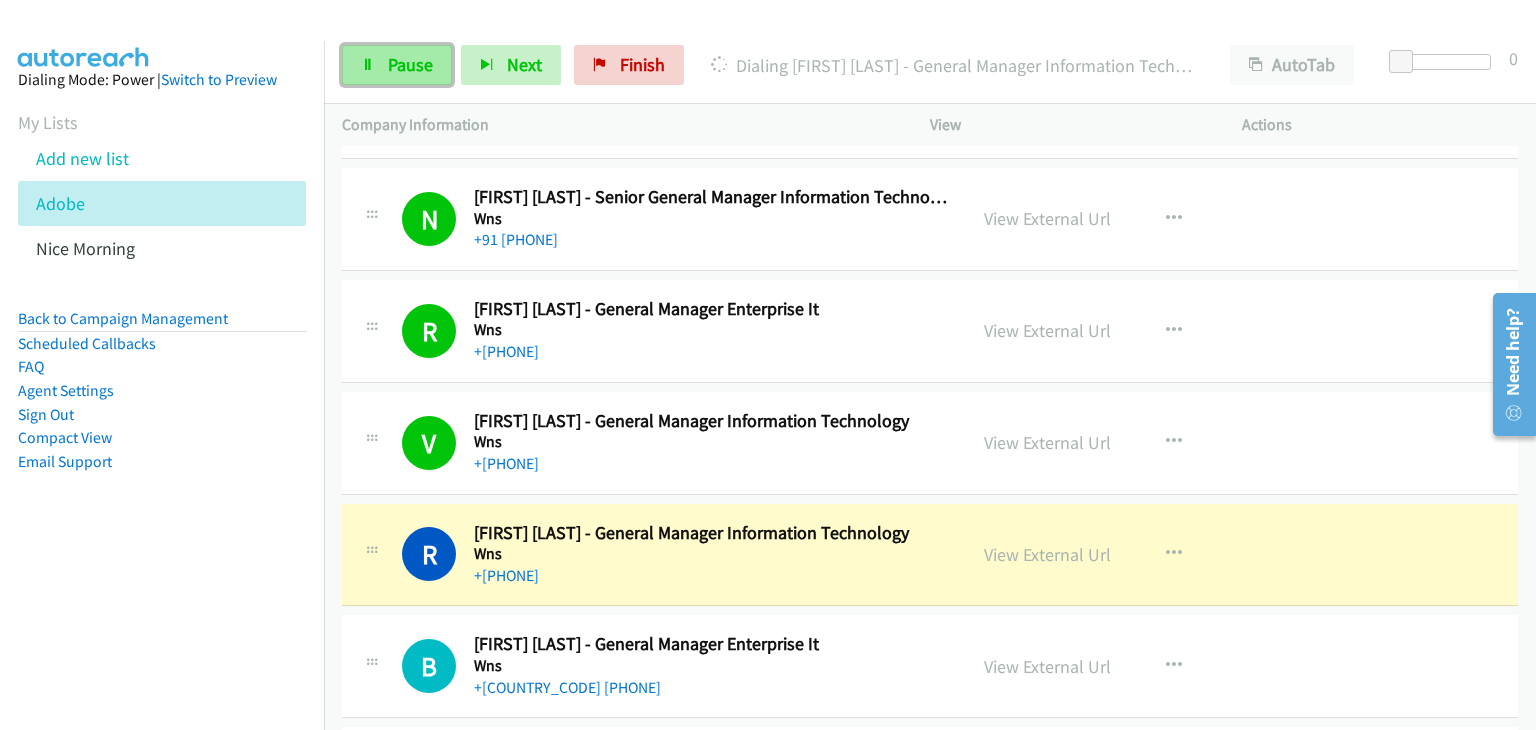 click on "Pause" at bounding box center (397, 65) 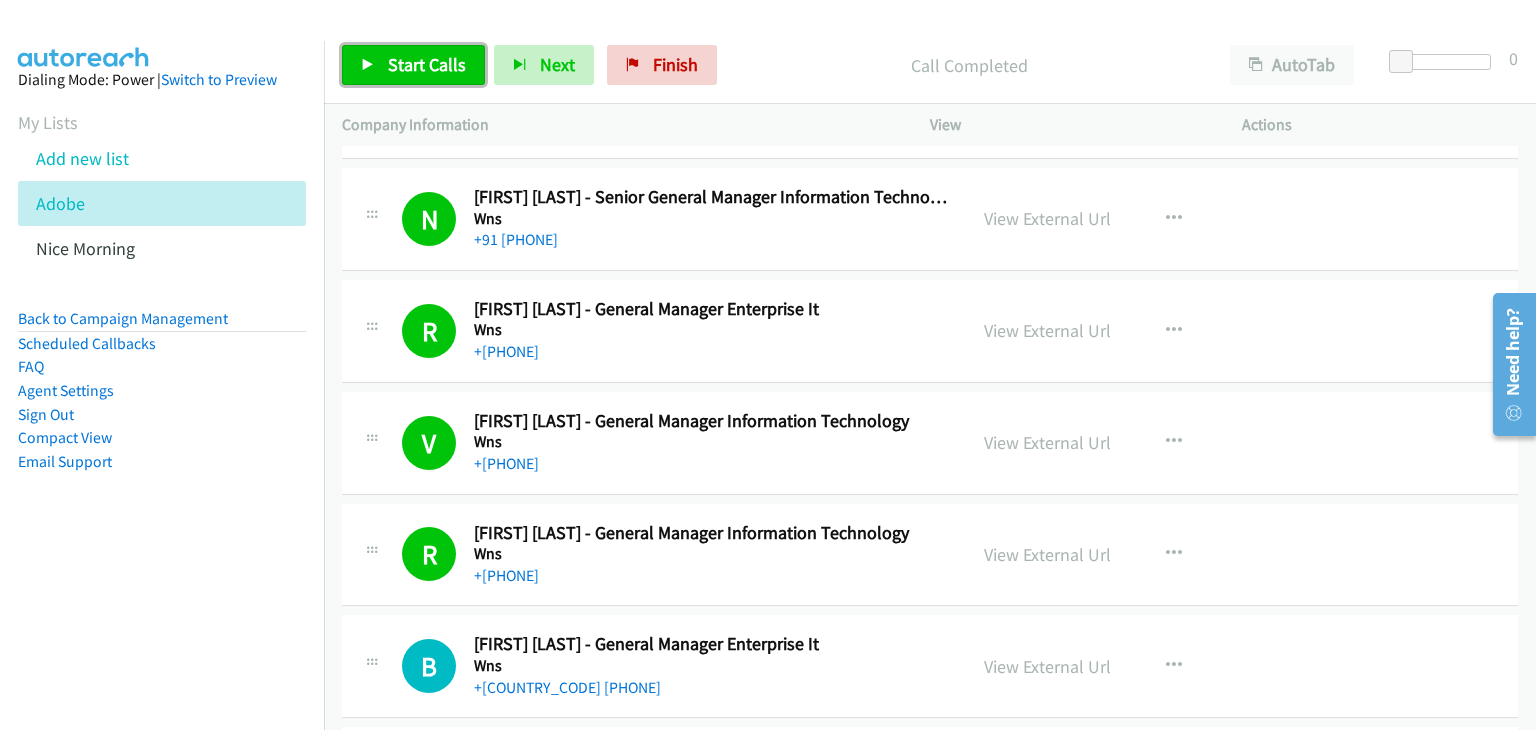 drag, startPoint x: 398, startPoint y: 65, endPoint x: 756, endPoint y: 377, distance: 474.87683 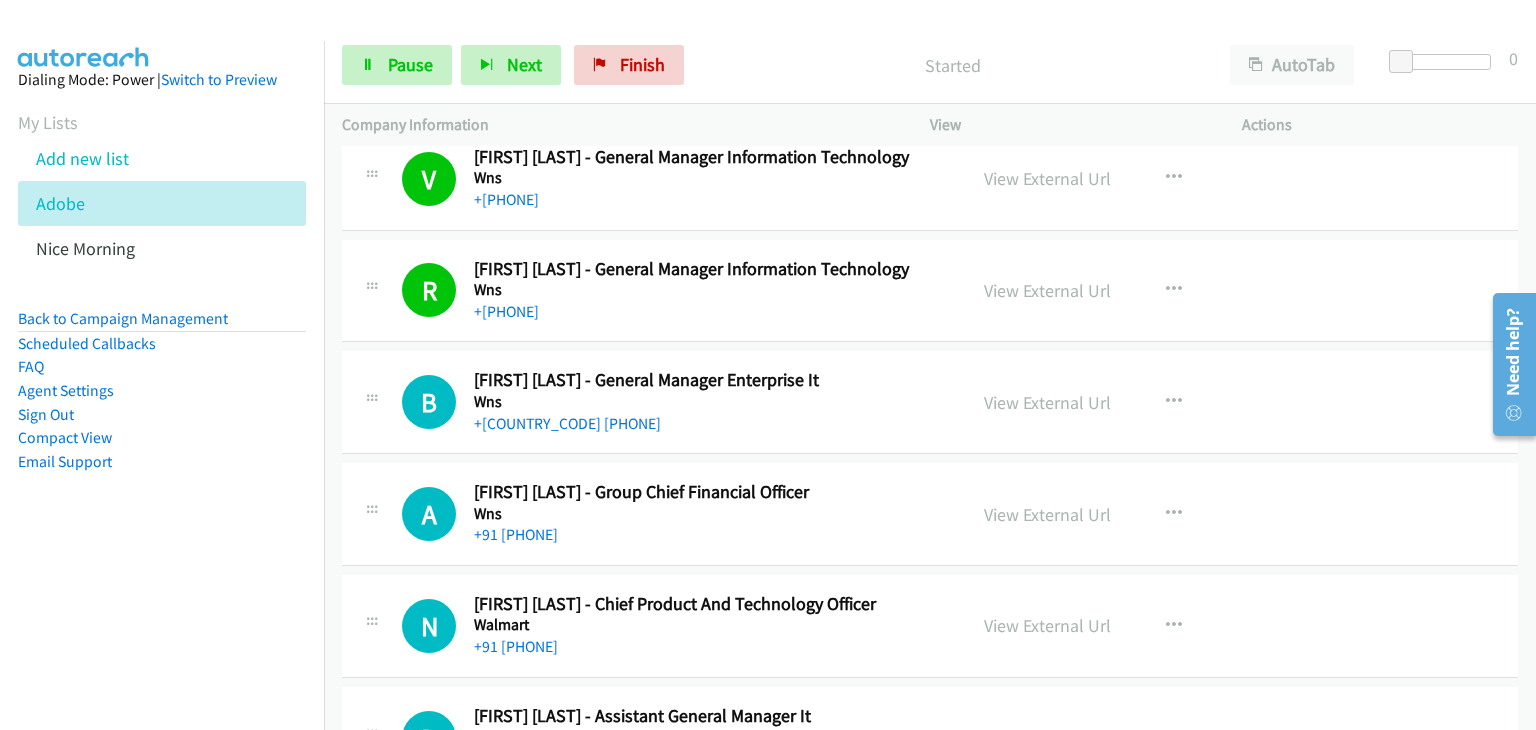 scroll, scrollTop: 1800, scrollLeft: 0, axis: vertical 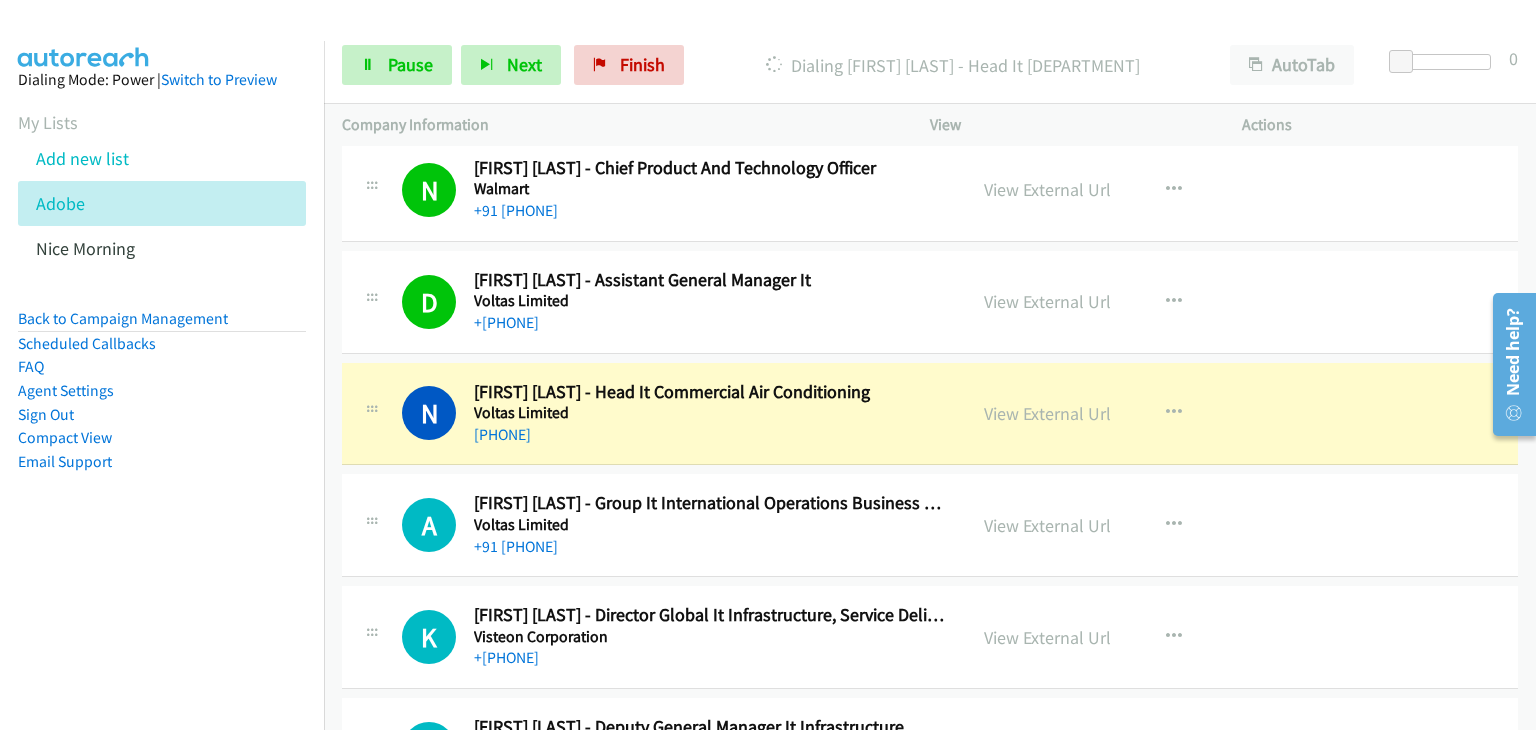 click at bounding box center (372, 296) 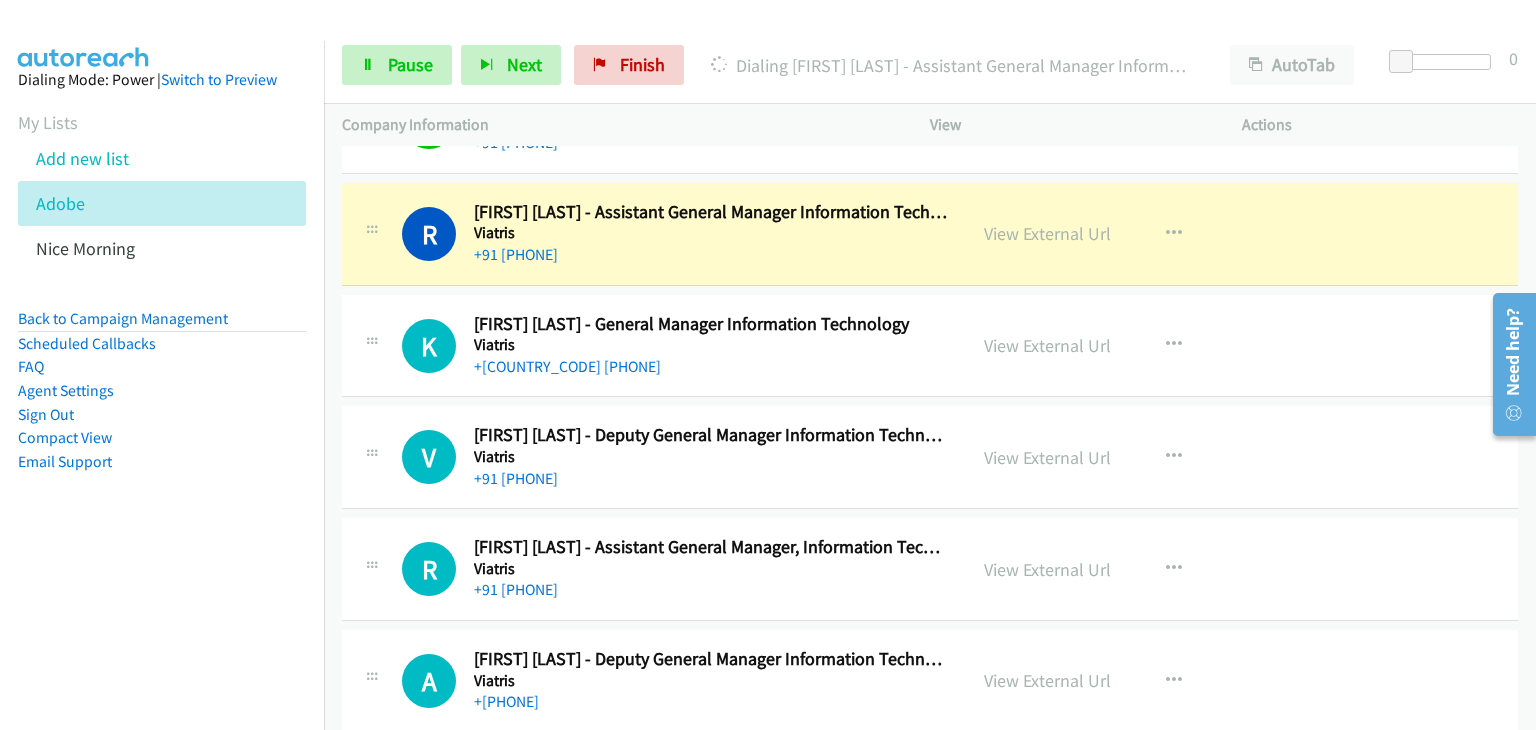 scroll, scrollTop: 2800, scrollLeft: 0, axis: vertical 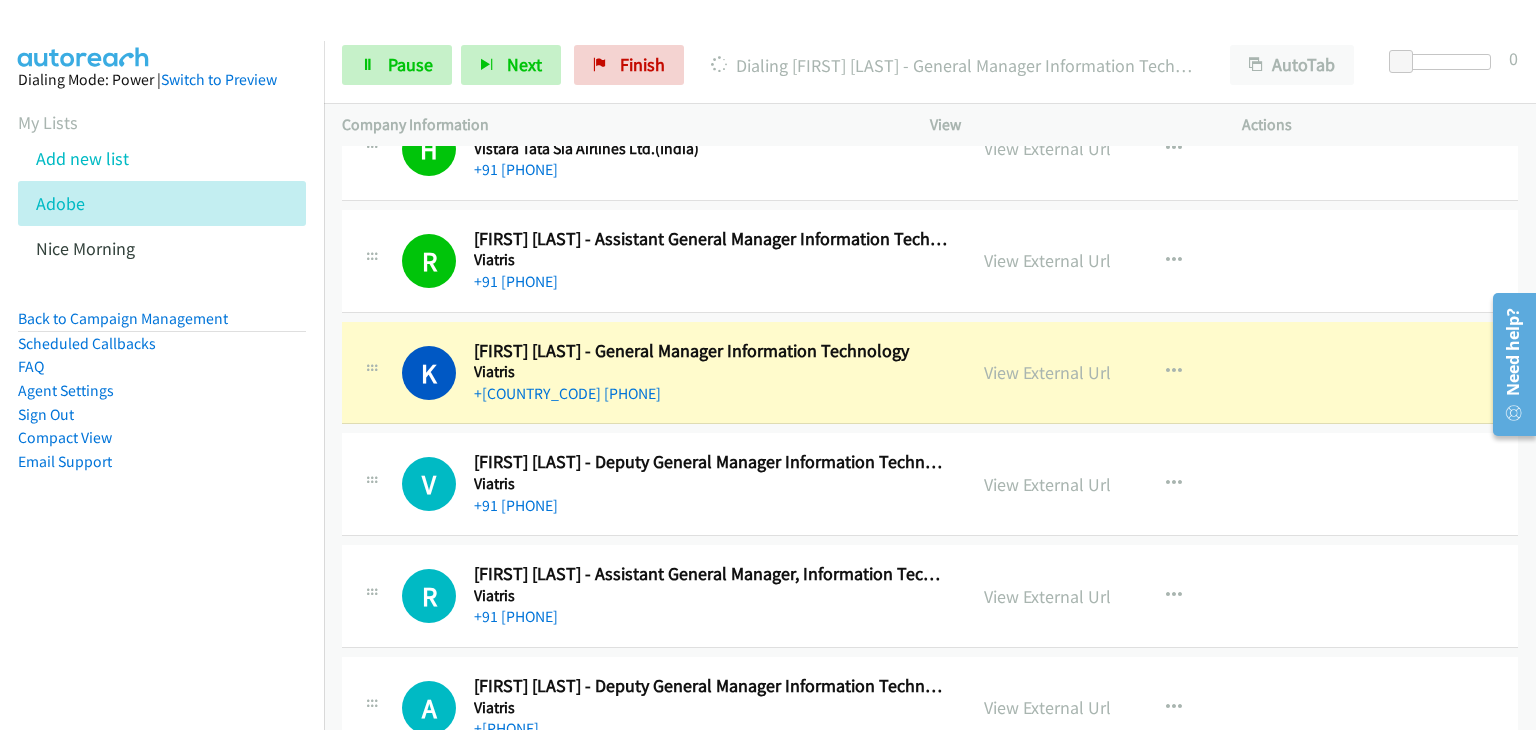 click on "V
Callback Scheduled
Vijay Khamat - Deputy General Manager Information Technology
Viatris
Asia/Calcutta
+91 95520 02823
View External Url
View External Url
Schedule/Manage Callback
Start Calls Here
Remove from list
Add to do not call list
Reset Call Status" at bounding box center (930, 484) 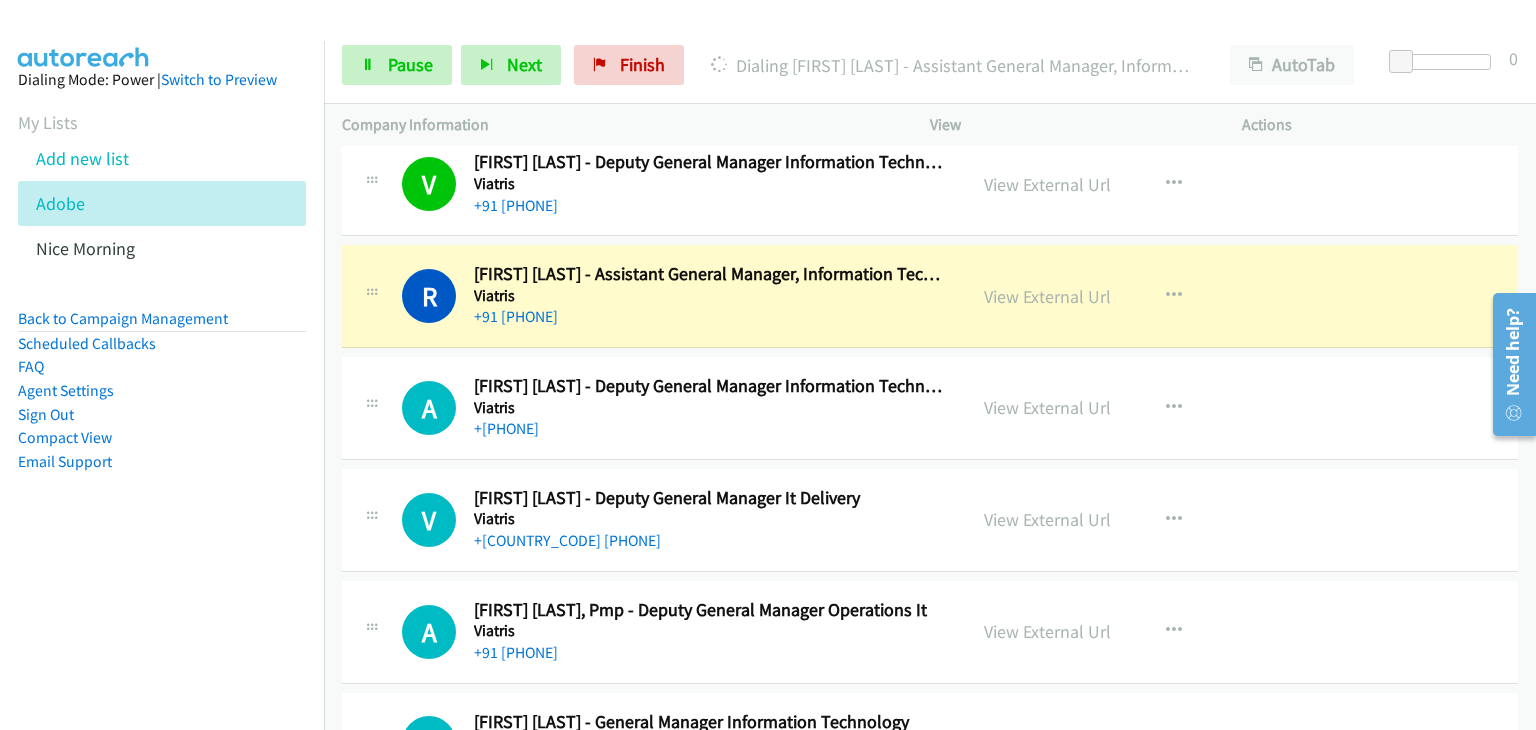 scroll, scrollTop: 3200, scrollLeft: 0, axis: vertical 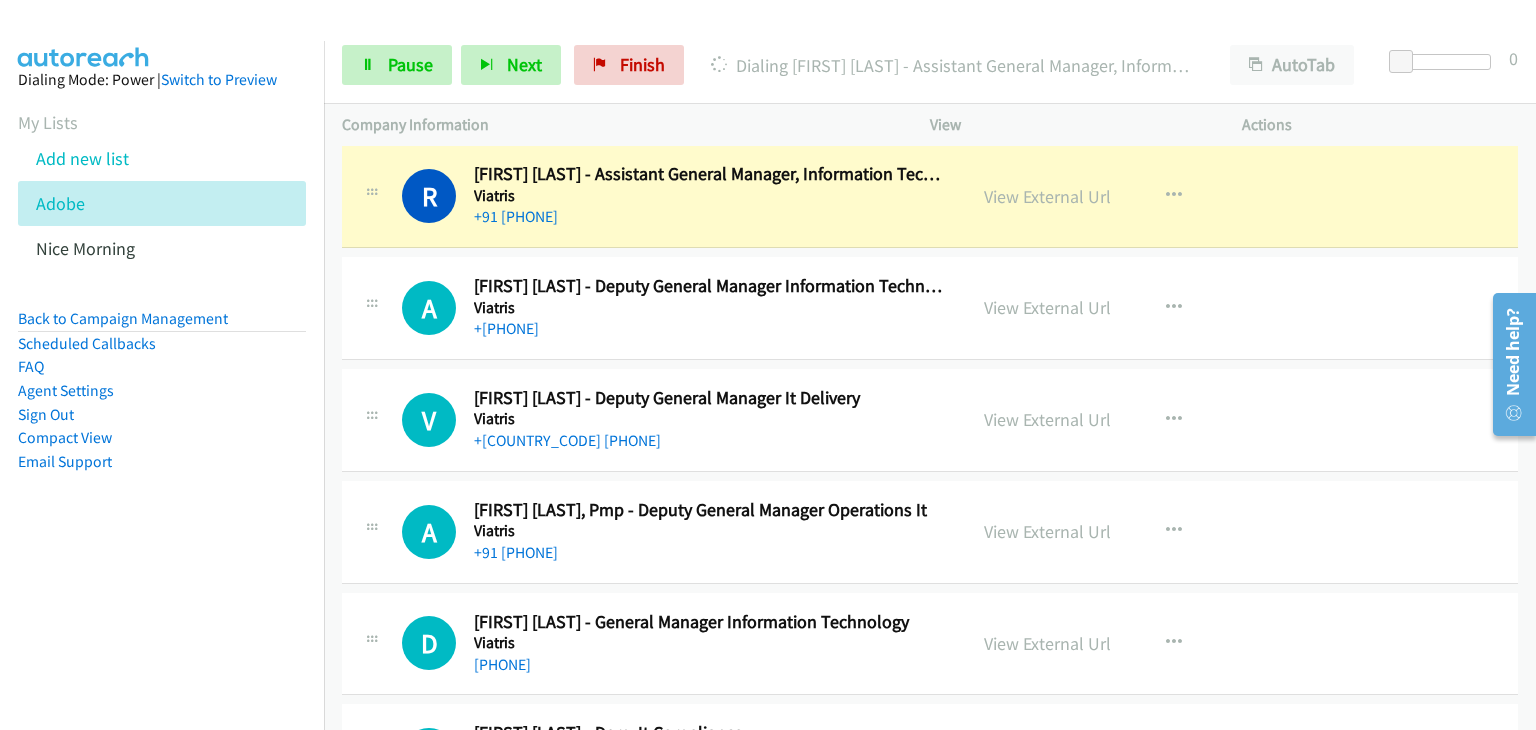 click on "A
Callback Scheduled
Aditya Khadilkar - Deputy General Manager   Information Technology
Viatris
Asia/Calcutta
+91 99304 60283
View External Url
View External Url
Schedule/Manage Callback
Start Calls Here
Remove from list
Add to do not call list
Reset Call Status" at bounding box center (930, 308) 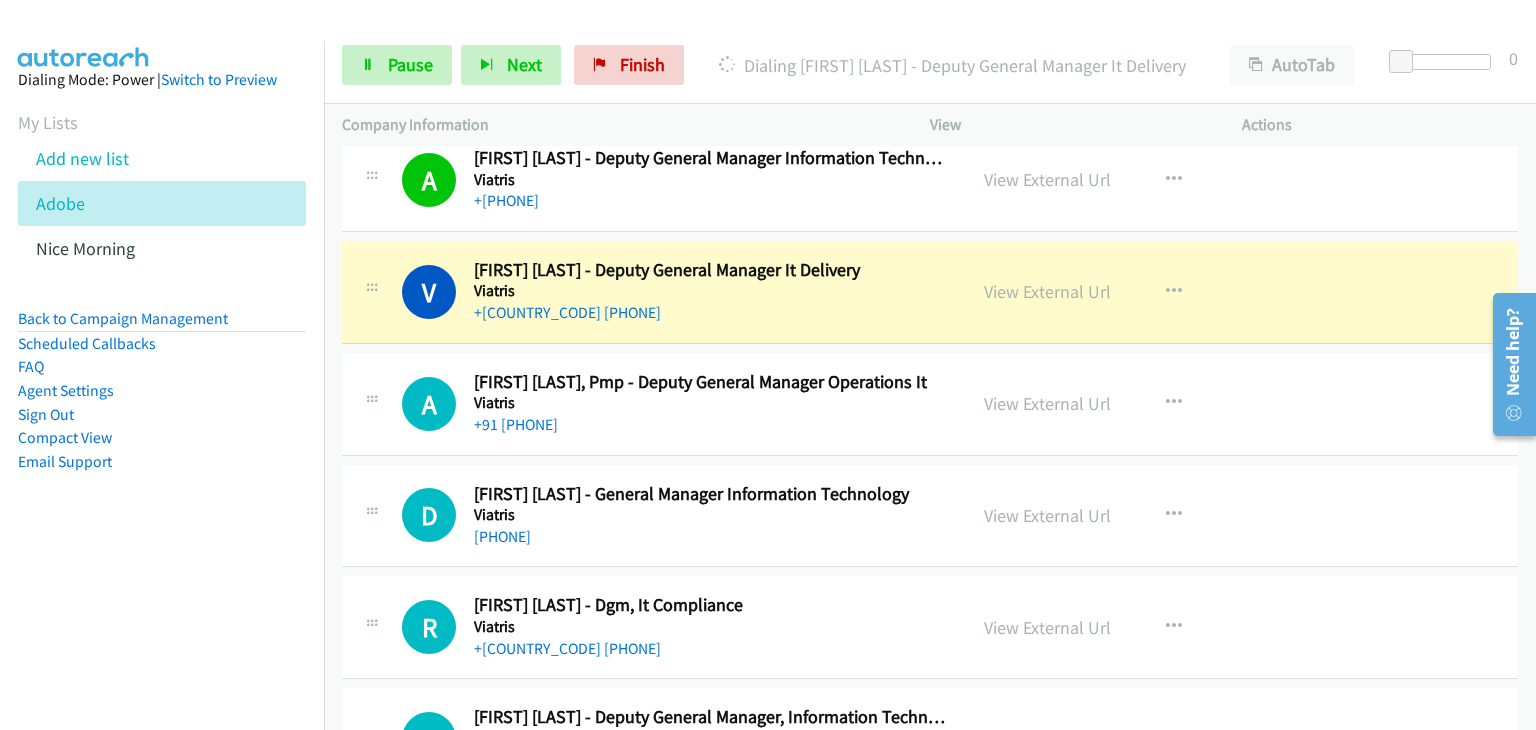 scroll, scrollTop: 3400, scrollLeft: 0, axis: vertical 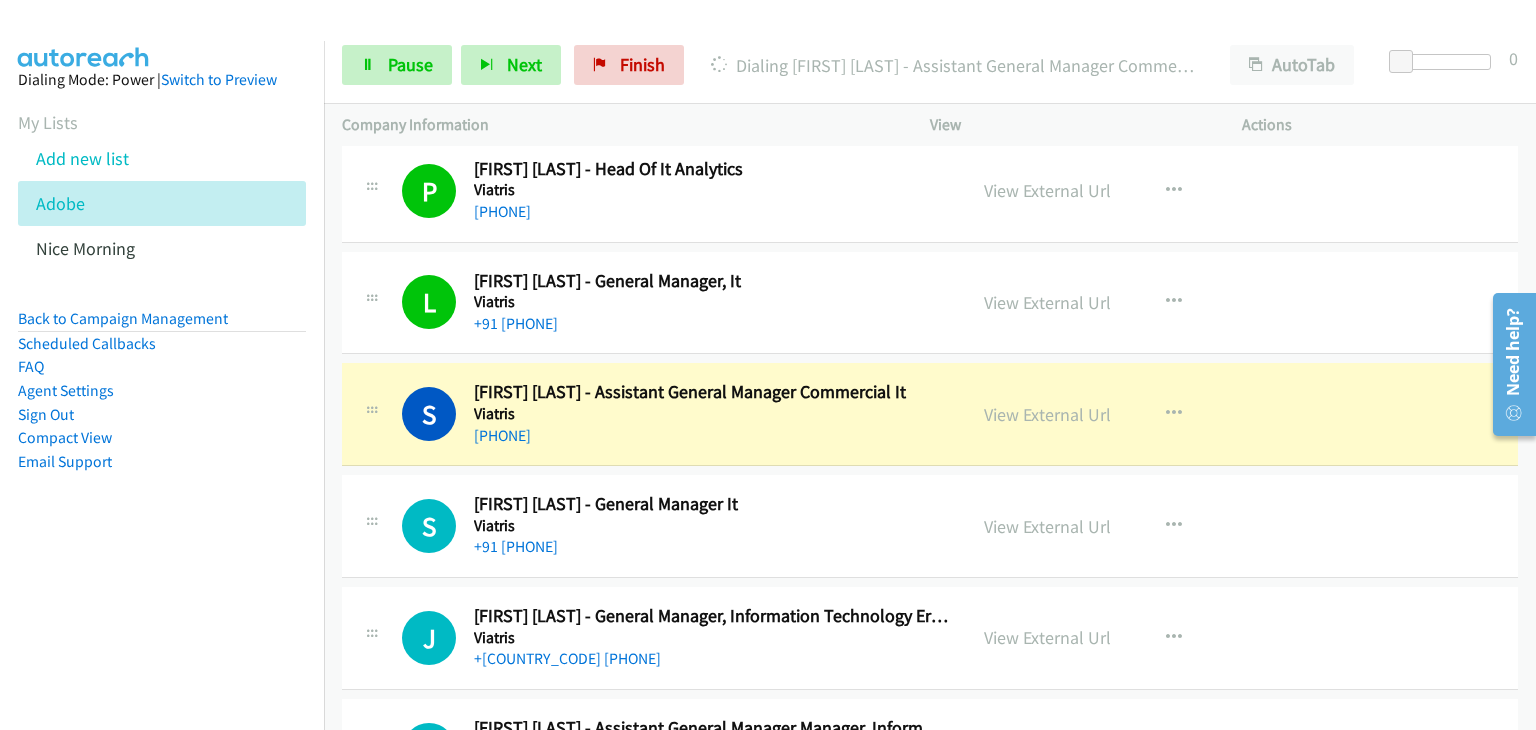 drag, startPoint x: 383, startPoint y: 389, endPoint x: 609, endPoint y: 601, distance: 309.87094 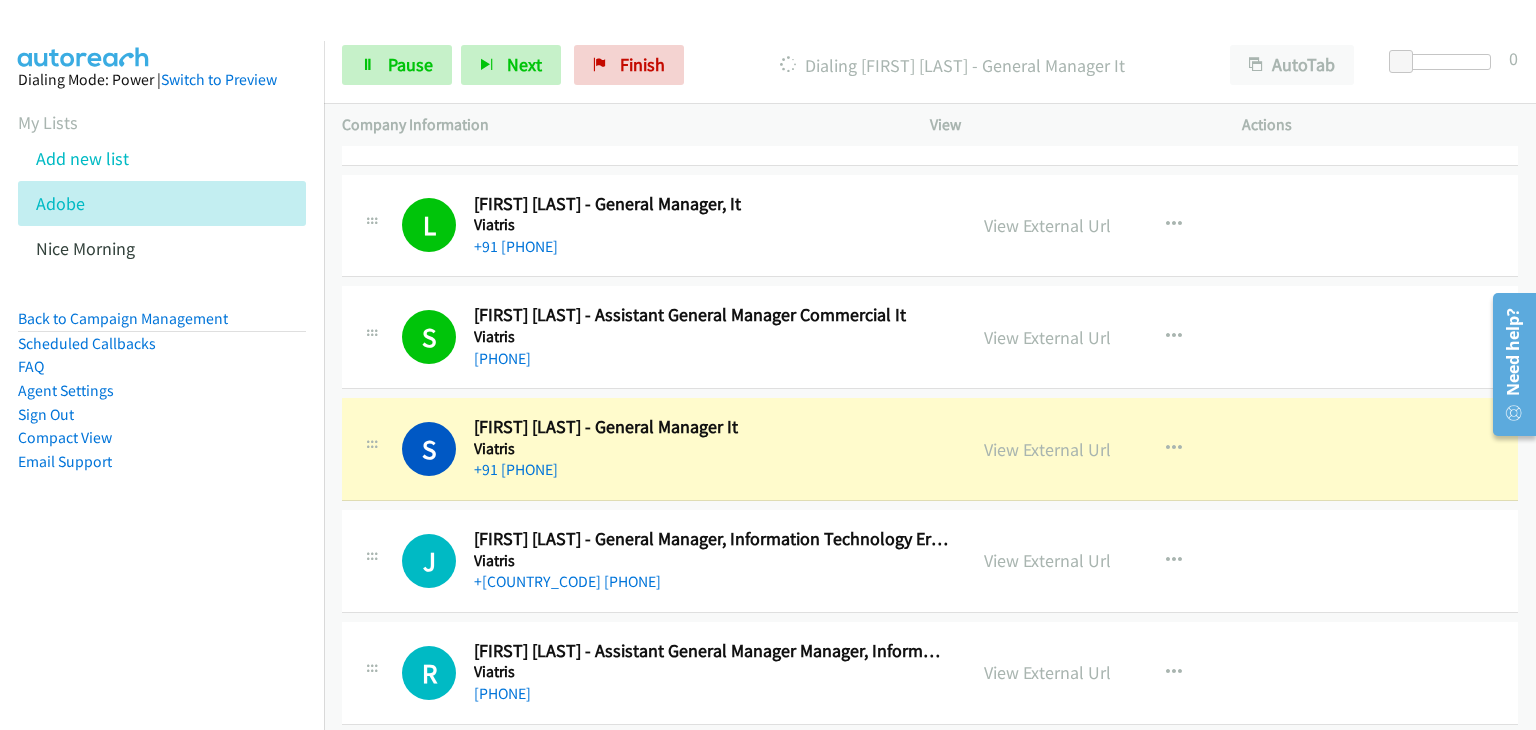 scroll, scrollTop: 4200, scrollLeft: 0, axis: vertical 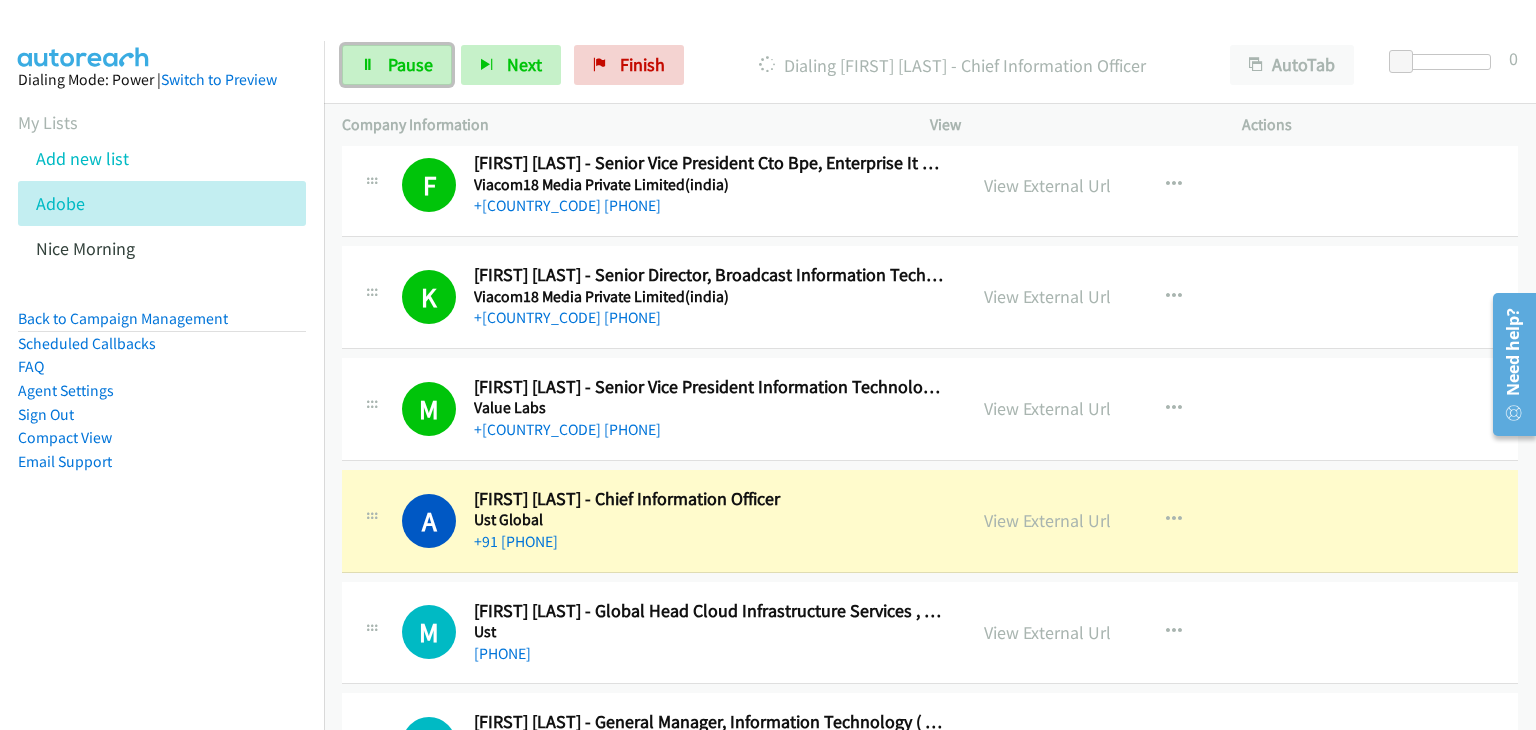 drag, startPoint x: 423, startPoint y: 53, endPoint x: 438, endPoint y: 101, distance: 50.289165 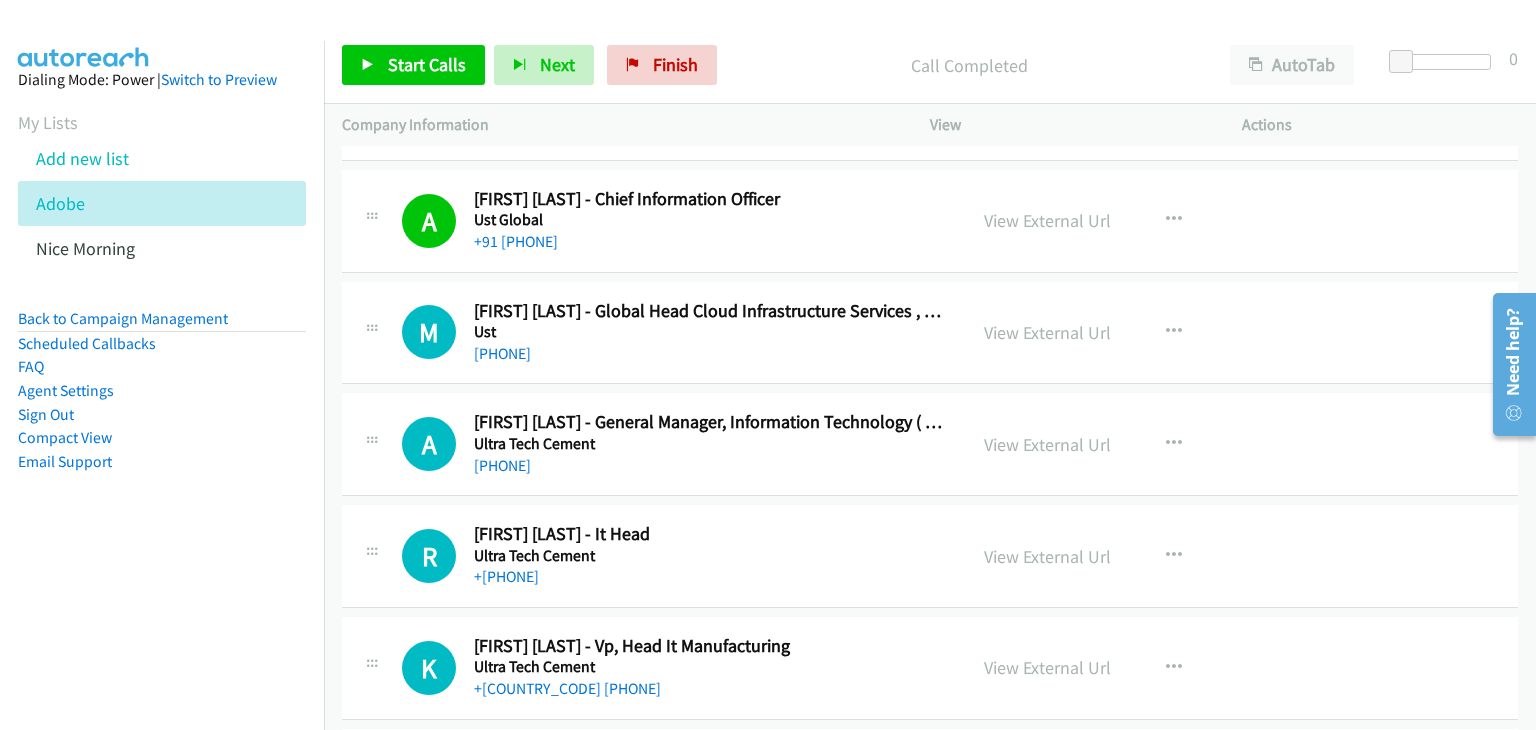 scroll, scrollTop: 5200, scrollLeft: 0, axis: vertical 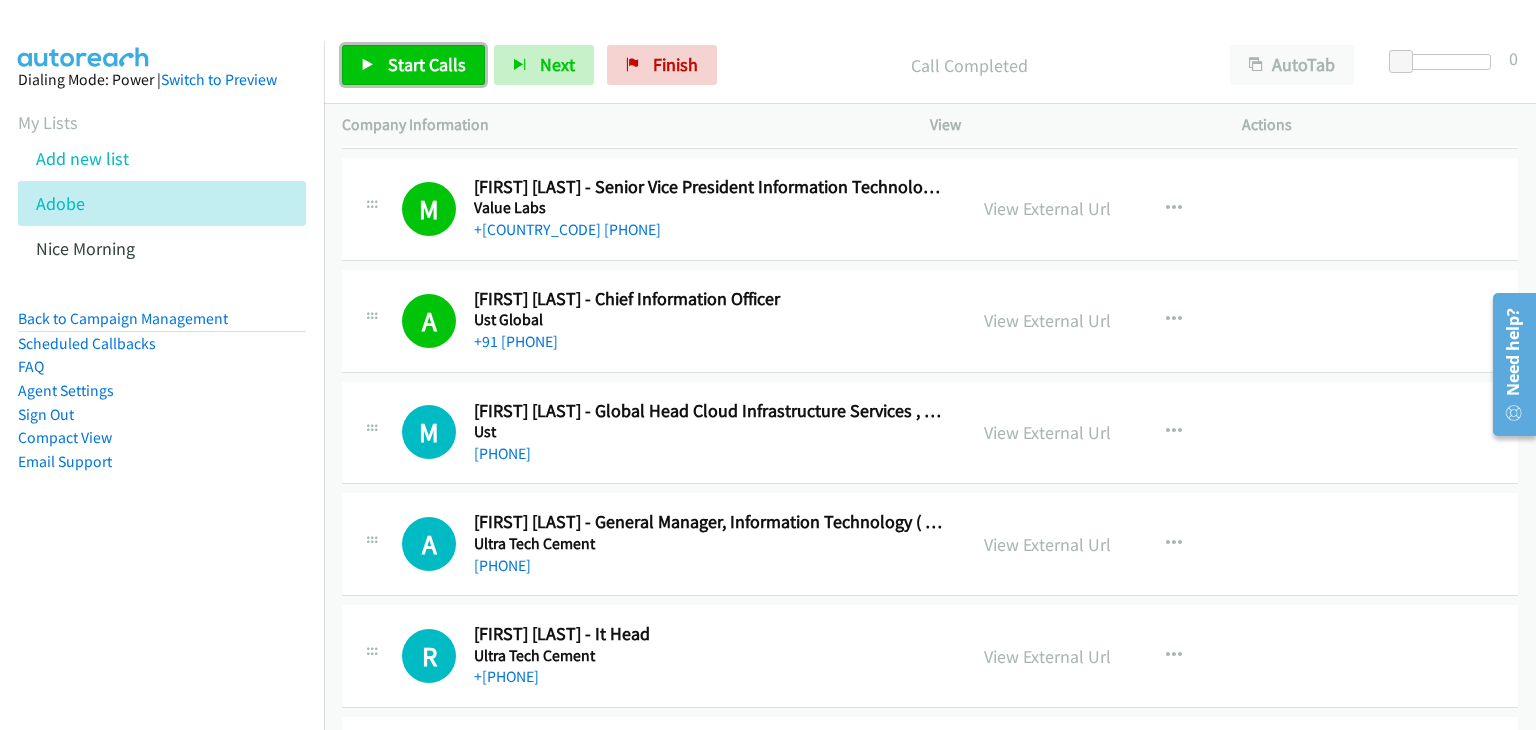 click on "Start Calls" at bounding box center (427, 64) 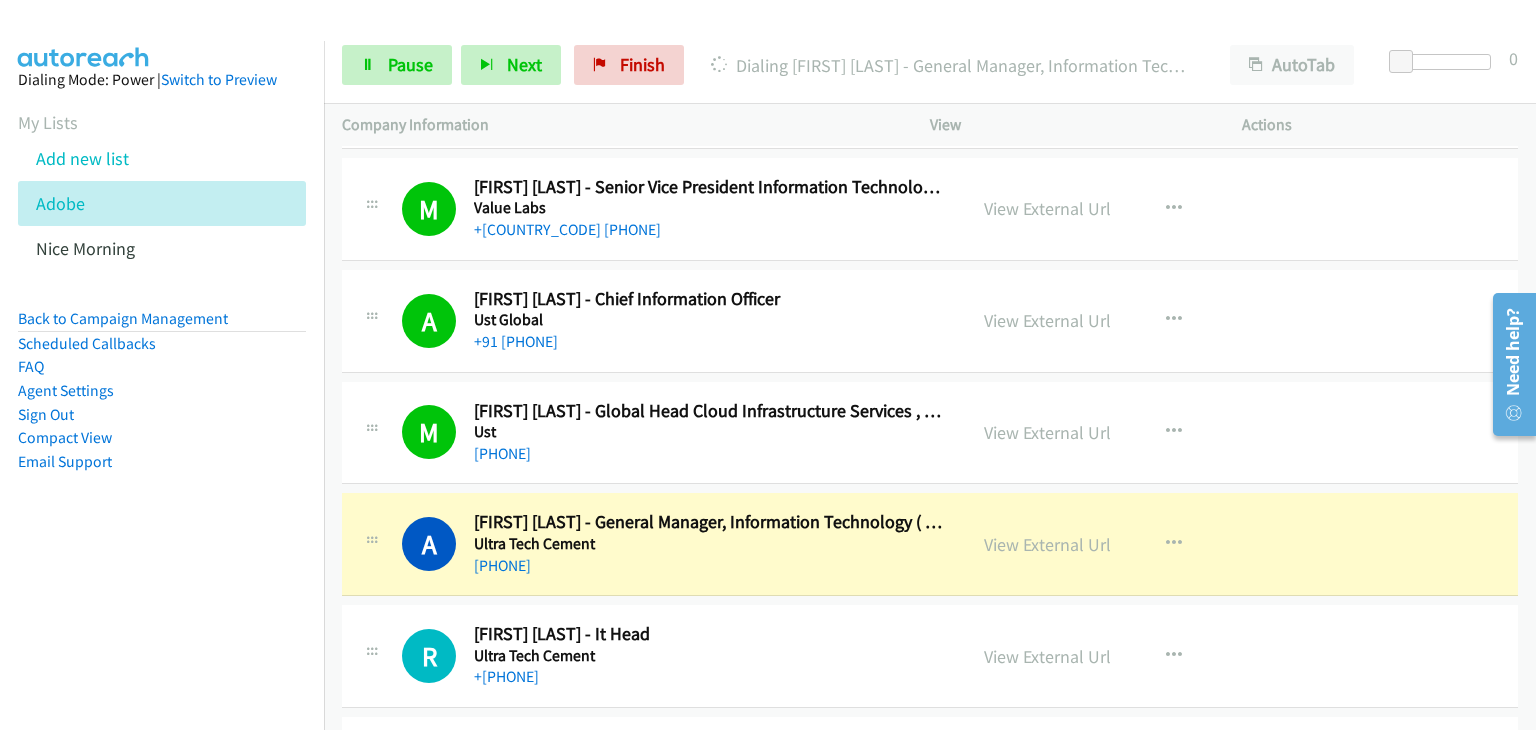 scroll, scrollTop: 5300, scrollLeft: 0, axis: vertical 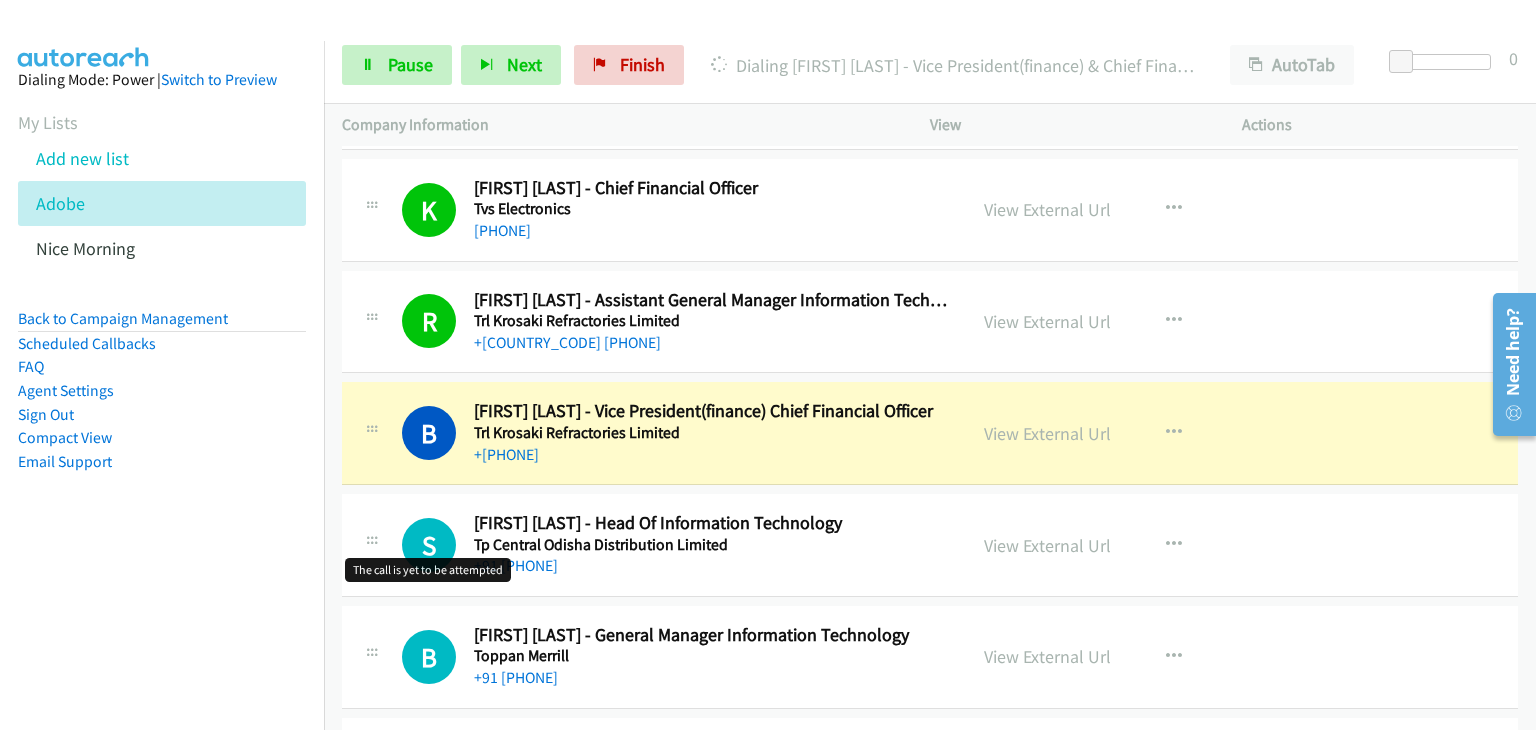 click on "S" at bounding box center [429, 545] 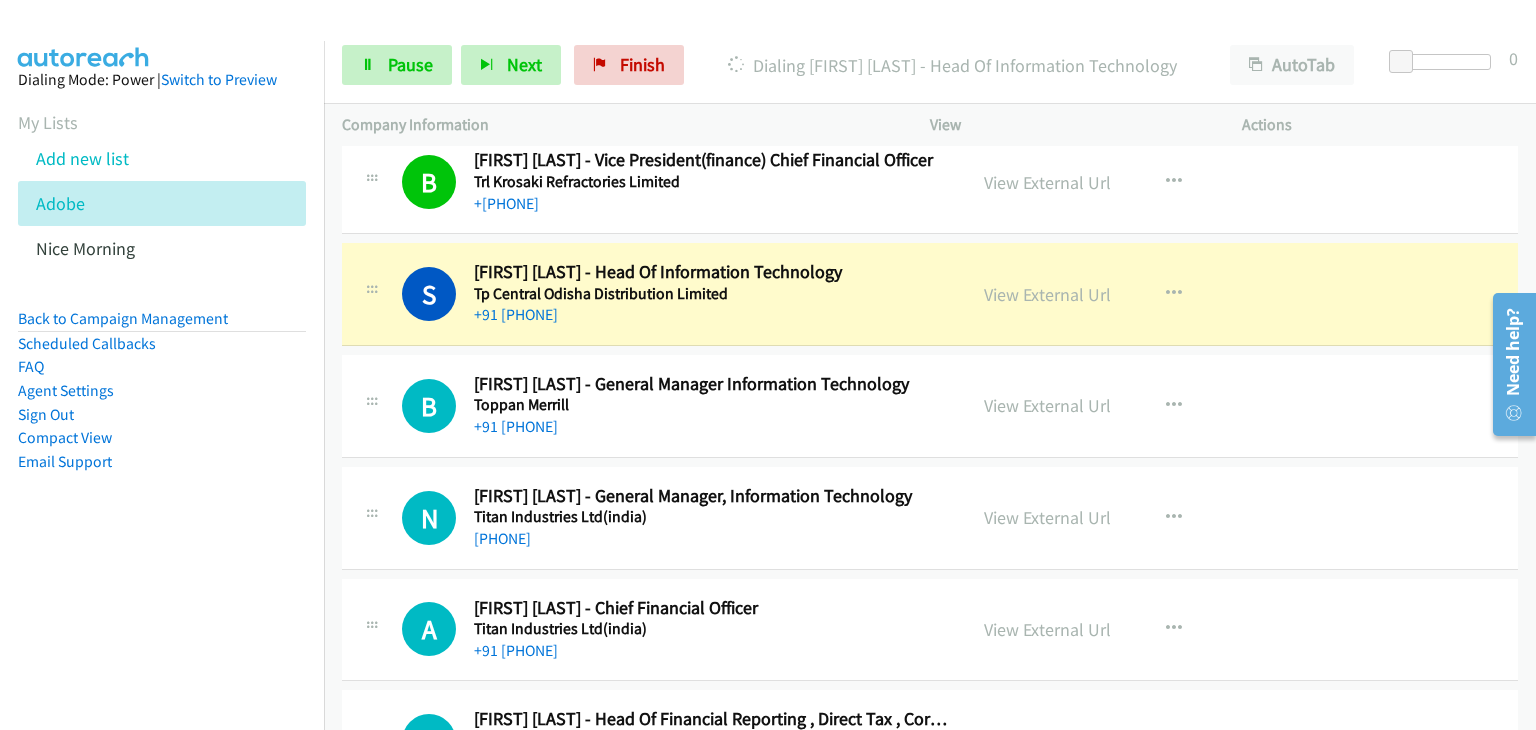 scroll, scrollTop: 7400, scrollLeft: 0, axis: vertical 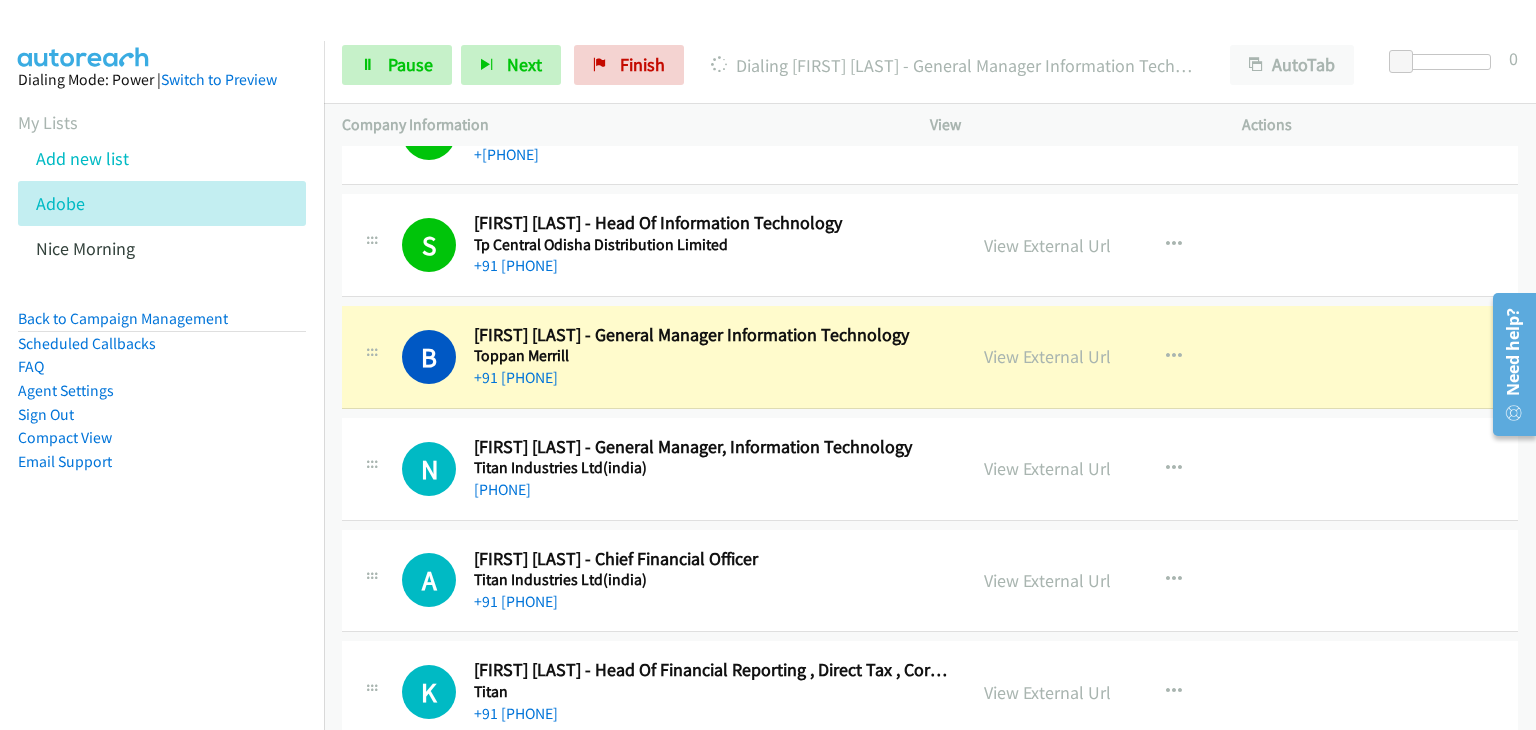 click on "N
Callback Scheduled
Narahari Bl - General Manager, Information Technology
Titan Industries Ltd(india)
Asia/Calcutta
+91 98456 50133
View External Url
View External Url
Schedule/Manage Callback
Start Calls Here
Remove from list
Add to do not call list
Reset Call Status" at bounding box center [930, 469] 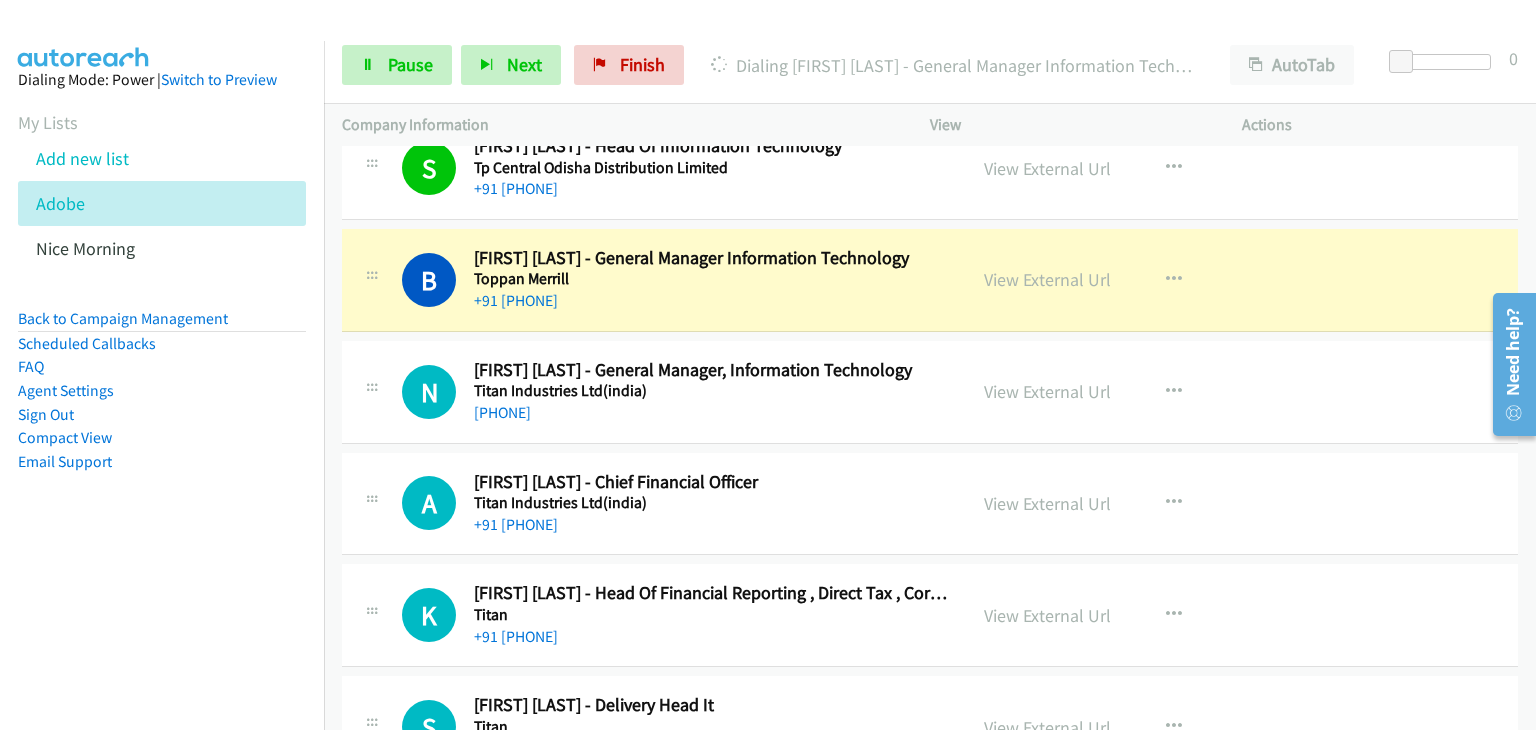scroll, scrollTop: 7500, scrollLeft: 0, axis: vertical 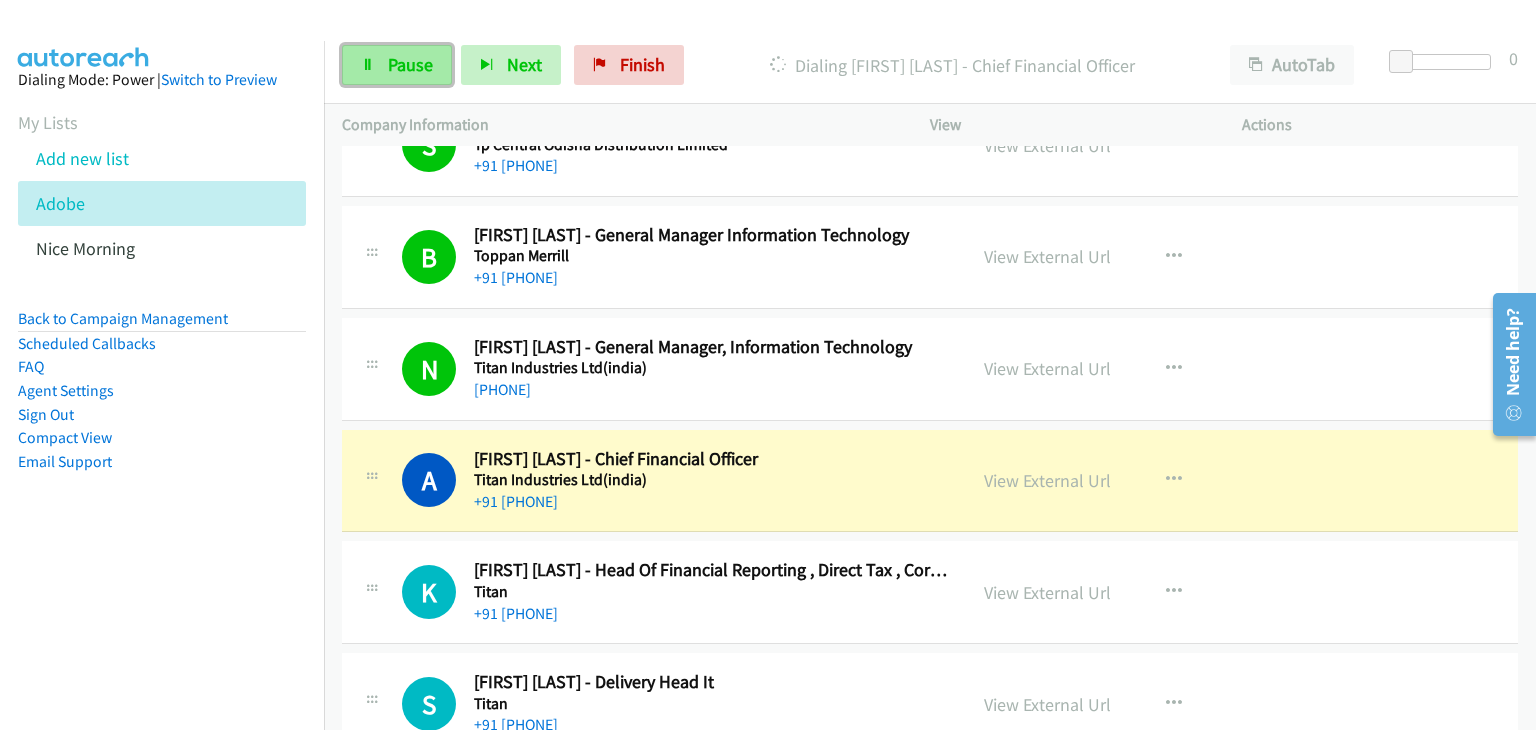 click at bounding box center (368, 66) 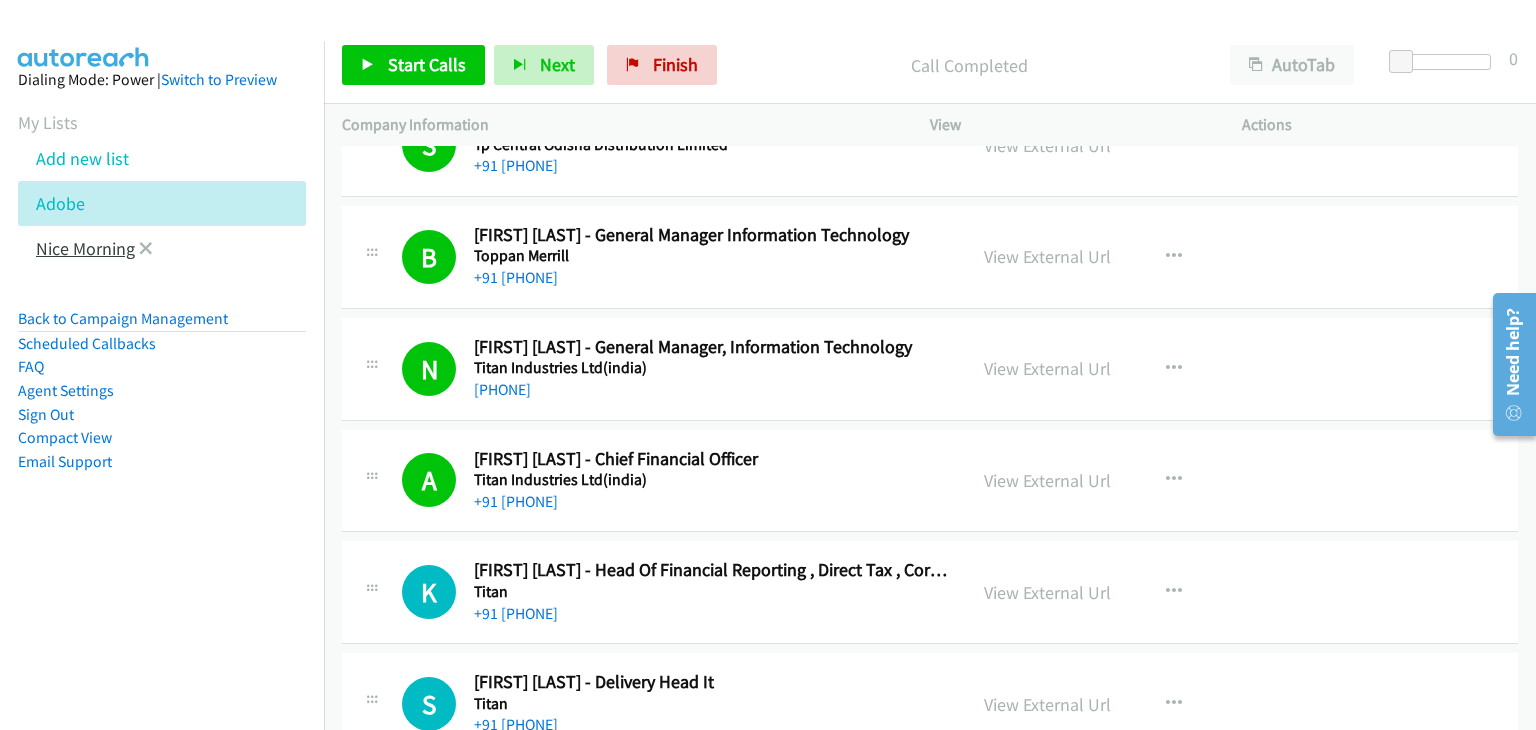 click on "Nice Morning" at bounding box center (85, 248) 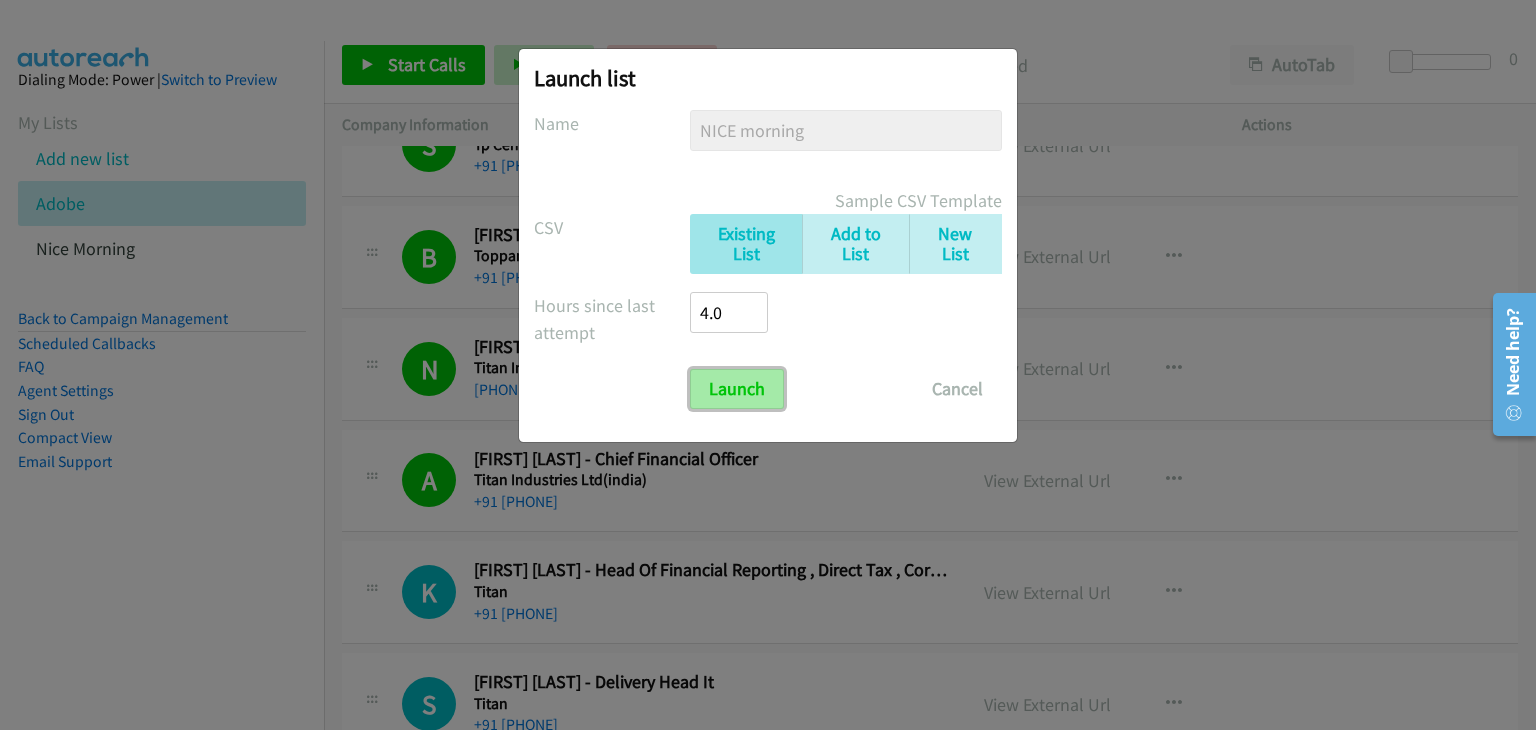 click on "Launch" at bounding box center [737, 389] 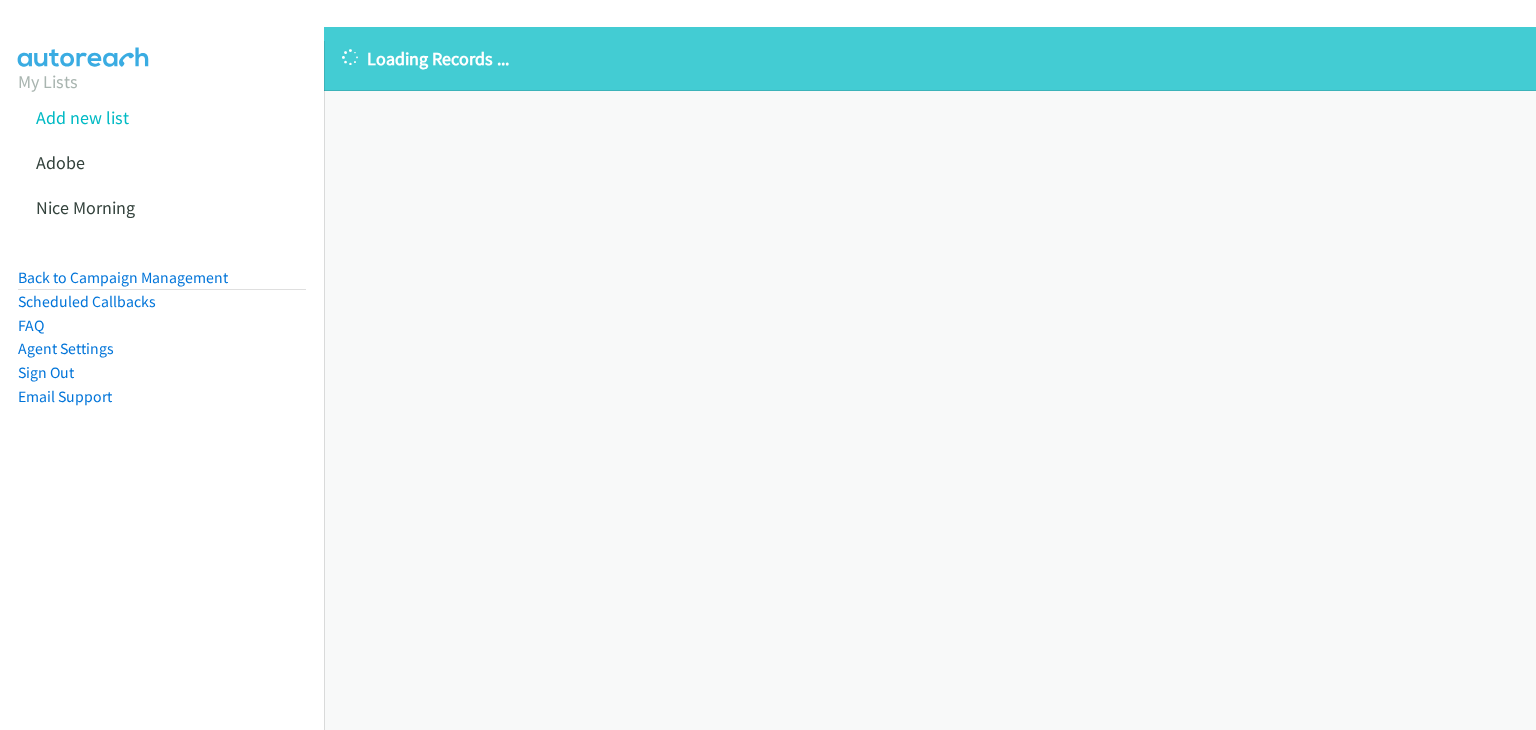 scroll, scrollTop: 0, scrollLeft: 0, axis: both 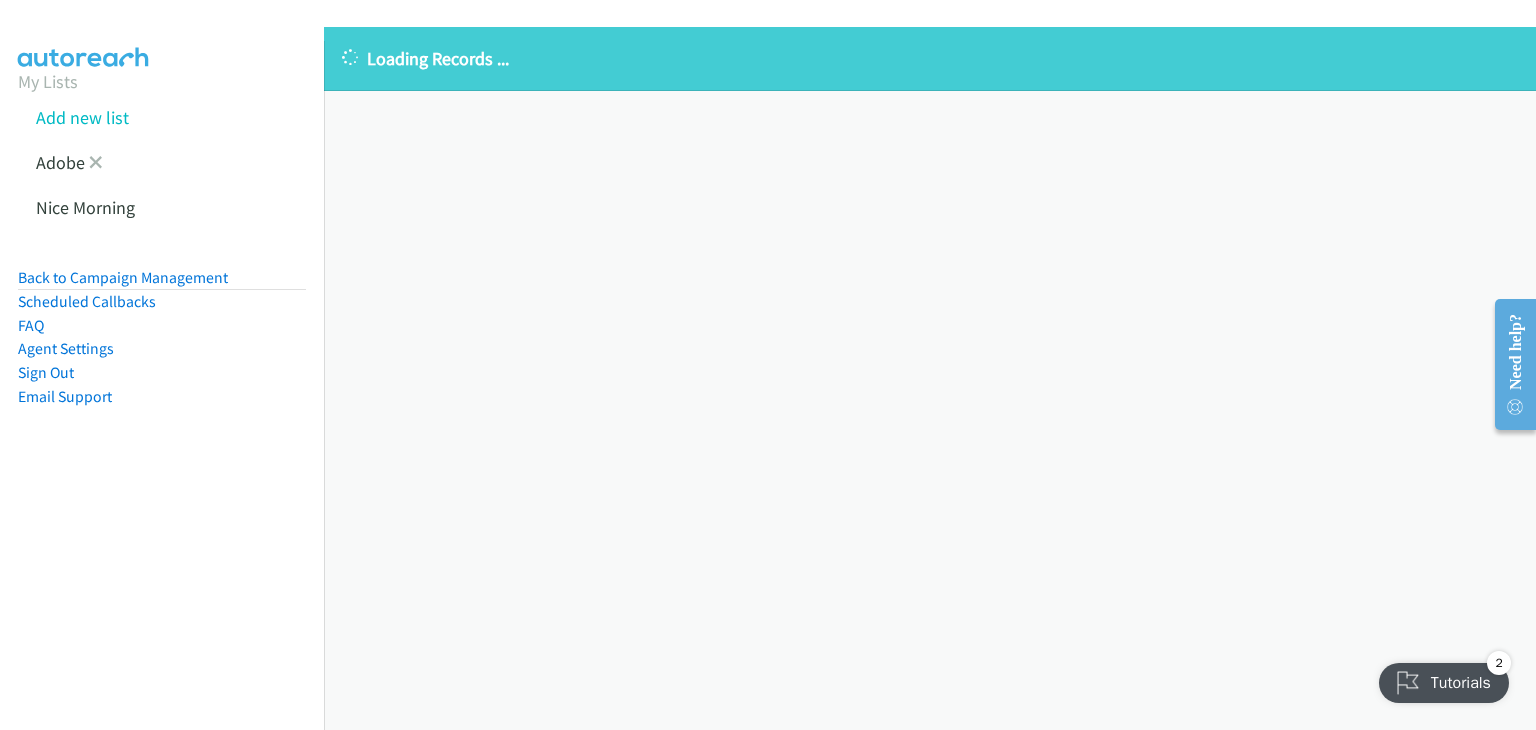 click on "Adobe" at bounding box center (180, 162) 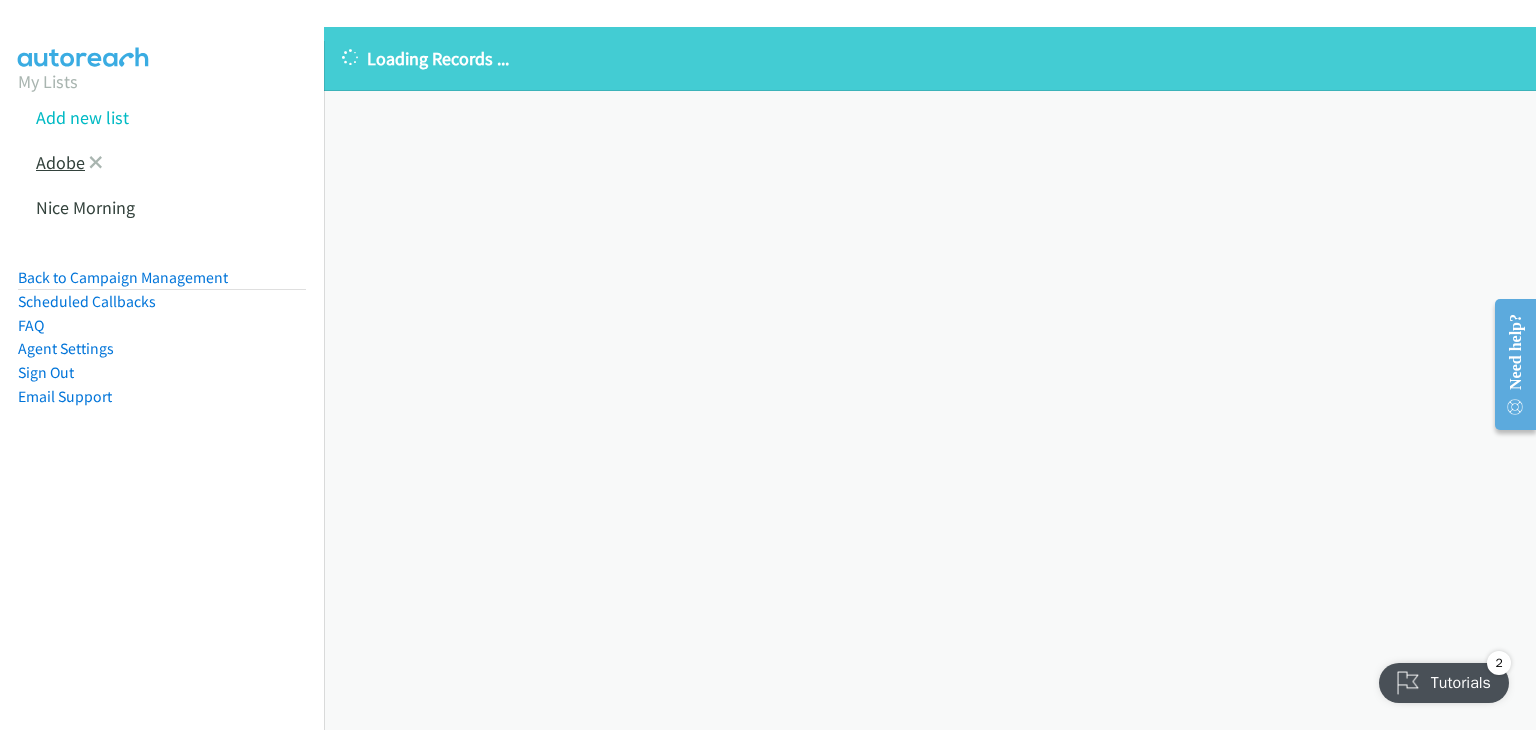 click on "Adobe" at bounding box center (60, 162) 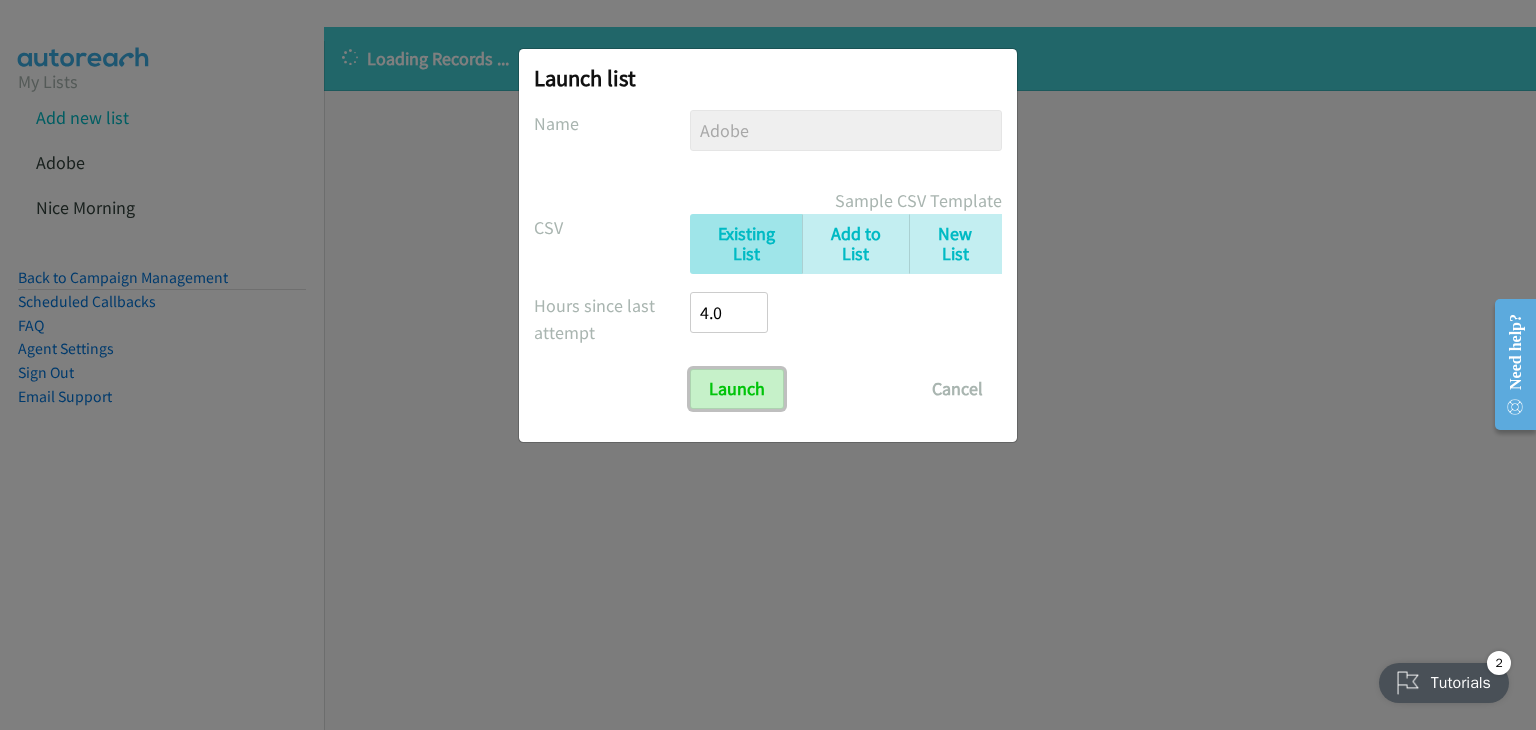 drag, startPoint x: 709, startPoint y: 398, endPoint x: 1280, endPoint y: 439, distance: 572.4701 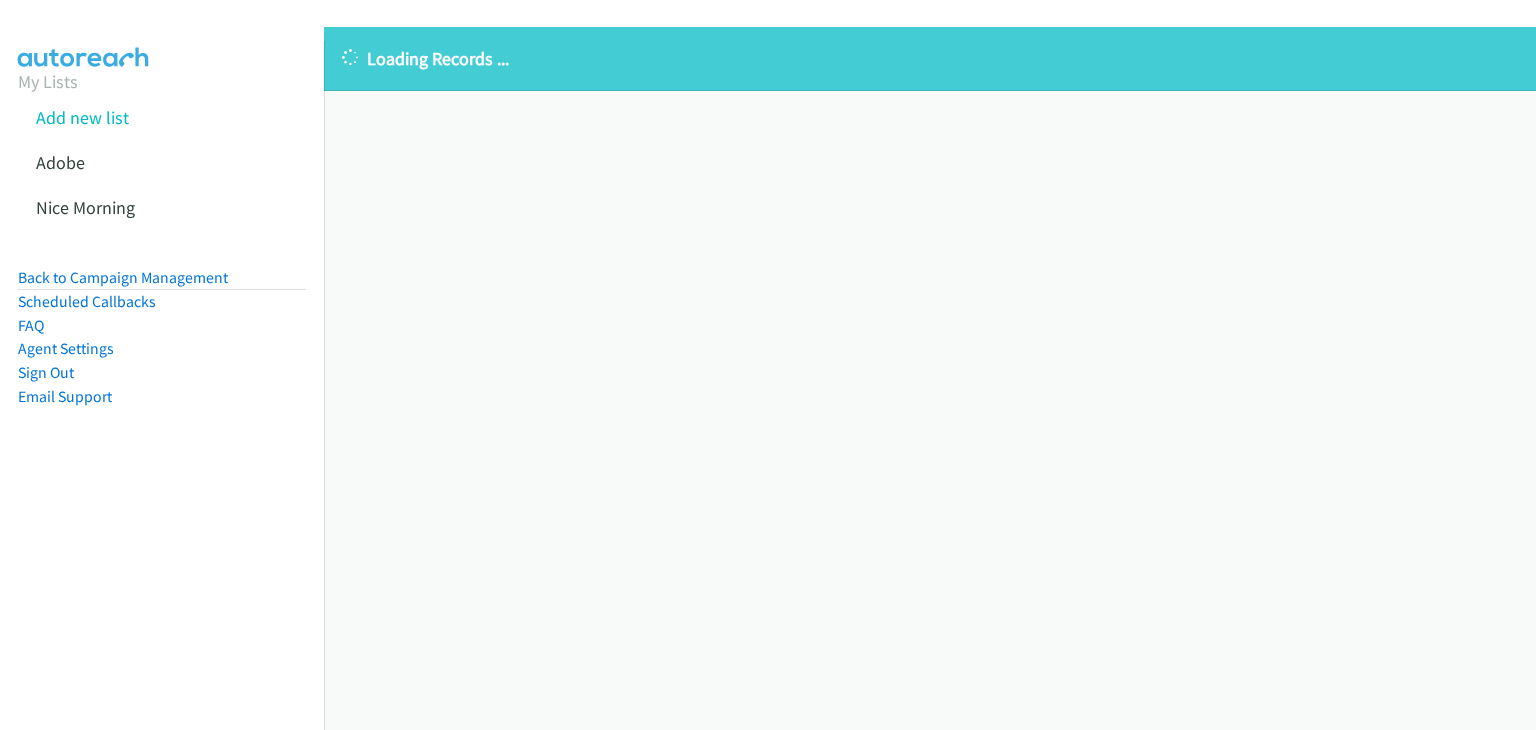 scroll, scrollTop: 0, scrollLeft: 0, axis: both 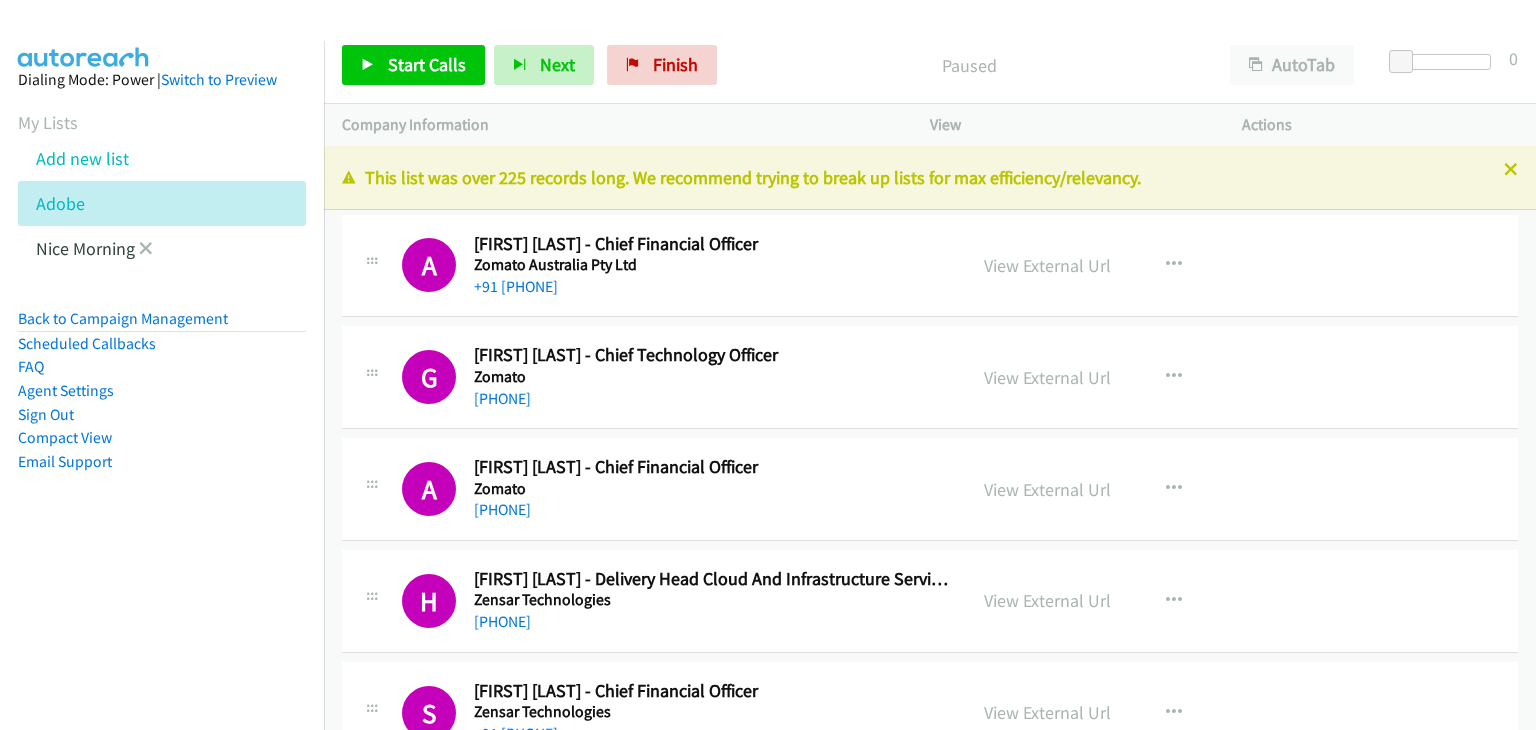 drag, startPoint x: 92, startPoint y: 203, endPoint x: 255, endPoint y: 241, distance: 167.37085 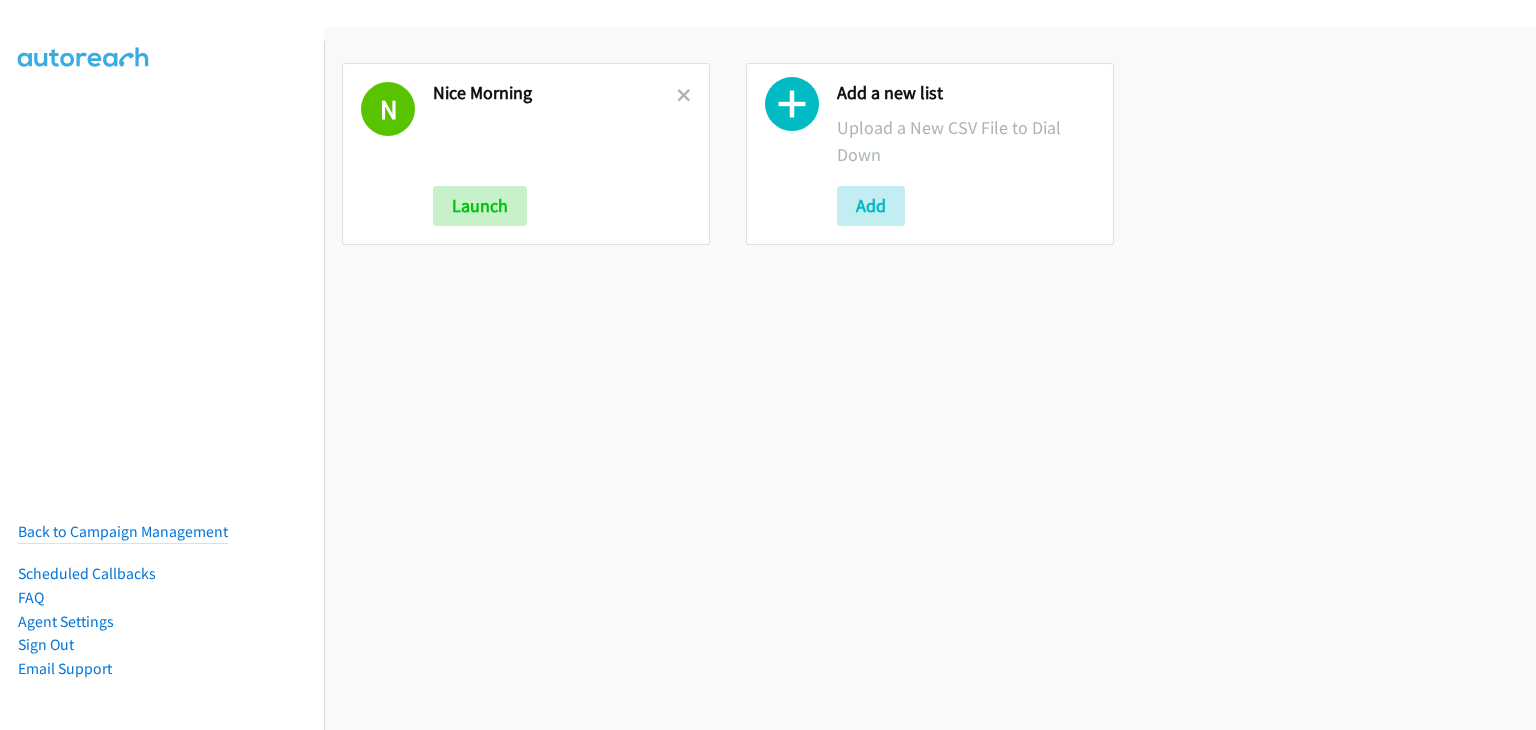 scroll, scrollTop: 0, scrollLeft: 0, axis: both 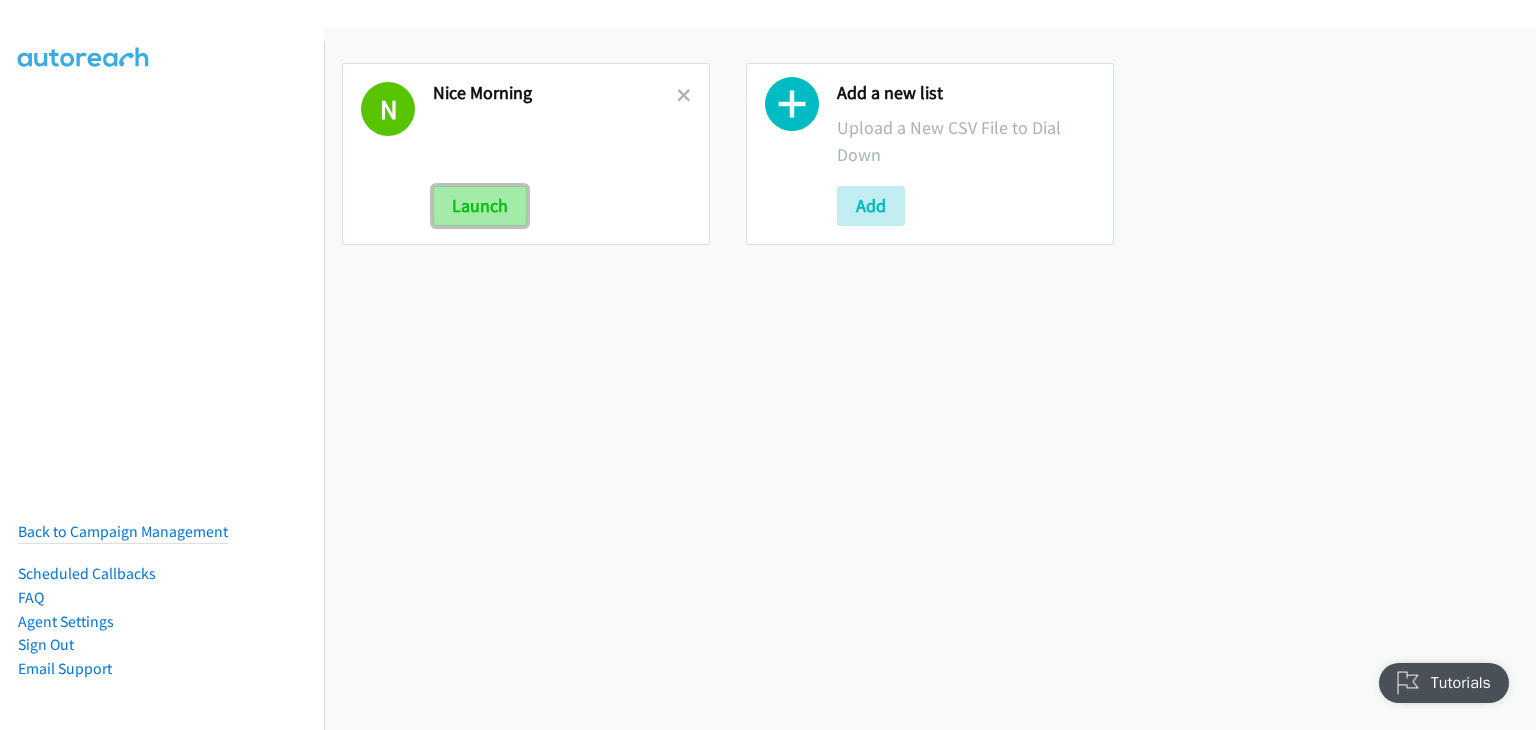 click on "Launch" at bounding box center [480, 206] 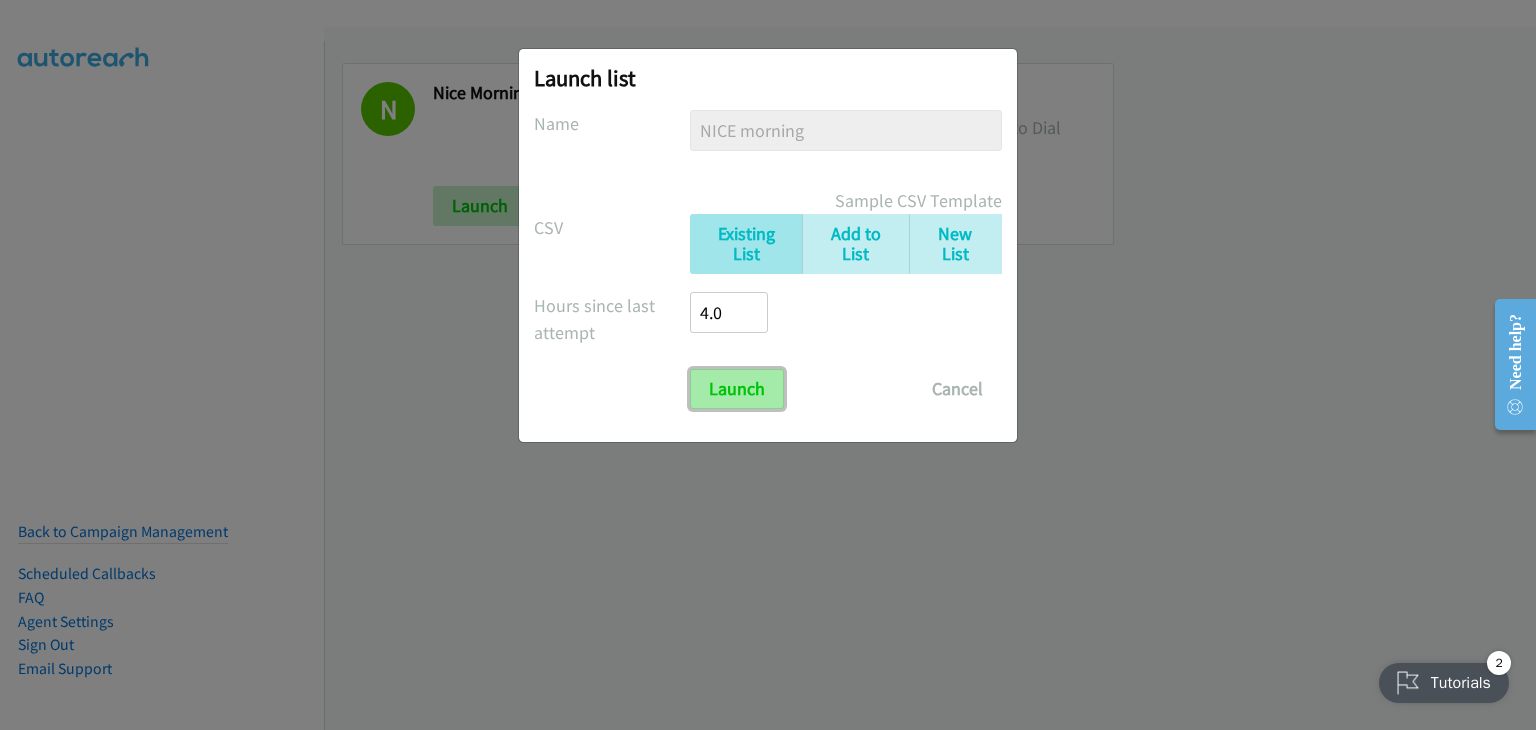 click on "Launch" at bounding box center (737, 389) 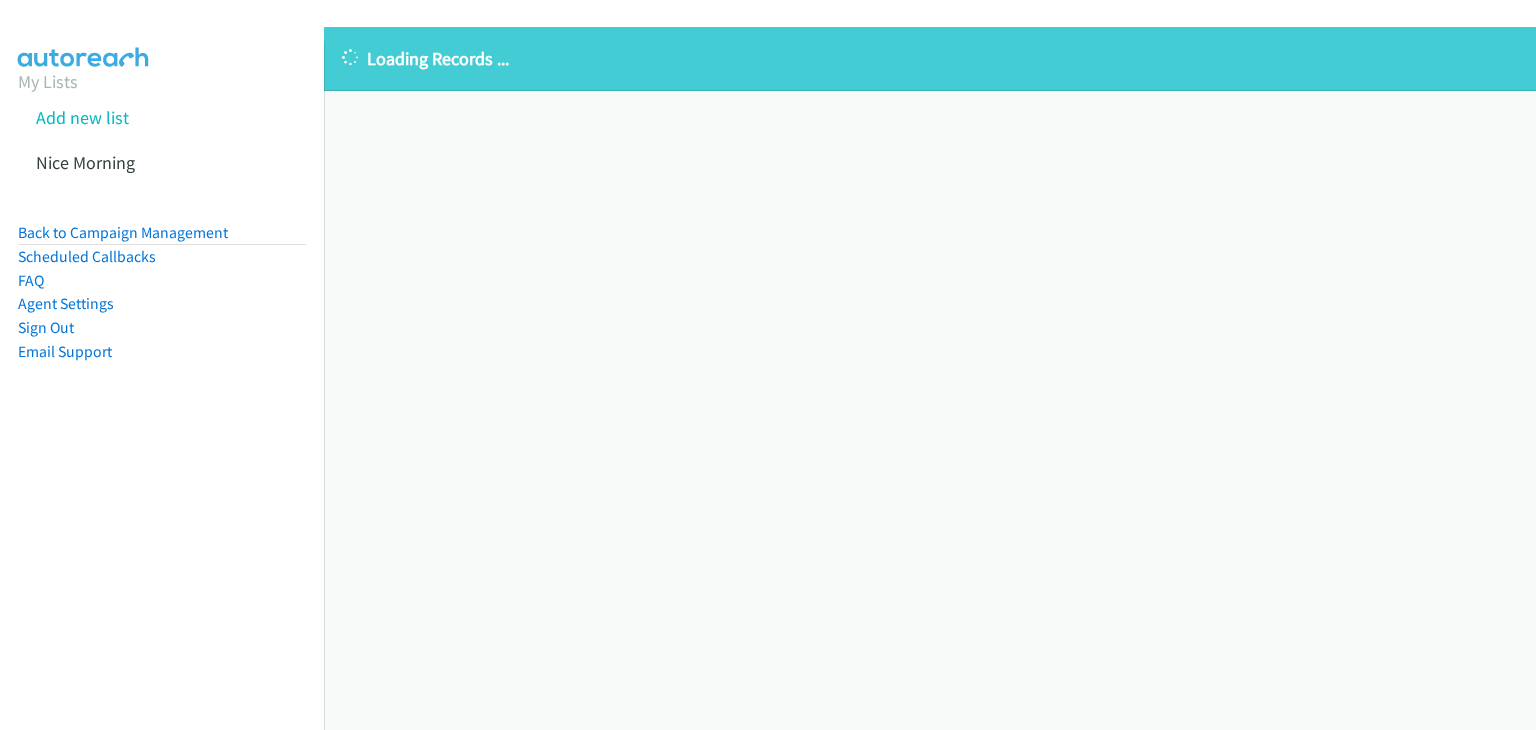 scroll, scrollTop: 0, scrollLeft: 0, axis: both 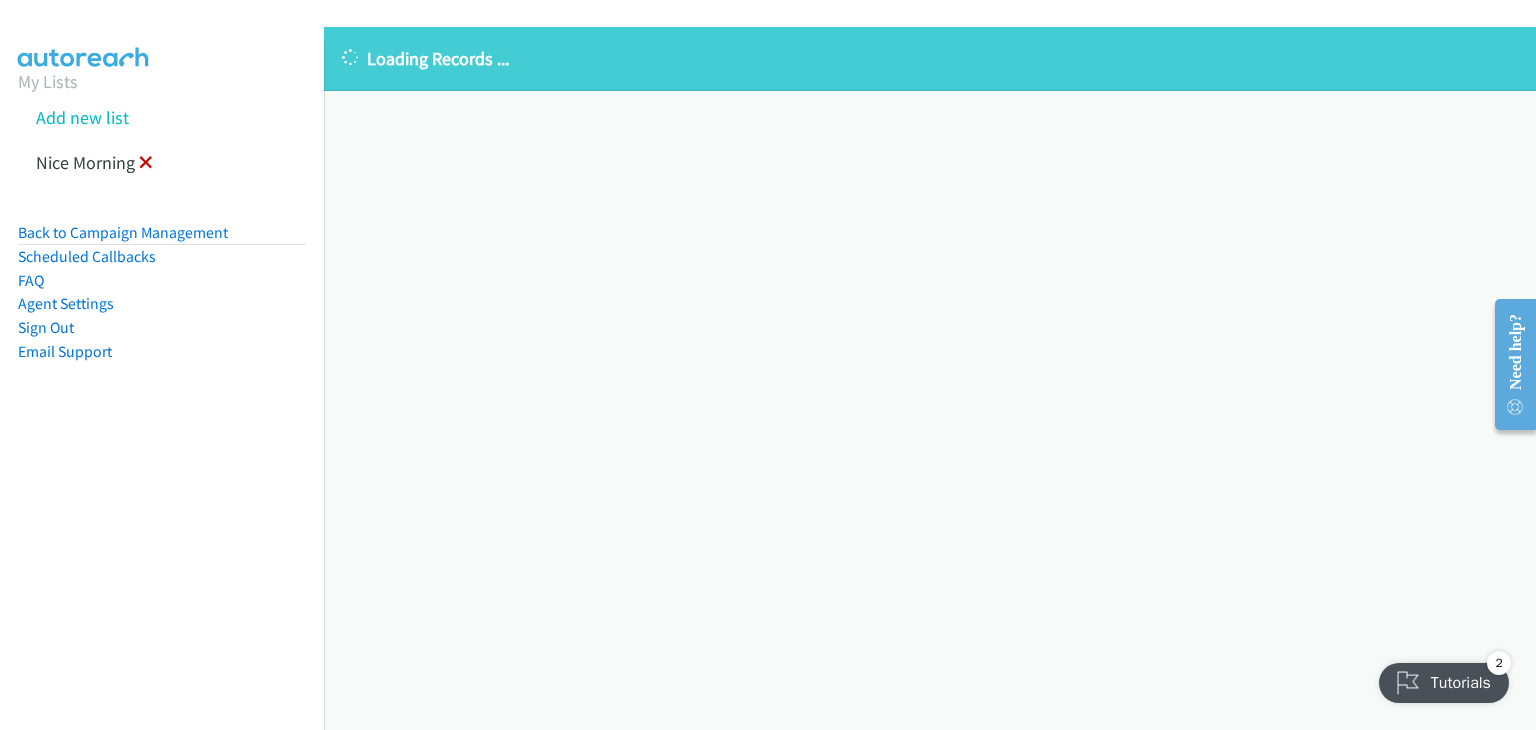 click at bounding box center [146, 164] 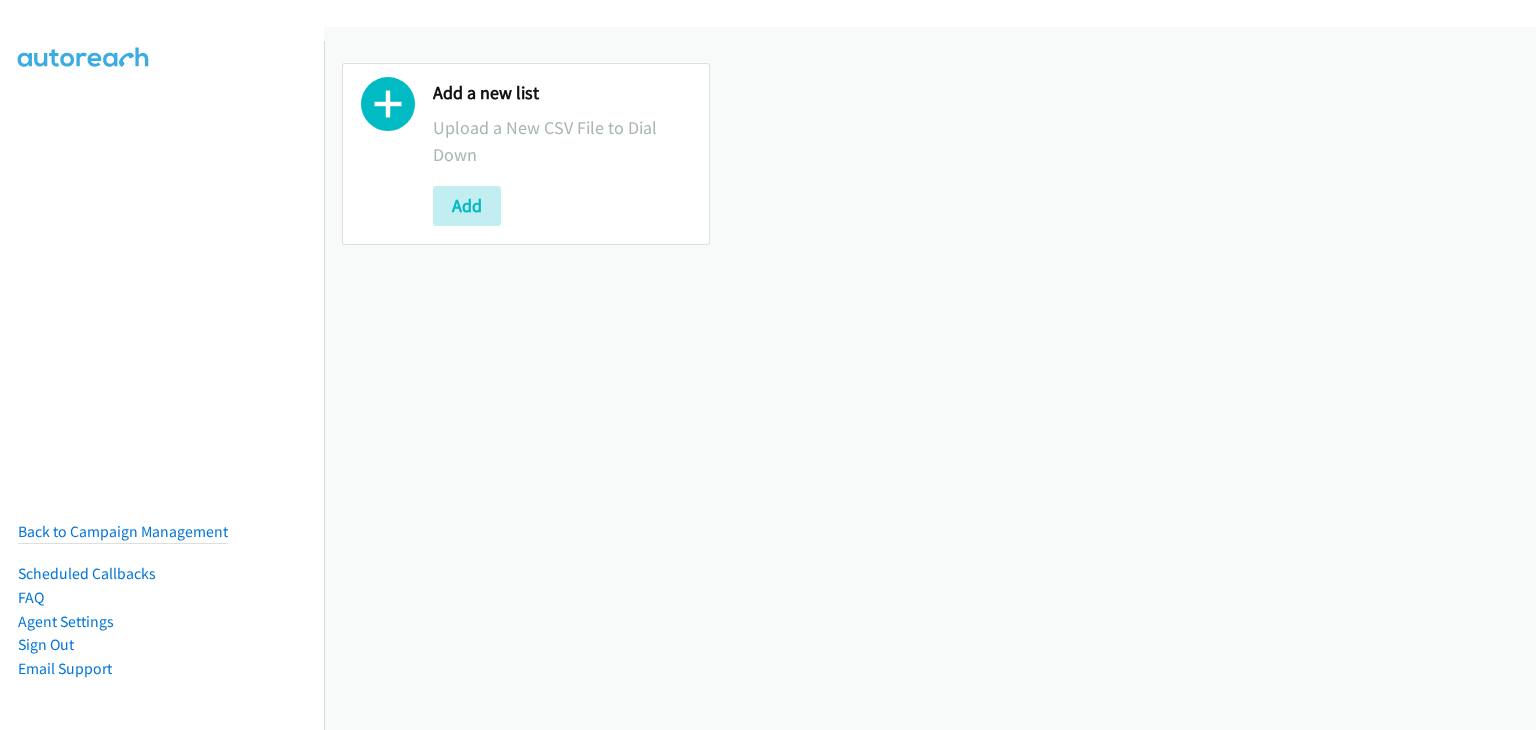 scroll, scrollTop: 0, scrollLeft: 0, axis: both 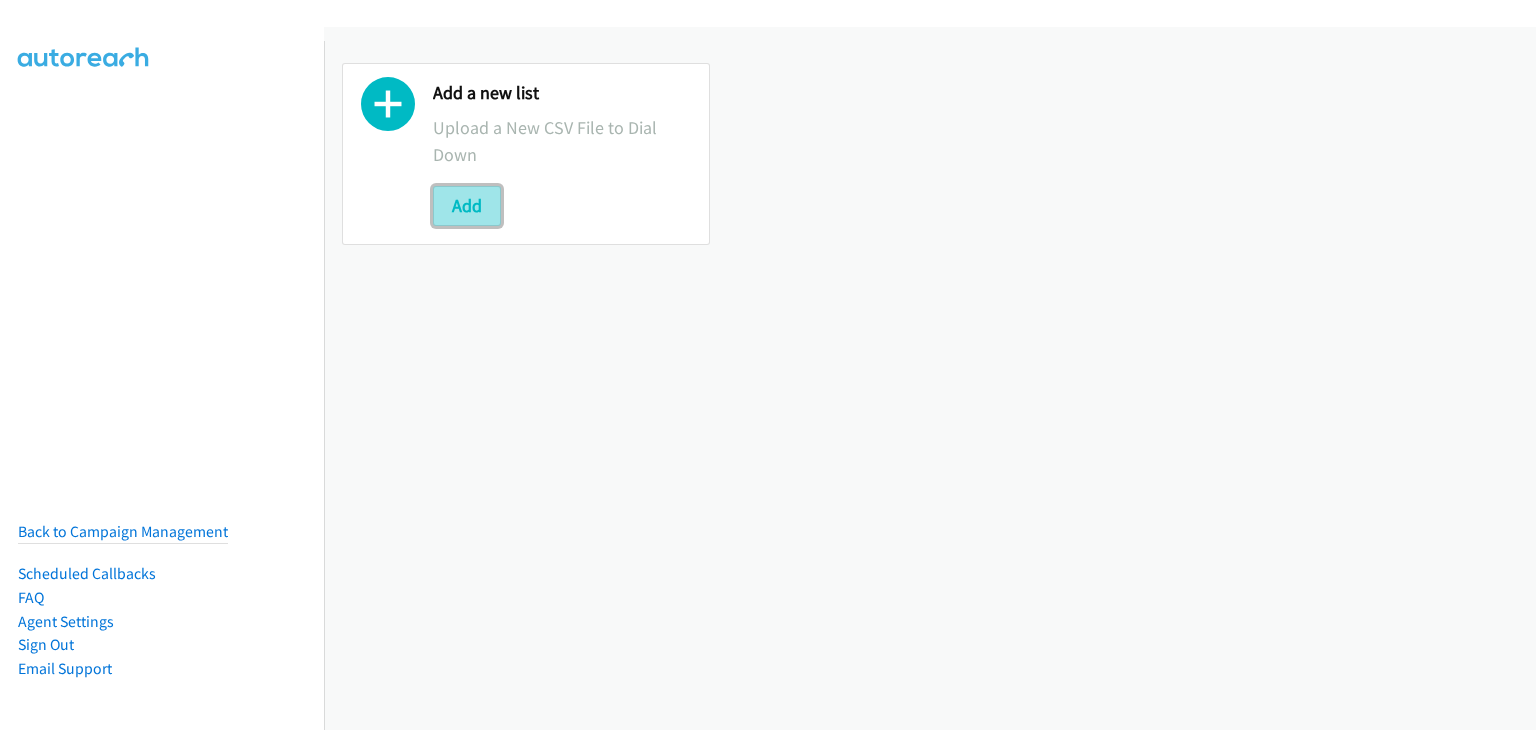 click on "Add" at bounding box center (467, 206) 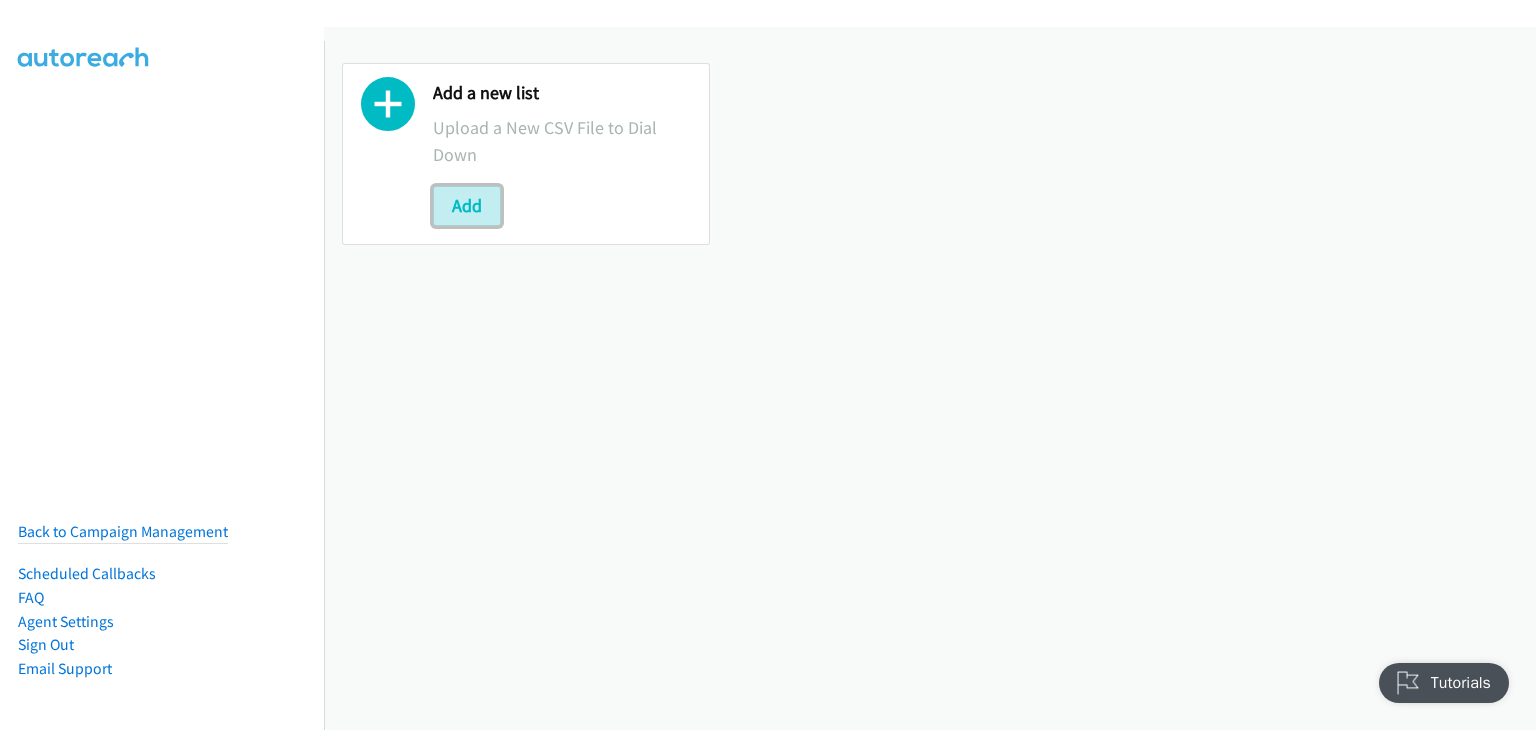 scroll, scrollTop: 0, scrollLeft: 0, axis: both 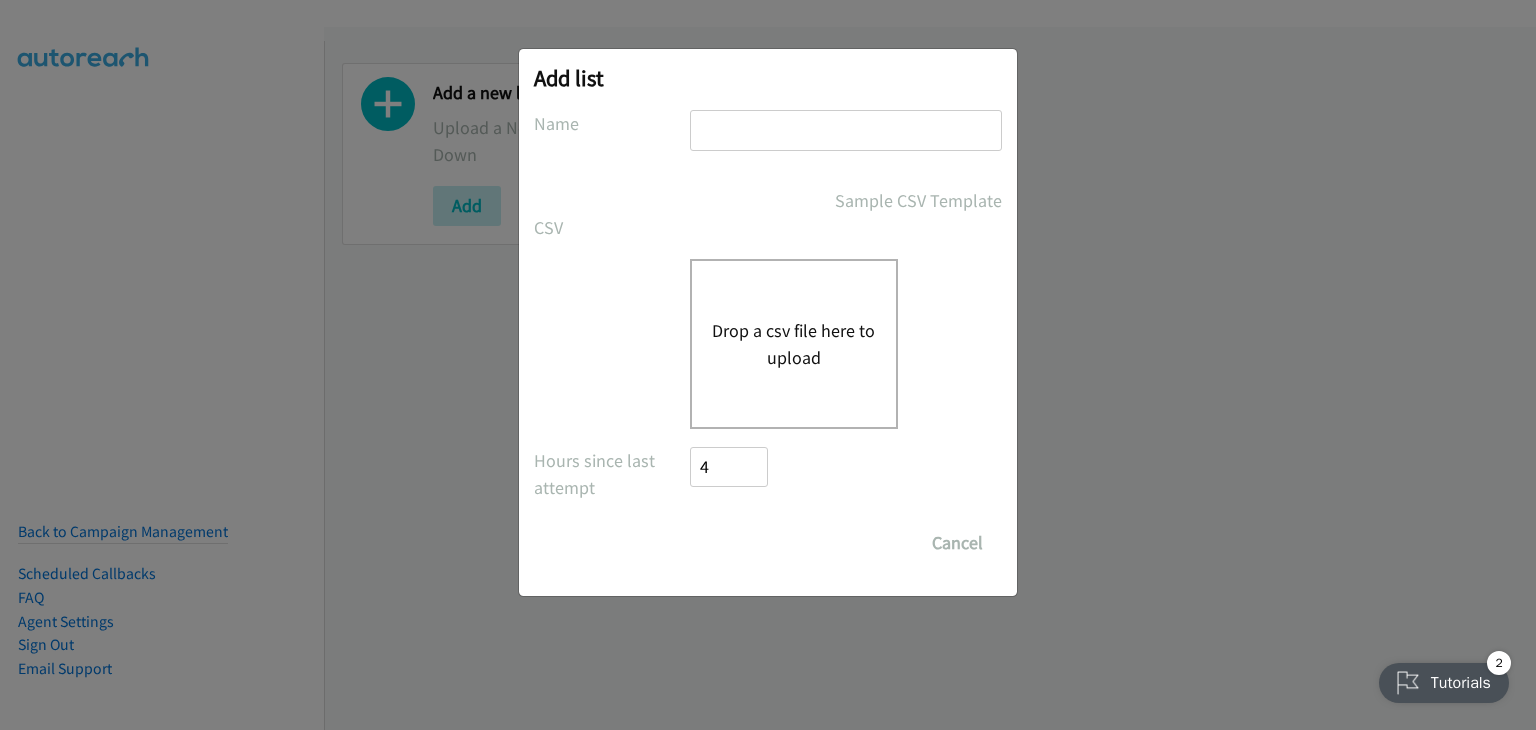 click at bounding box center [846, 130] 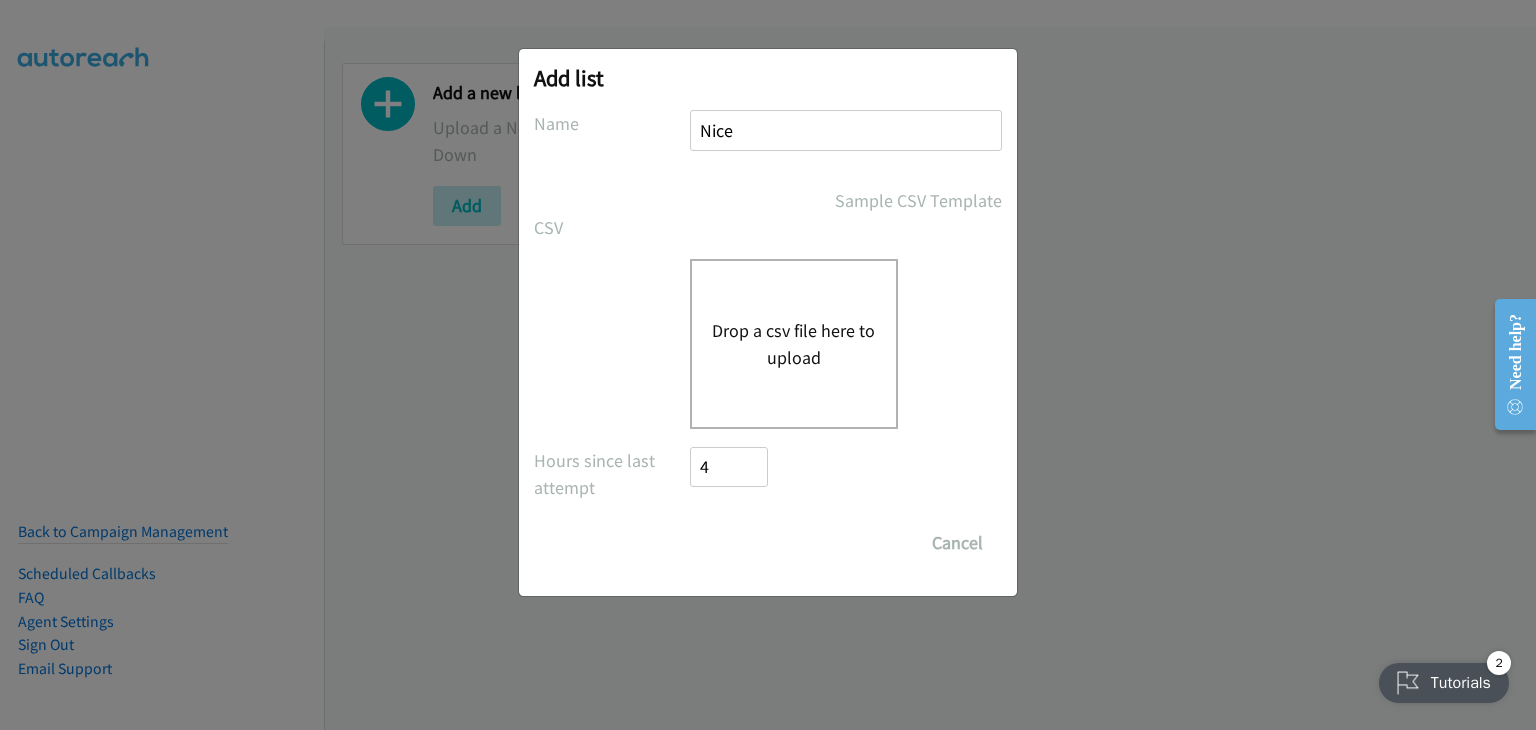 type on "Nice" 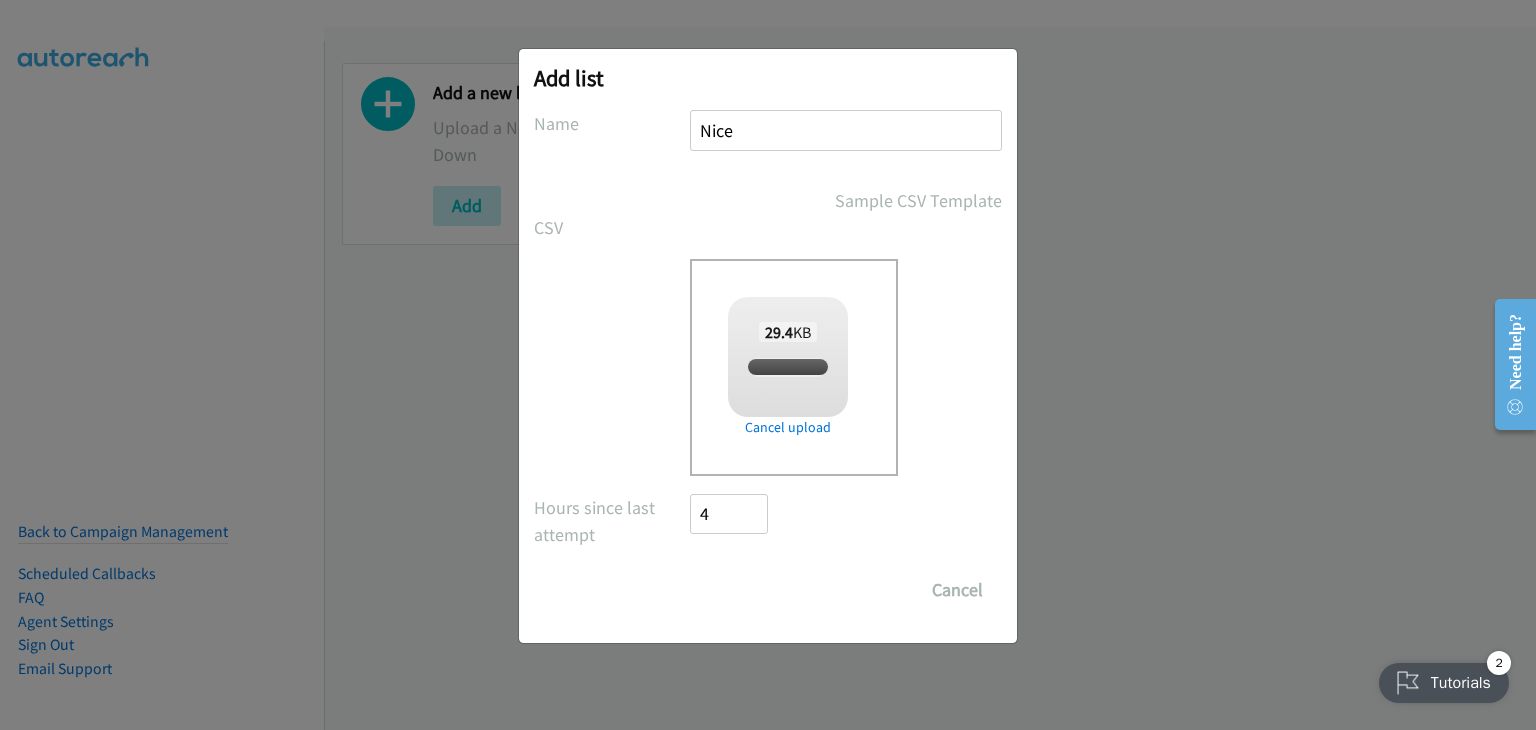 checkbox on "true" 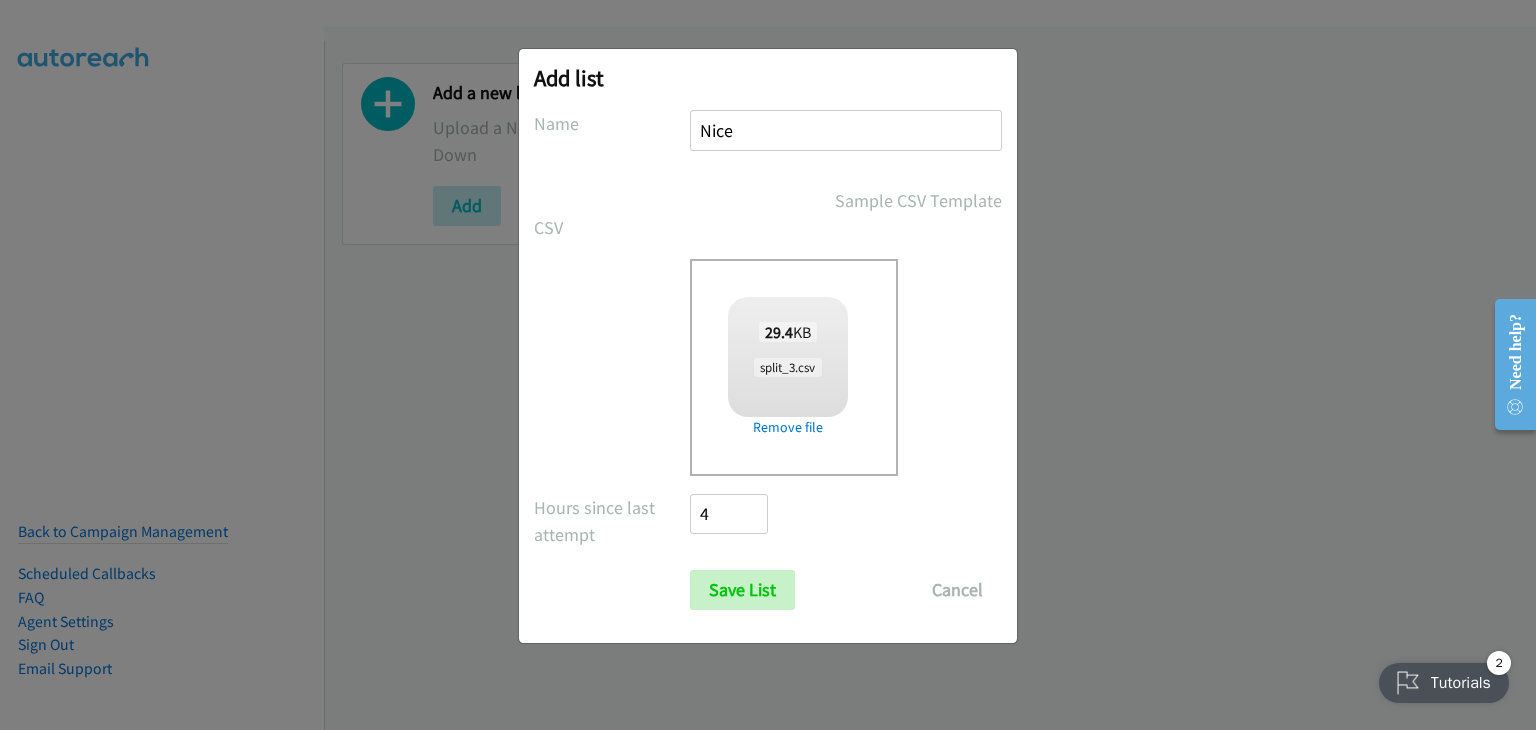 click on "Nice" at bounding box center [846, 130] 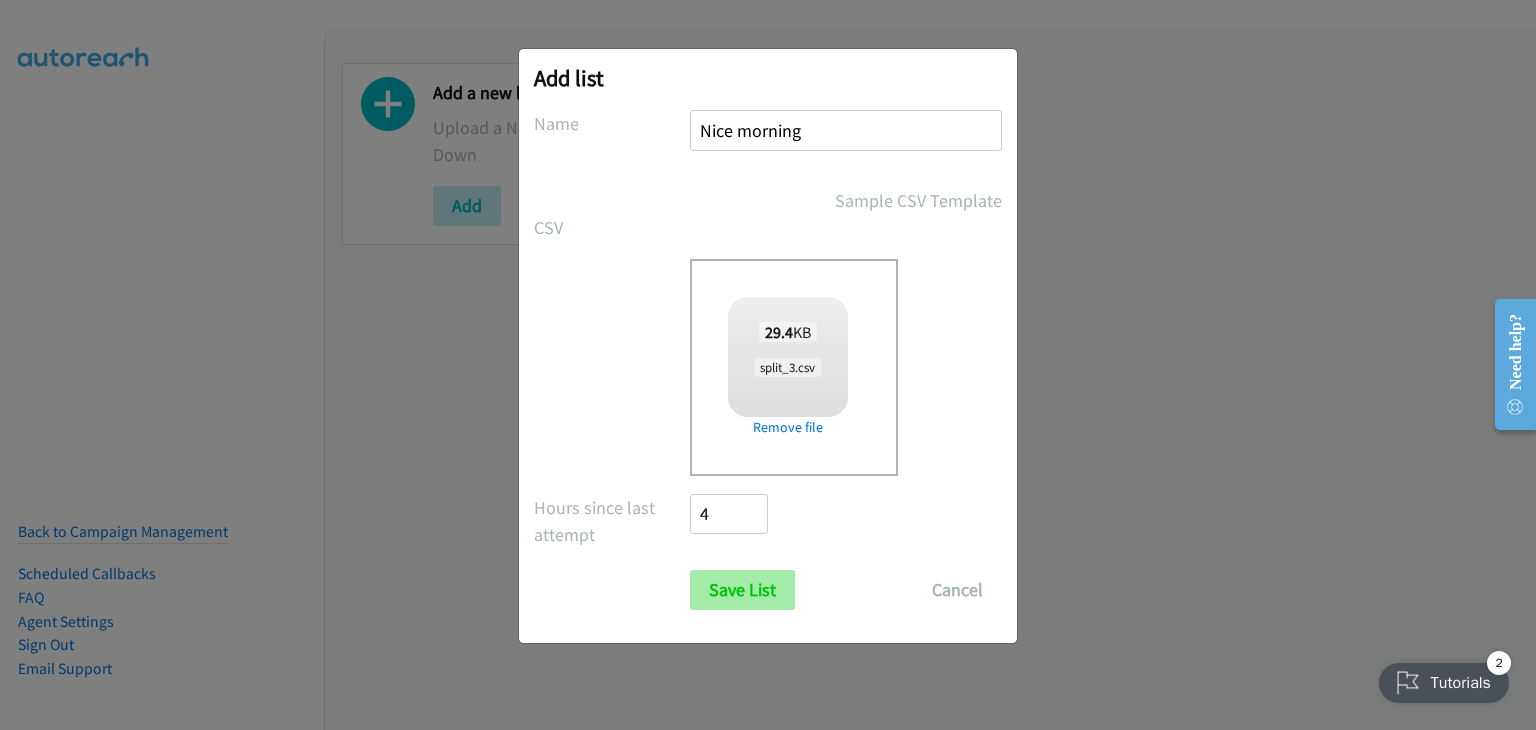 type on "Nice morning" 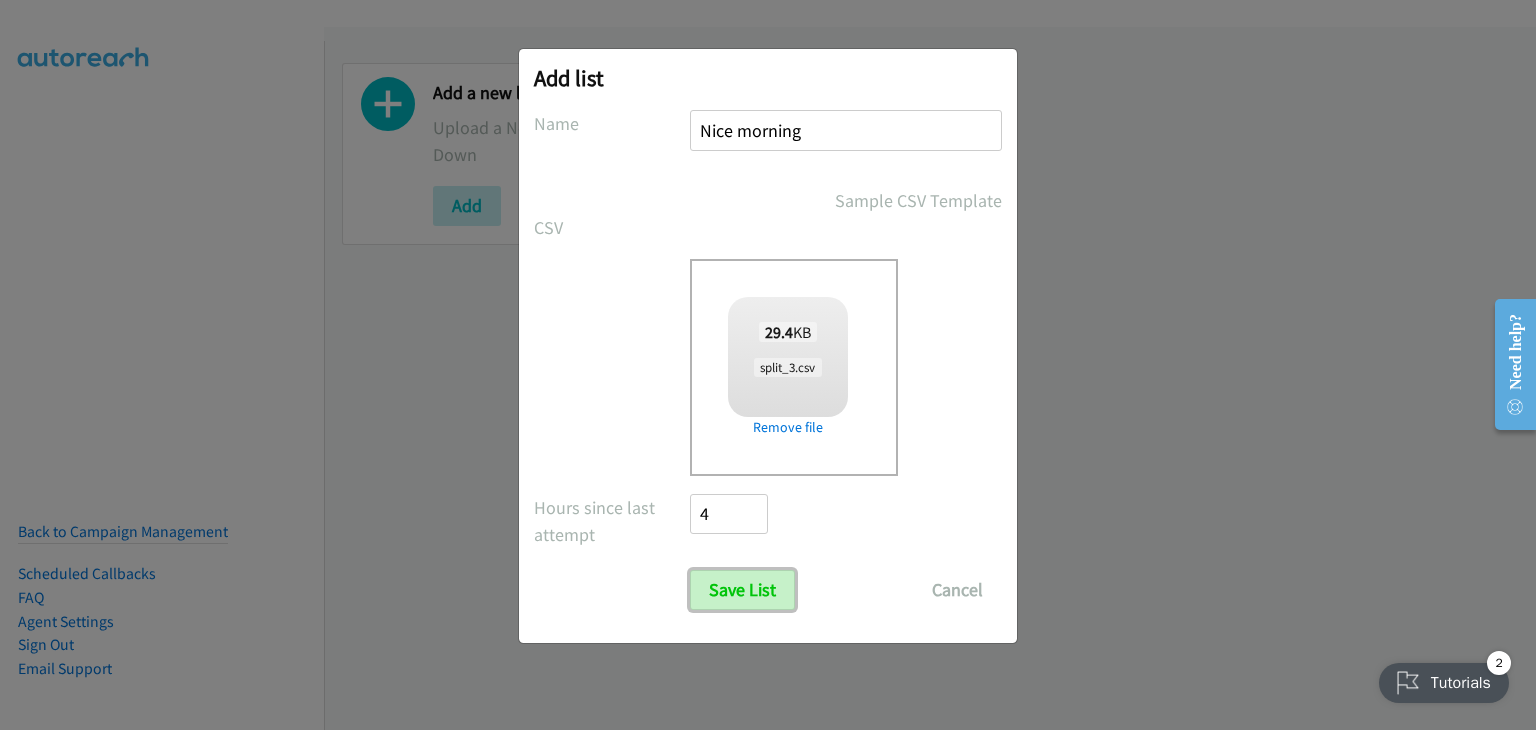 drag, startPoint x: 724, startPoint y: 584, endPoint x: 820, endPoint y: 586, distance: 96.02083 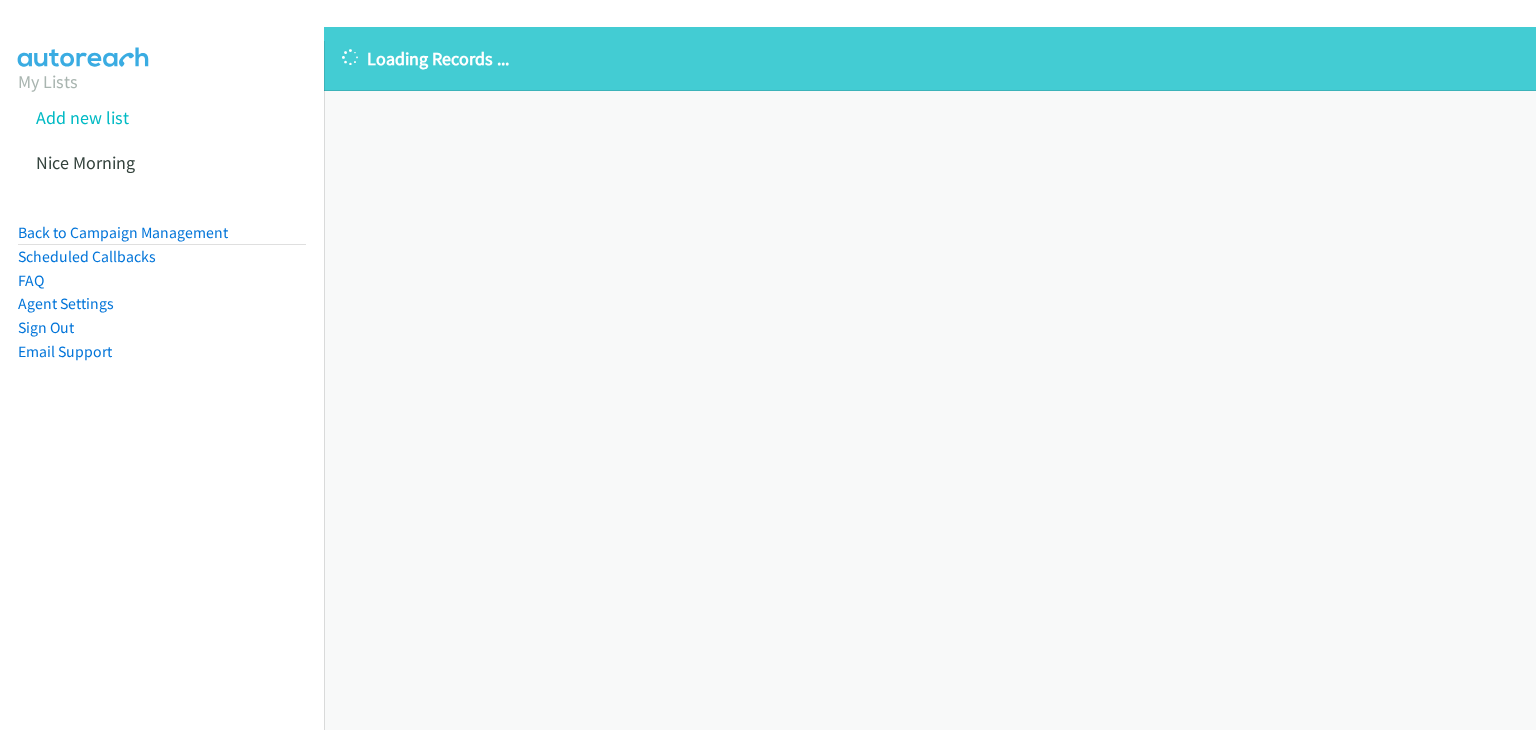 scroll, scrollTop: 0, scrollLeft: 0, axis: both 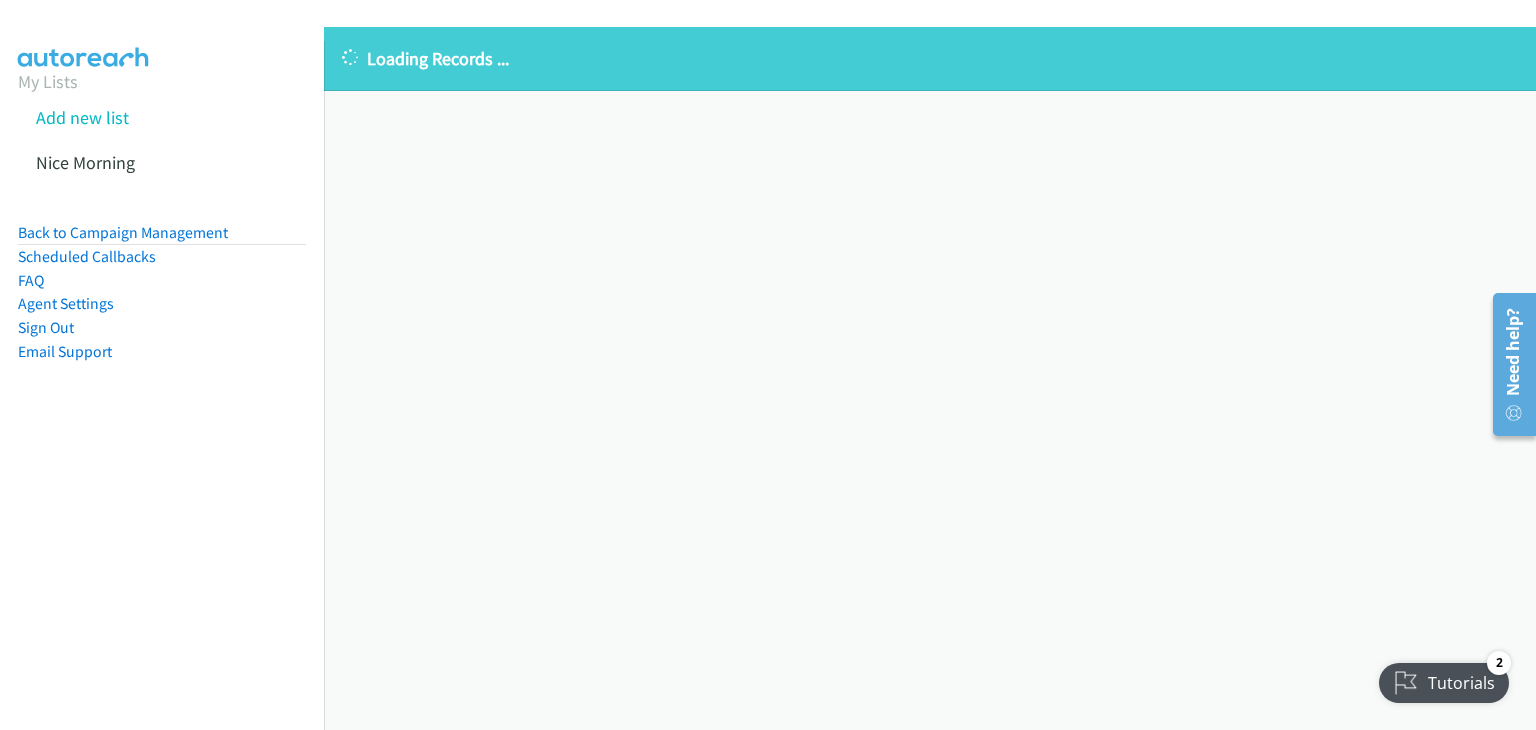 click on "Loading Records ...
Sorry, something went wrong please try again." at bounding box center [930, 378] 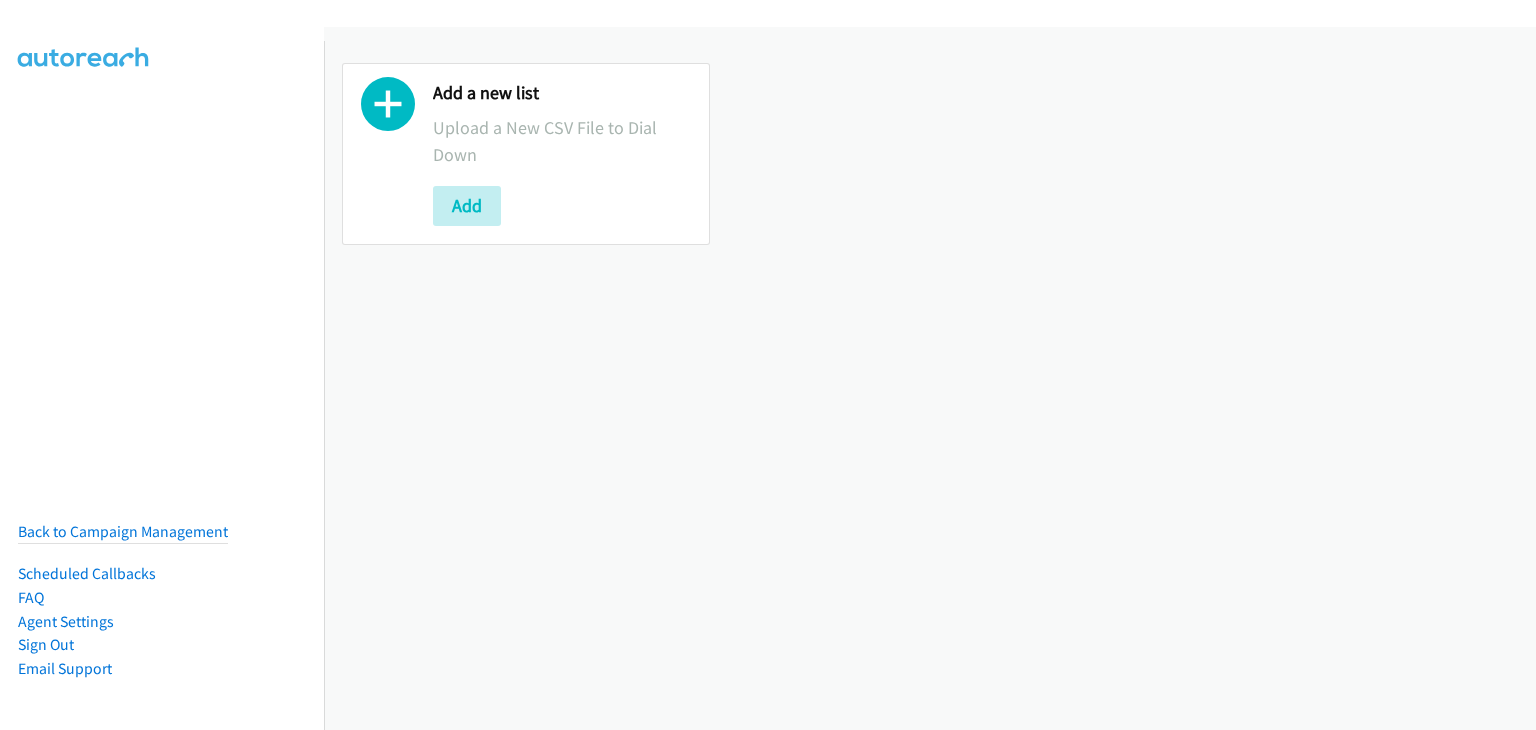 scroll, scrollTop: 0, scrollLeft: 0, axis: both 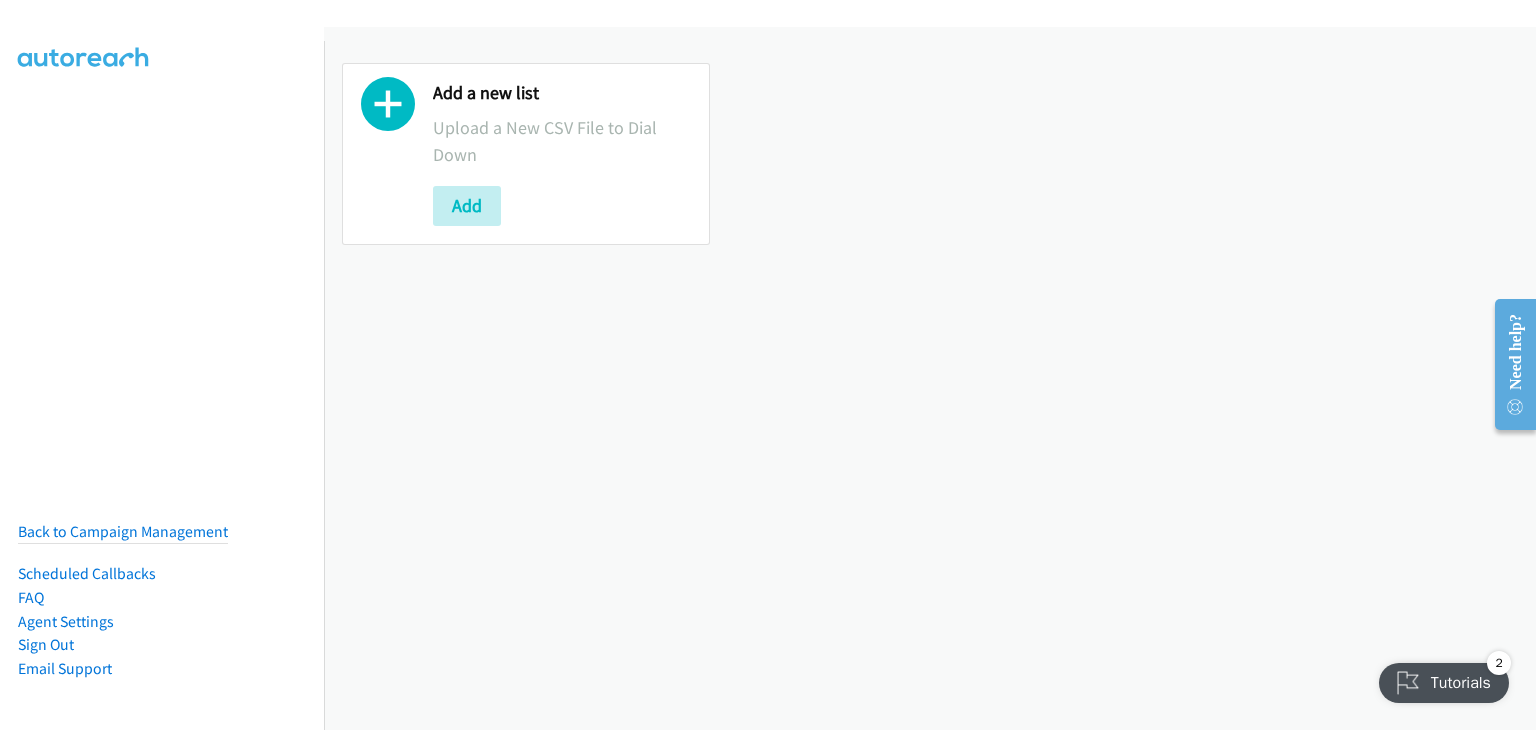 click on "Back to Campaign Management
Scheduled Callbacks
FAQ
Agent Settings
Sign Out
Compact View
Email Support" at bounding box center [162, 406] 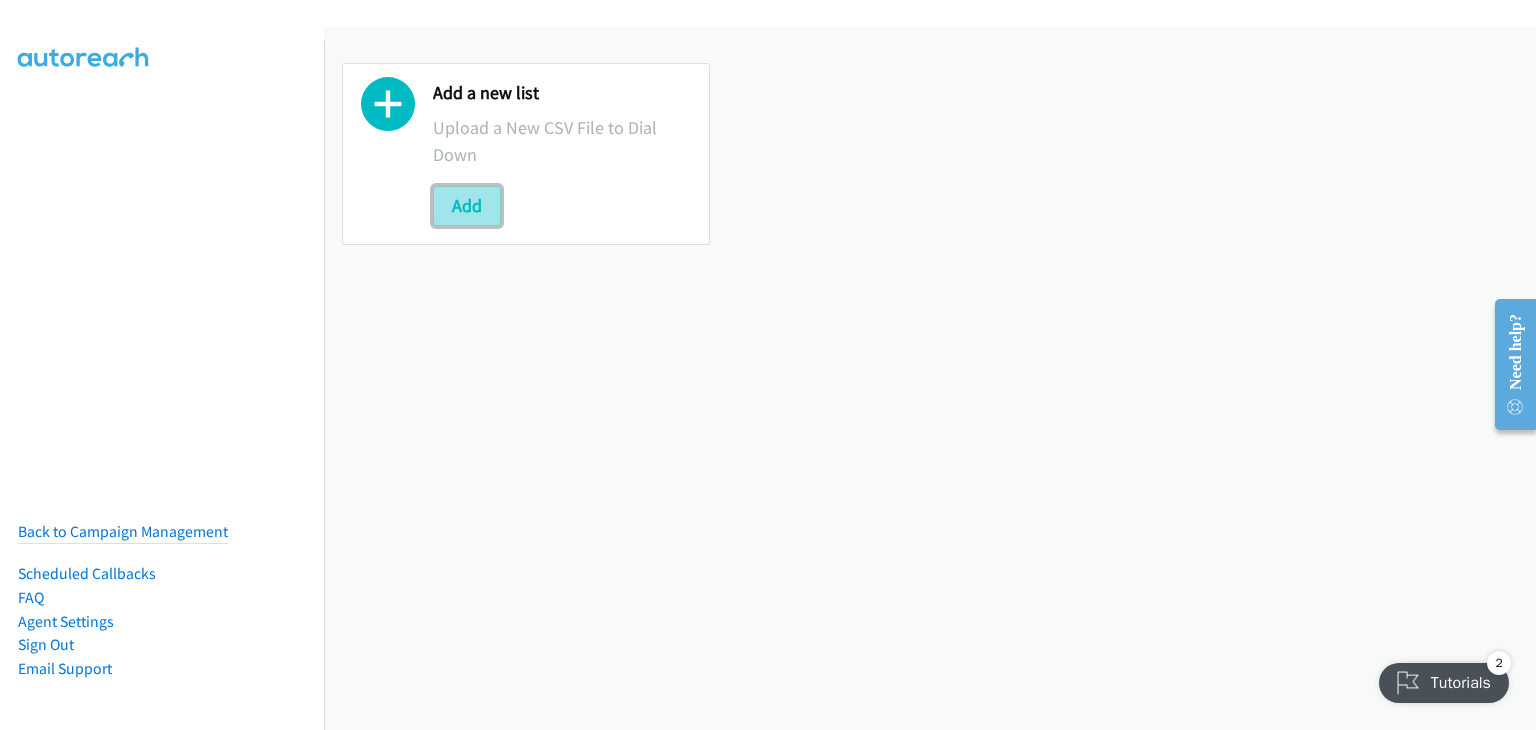 click on "Add" at bounding box center (467, 206) 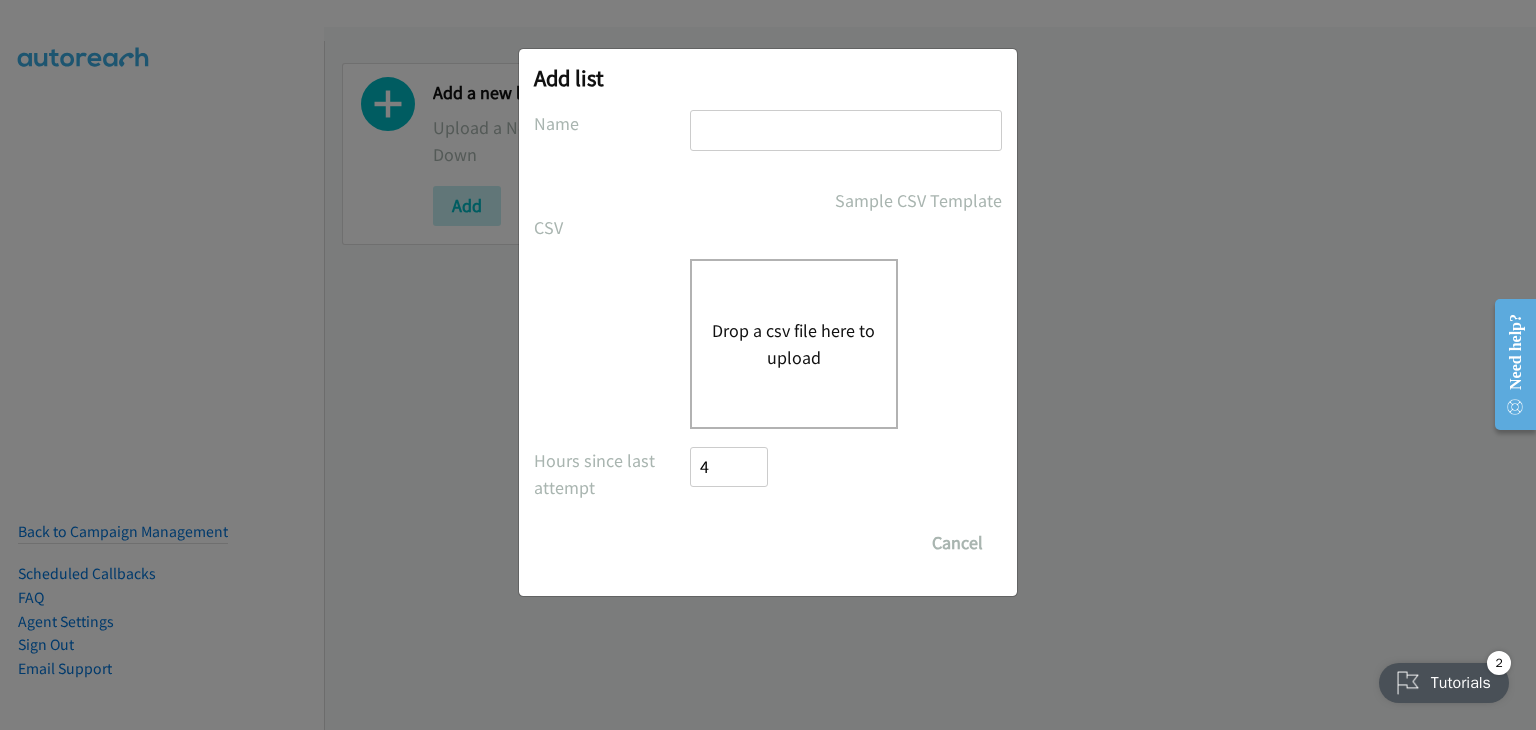 click at bounding box center (846, 130) 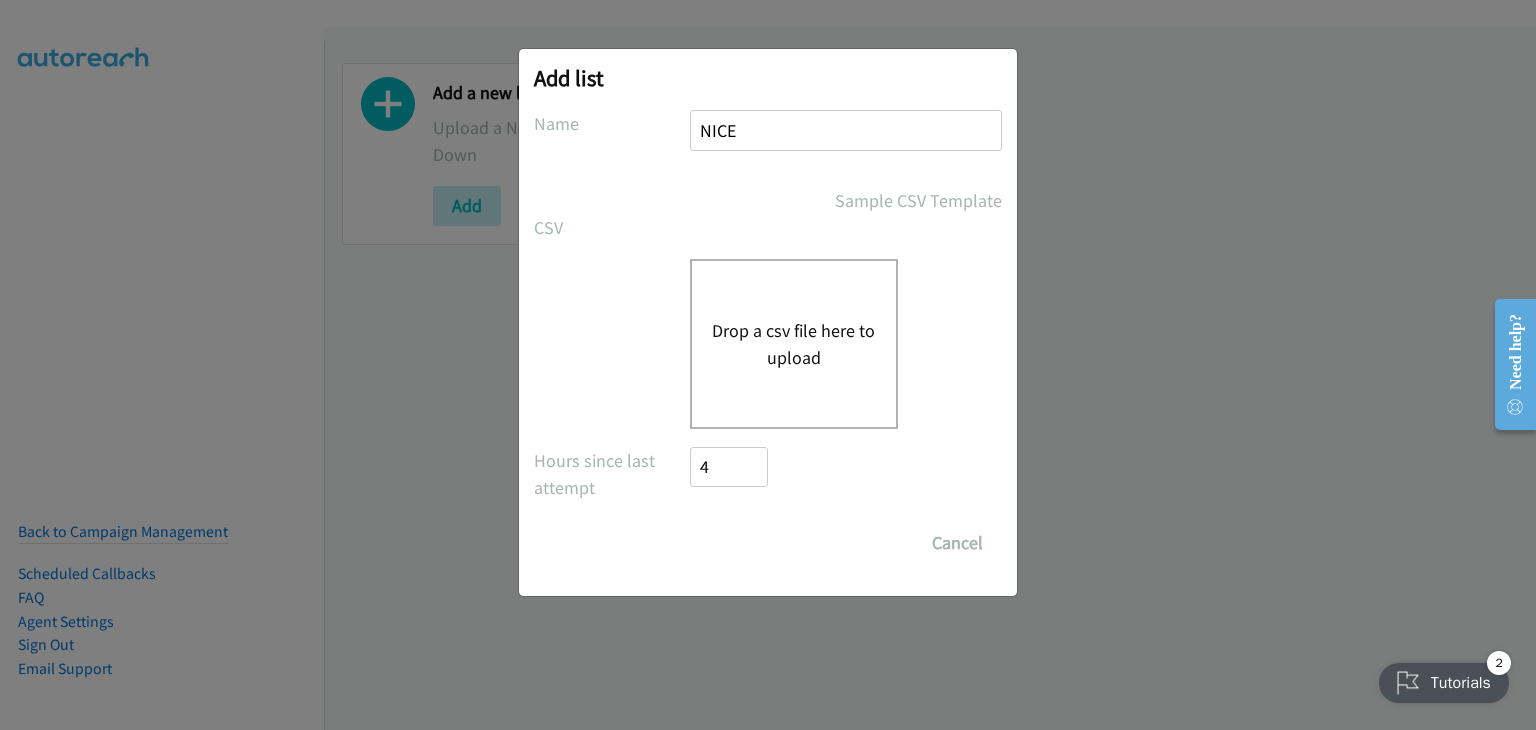 click on "NICE" at bounding box center [846, 130] 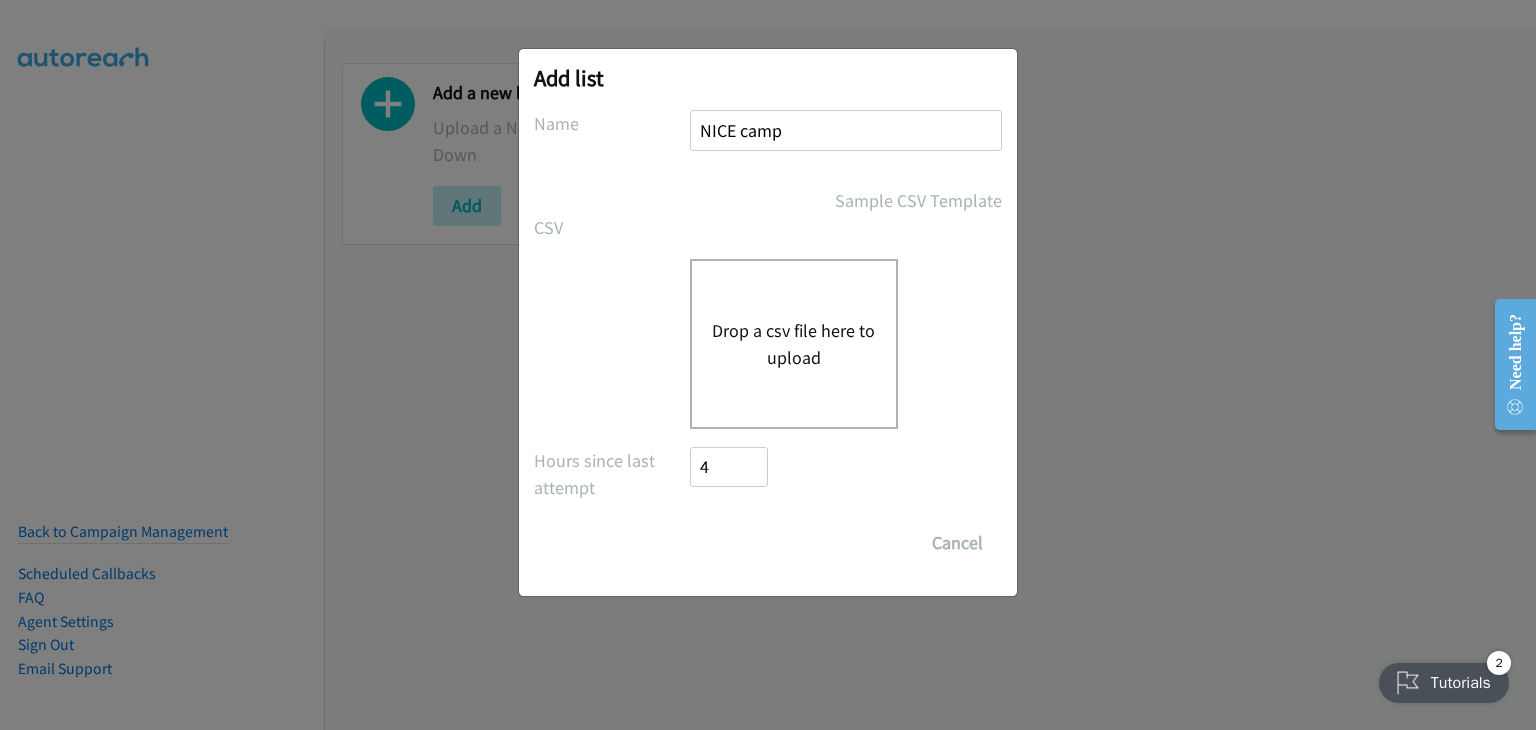 type on "NICE camp" 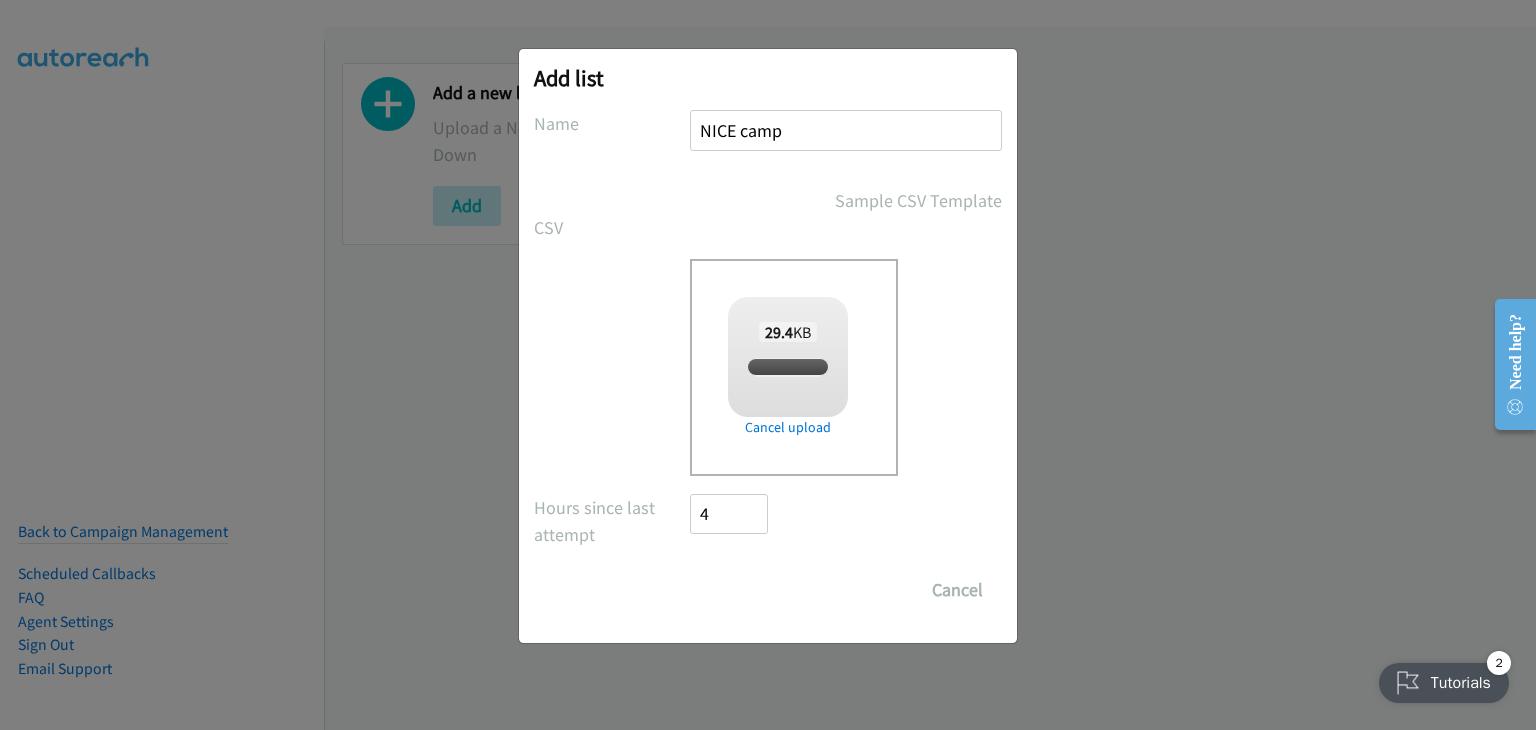 checkbox on "true" 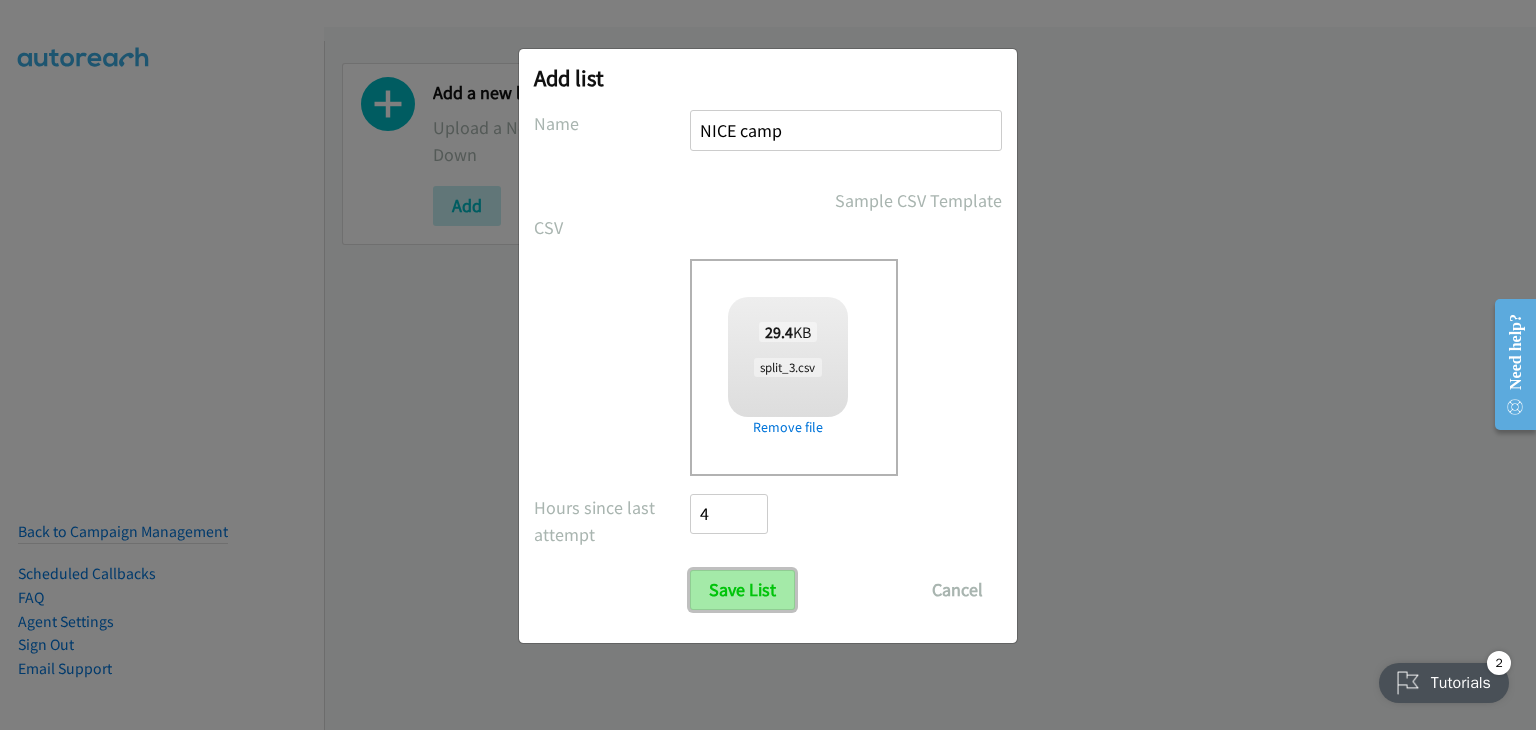 click on "Save List" at bounding box center (742, 590) 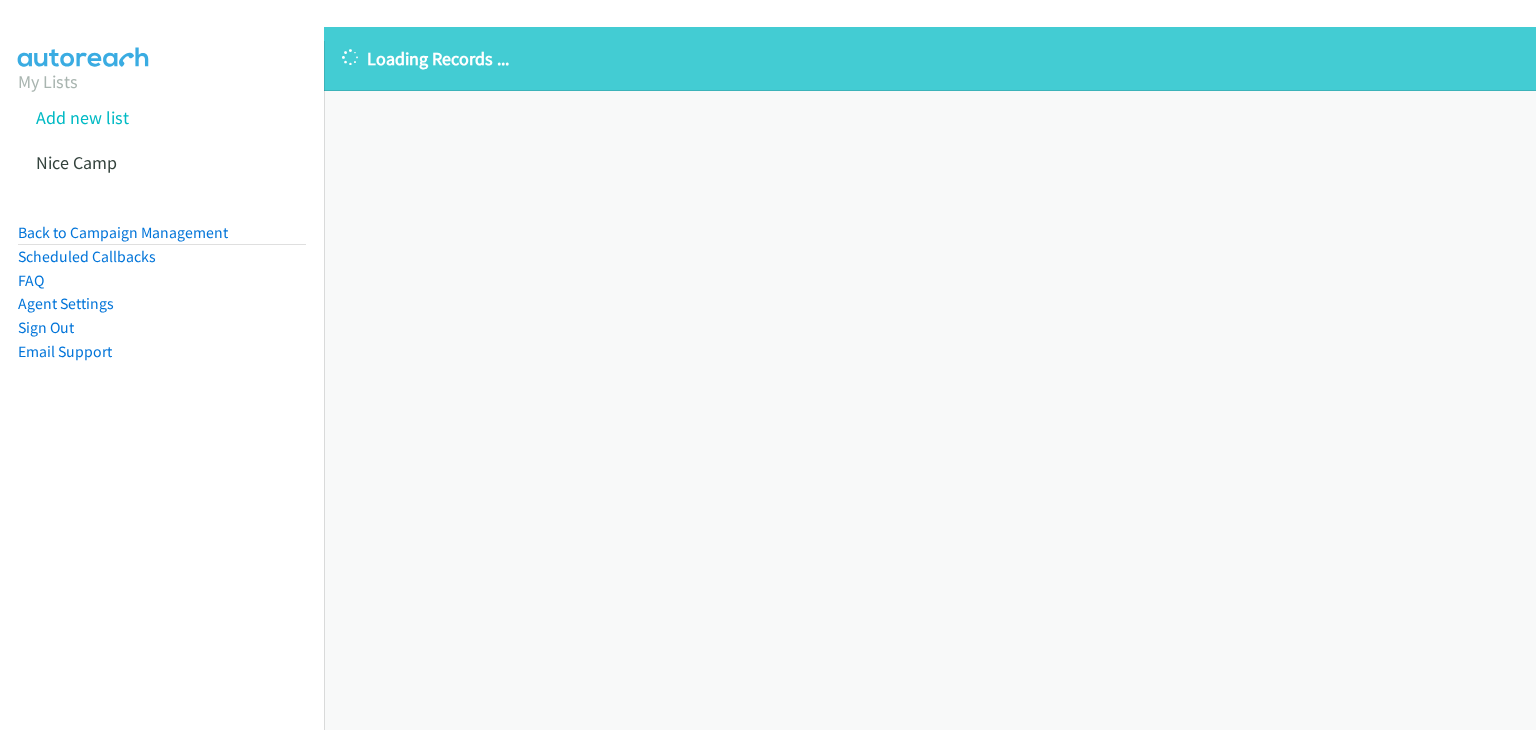 scroll, scrollTop: 0, scrollLeft: 0, axis: both 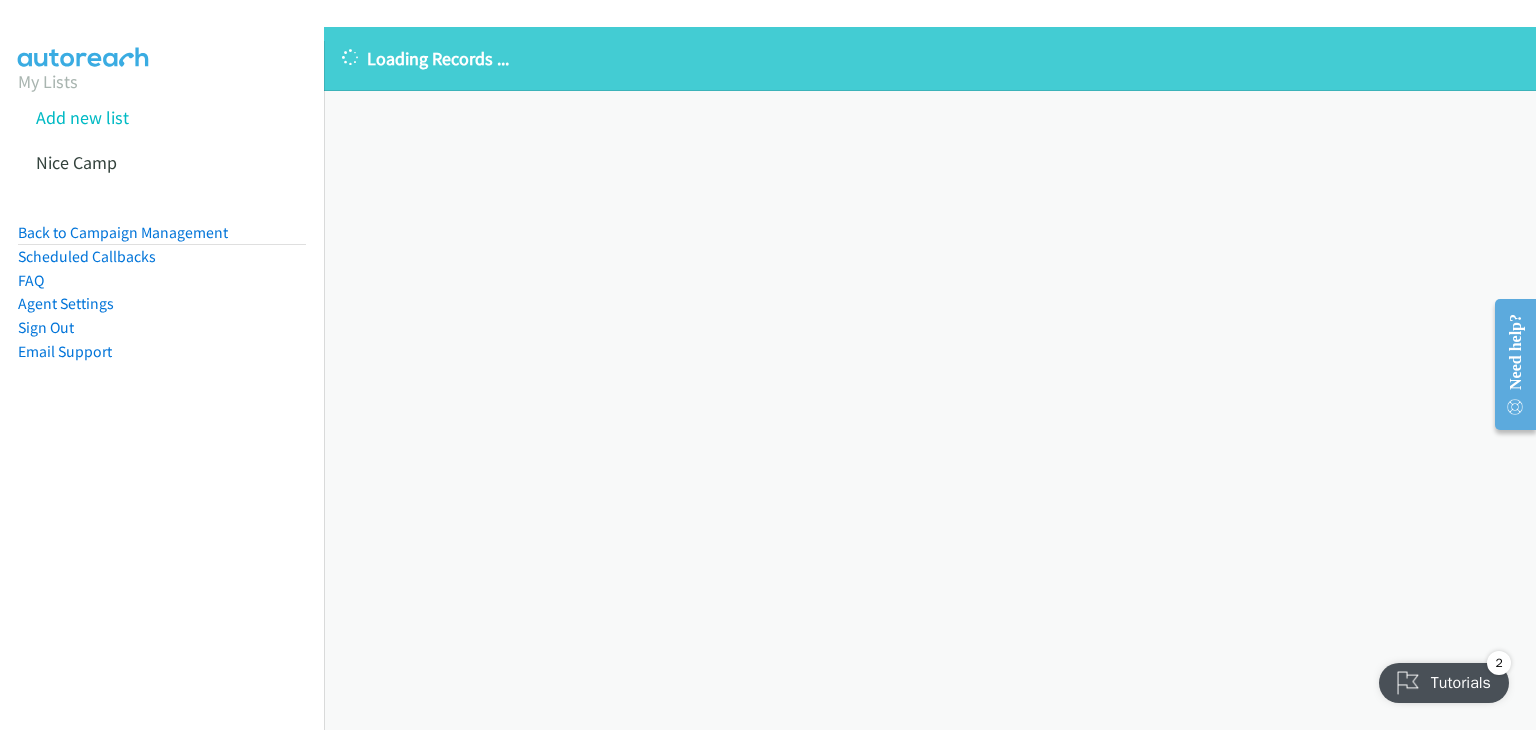 click on "Loading Records ...
Sorry, something went wrong please try again." at bounding box center [930, 378] 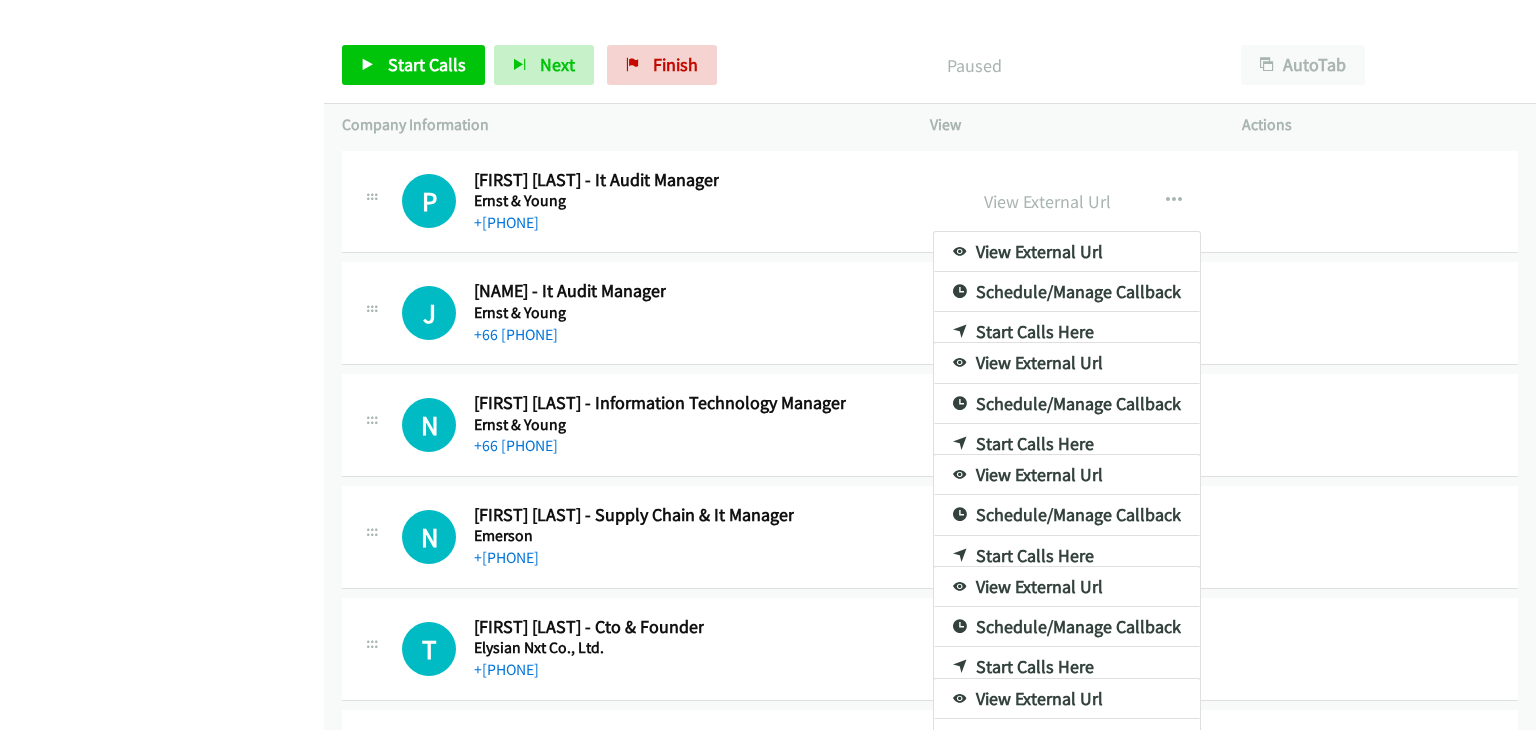 scroll, scrollTop: 0, scrollLeft: 0, axis: both 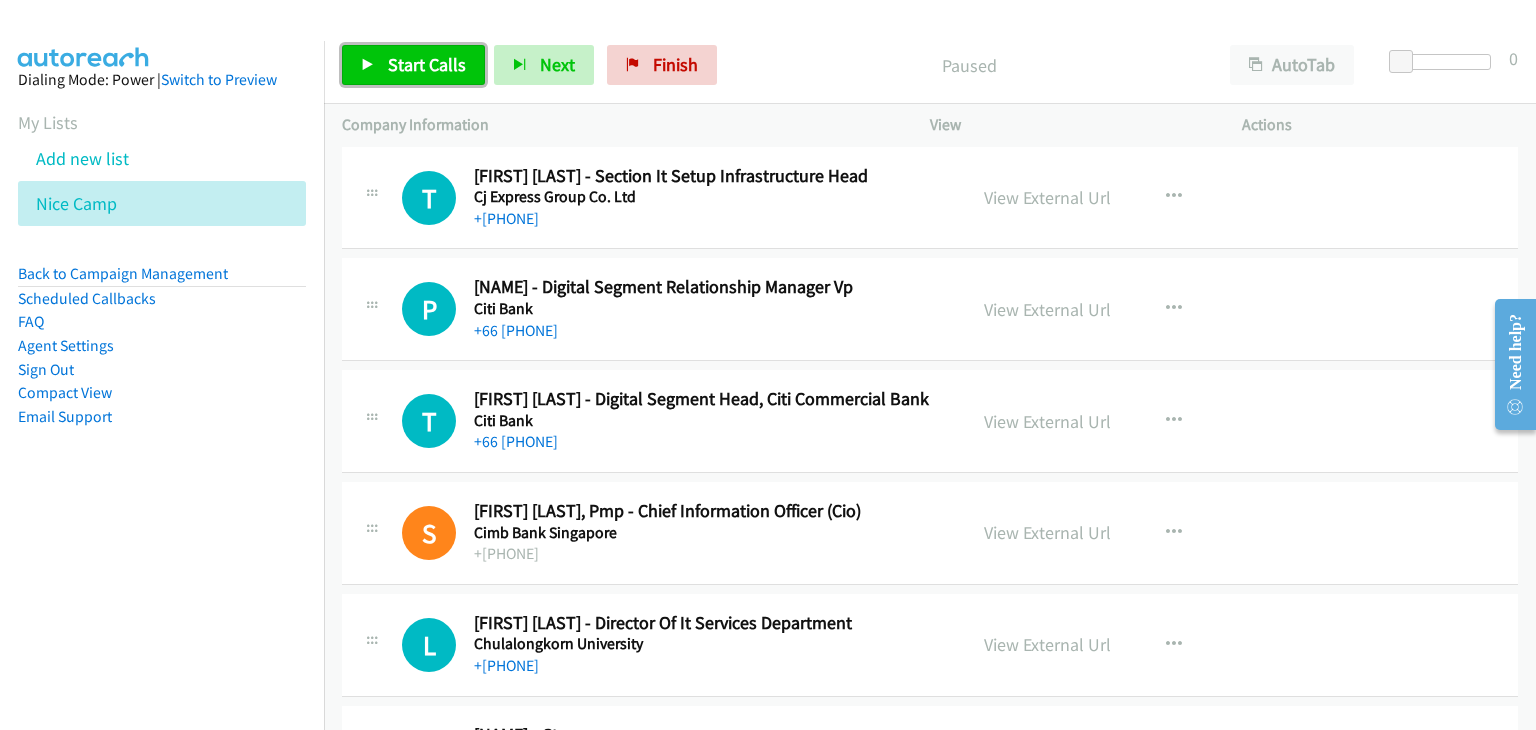 click on "Start Calls" at bounding box center (413, 65) 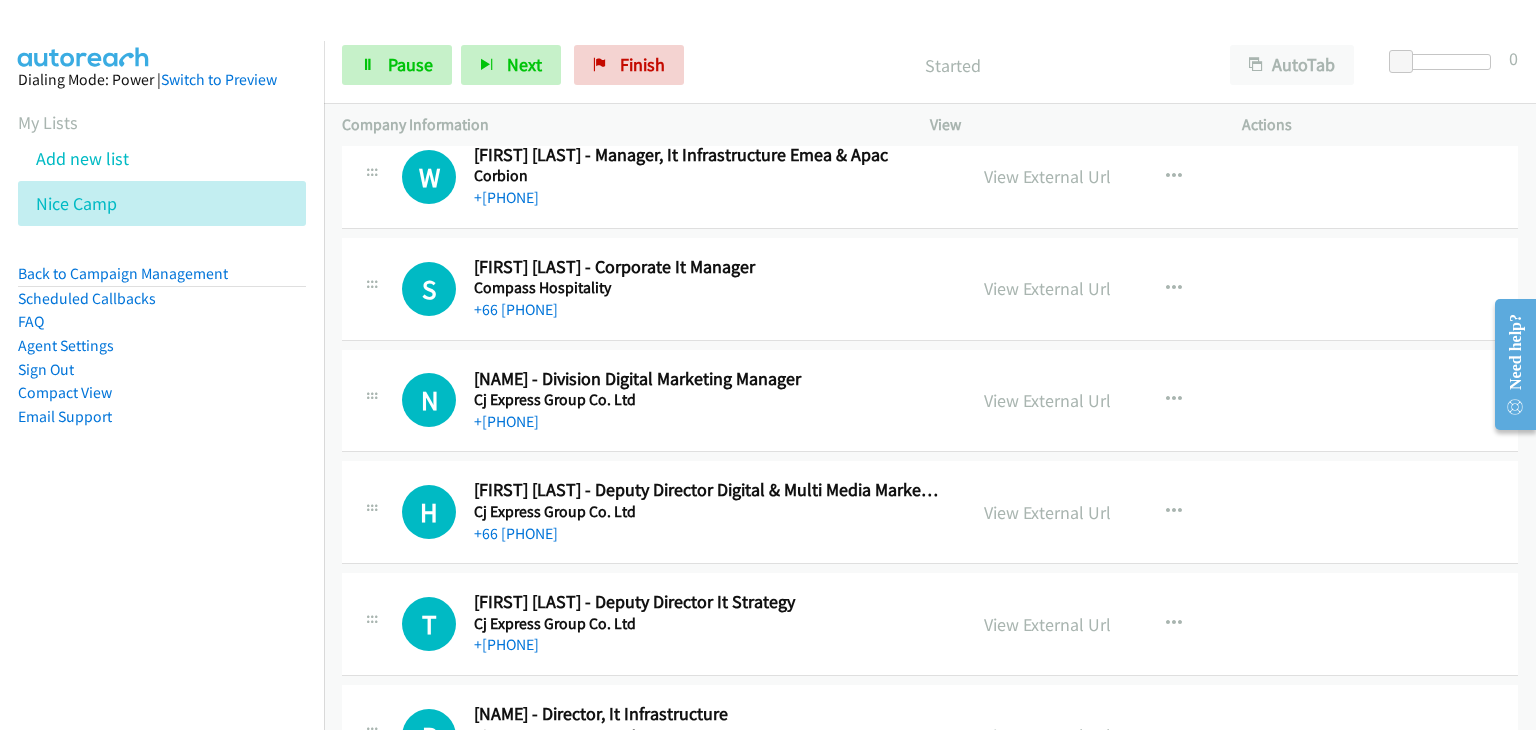scroll, scrollTop: 3900, scrollLeft: 0, axis: vertical 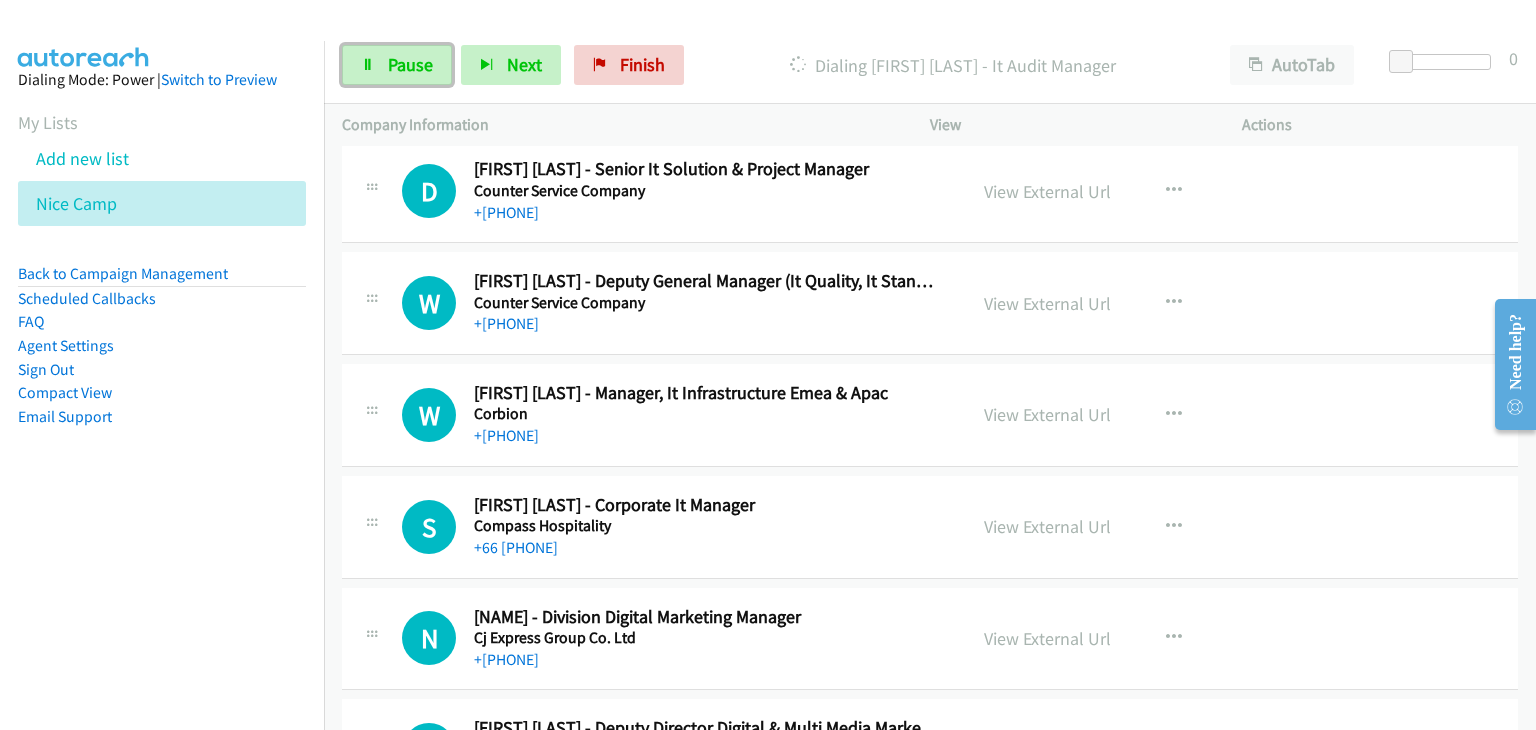 drag, startPoint x: 391, startPoint y: 73, endPoint x: 638, endPoint y: 149, distance: 258.42795 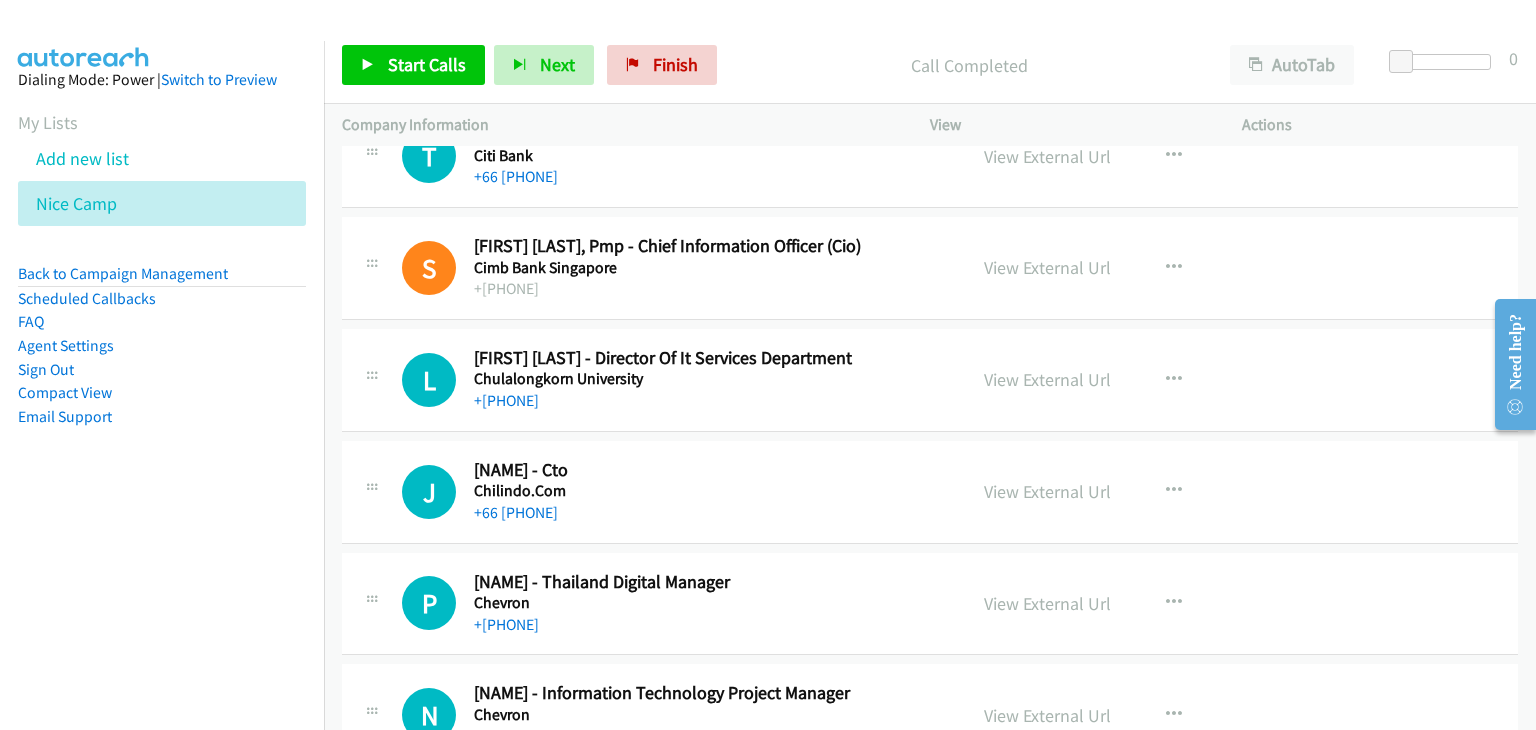 scroll, scrollTop: 5100, scrollLeft: 0, axis: vertical 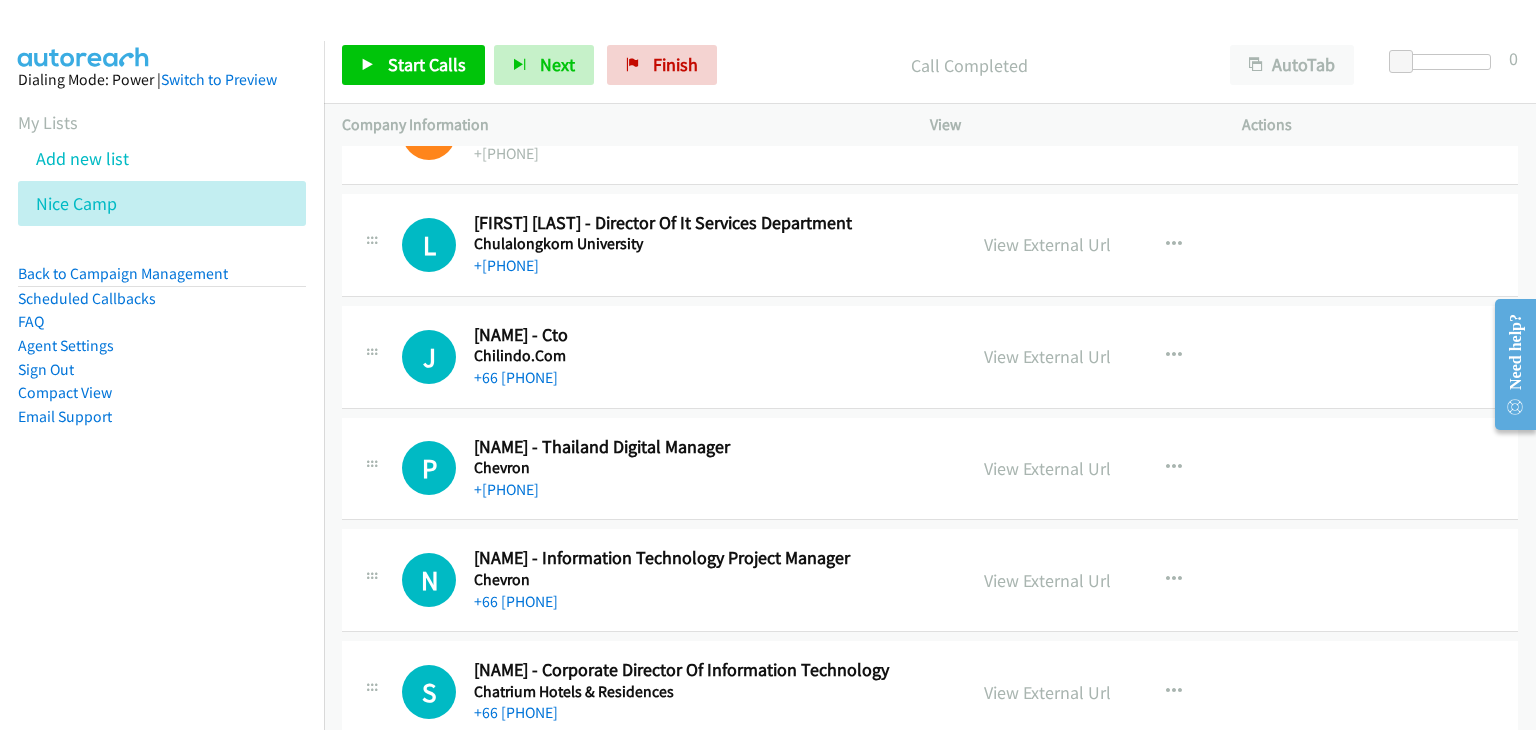 drag, startPoint x: 429, startPoint y: 43, endPoint x: 457, endPoint y: 50, distance: 28.86174 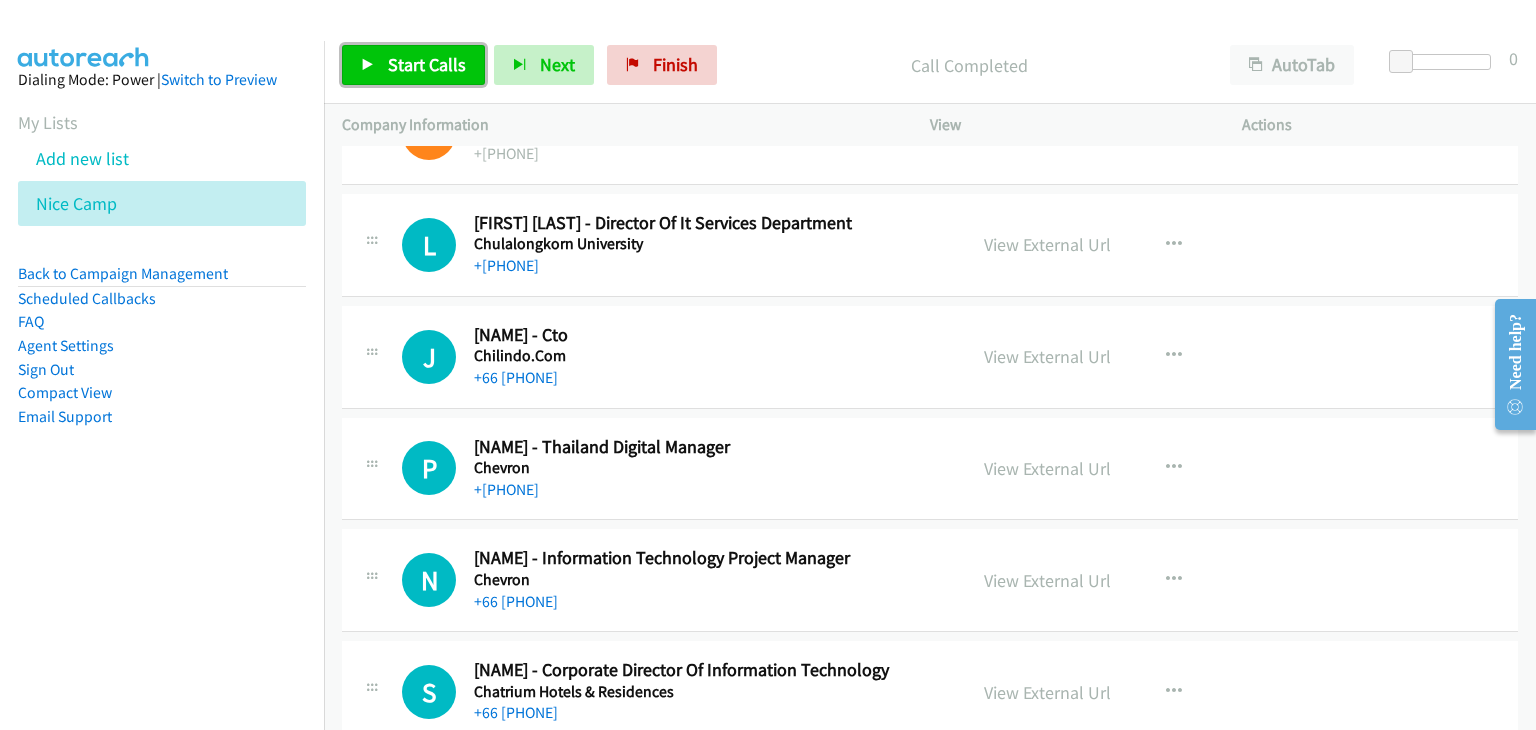 click on "Start Calls" at bounding box center [427, 64] 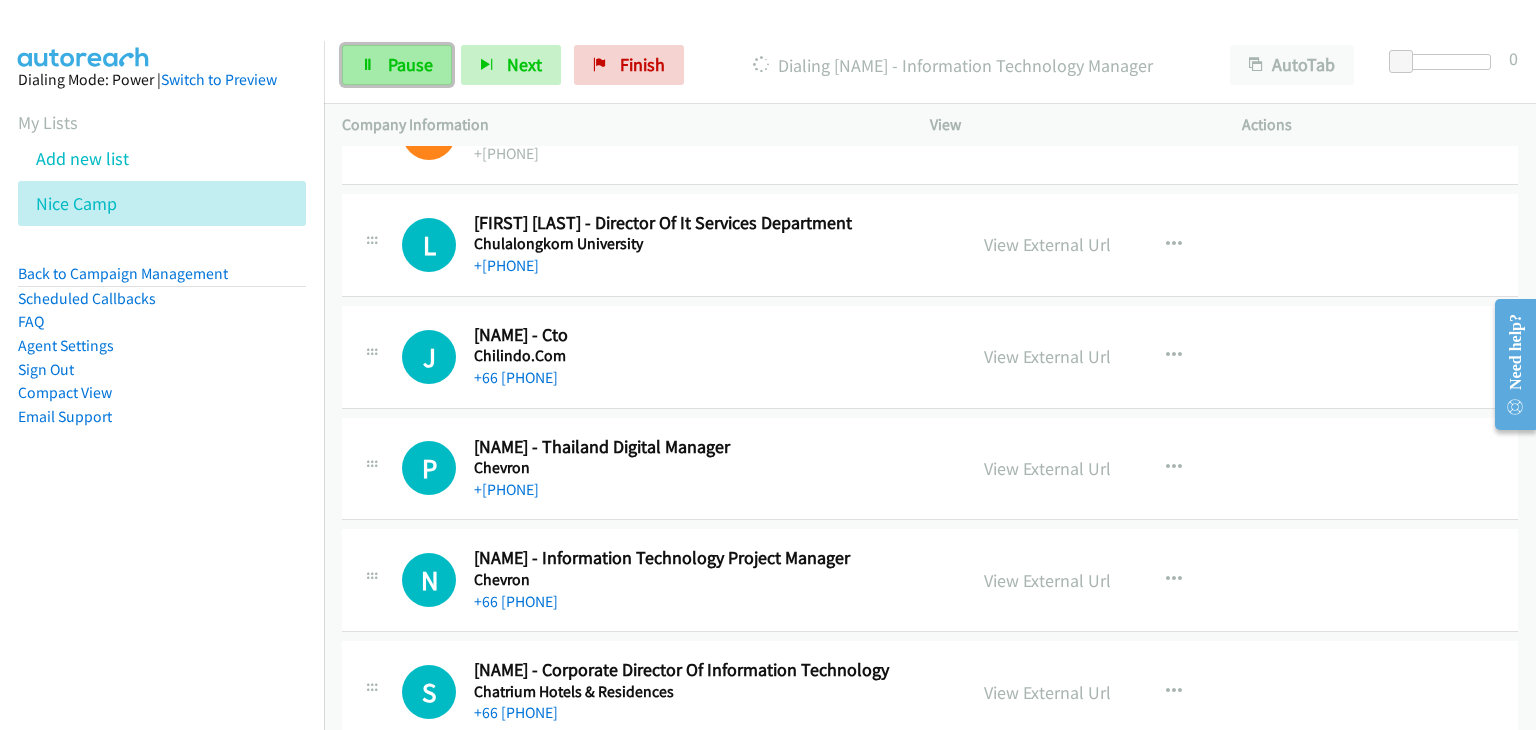 click on "Pause" at bounding box center (410, 64) 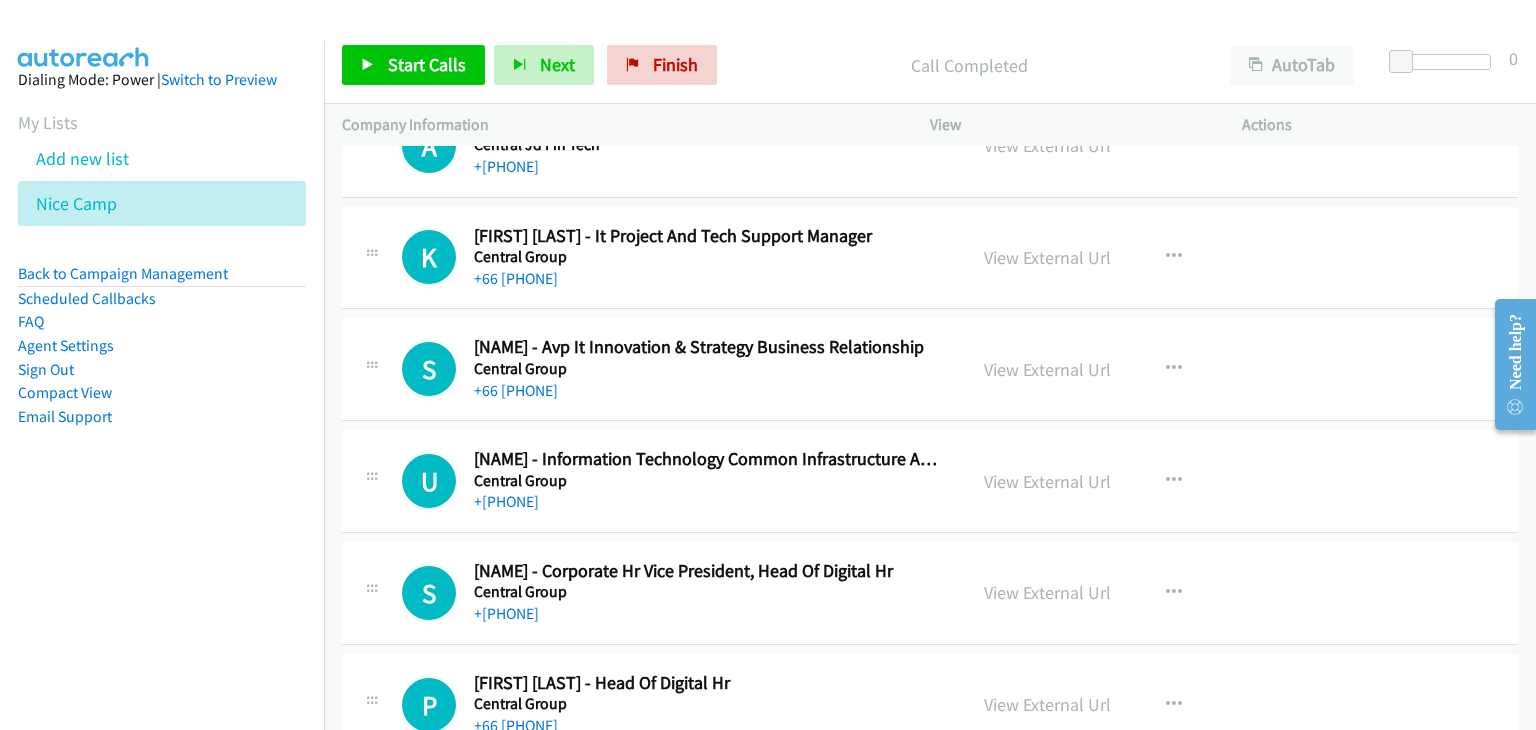 scroll, scrollTop: 7600, scrollLeft: 0, axis: vertical 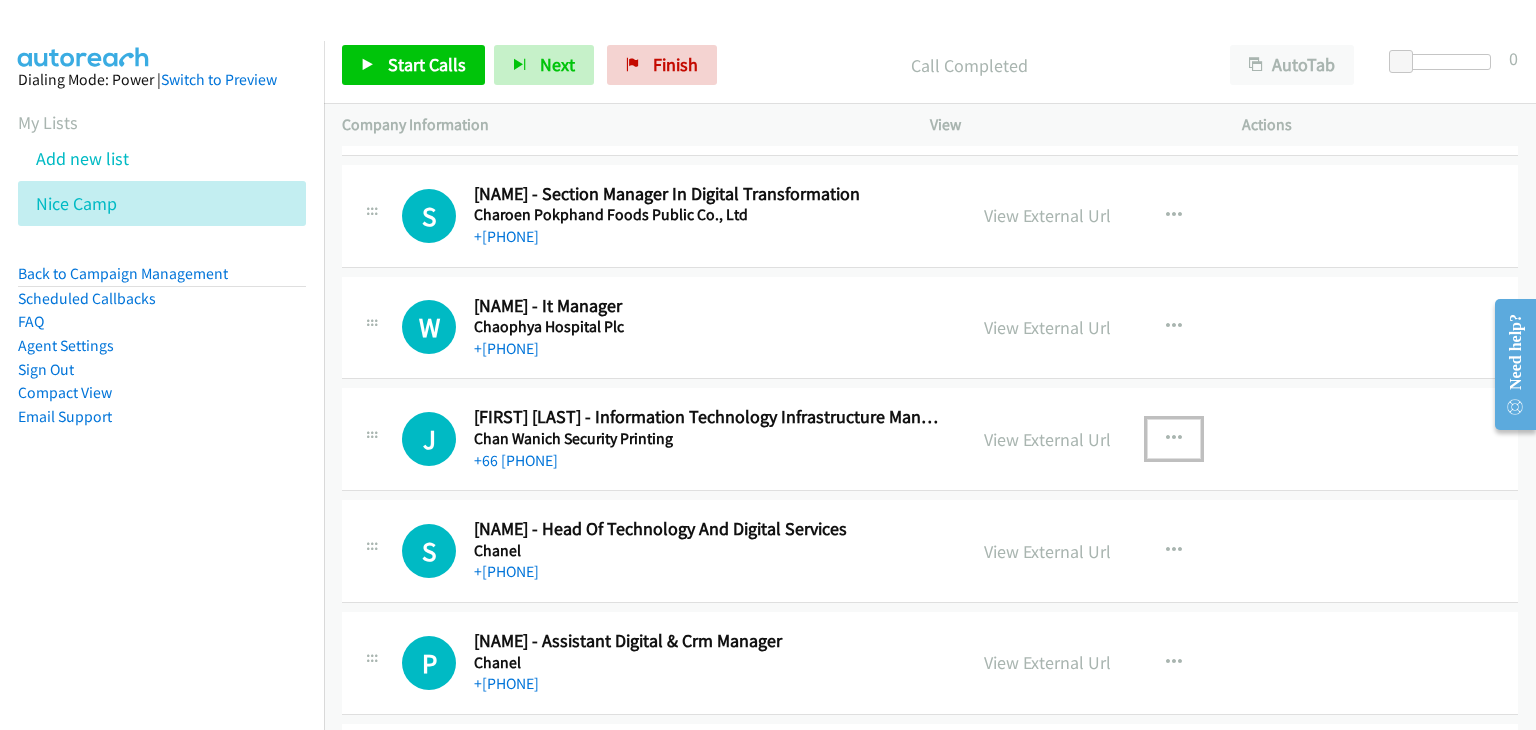 click at bounding box center [1174, 439] 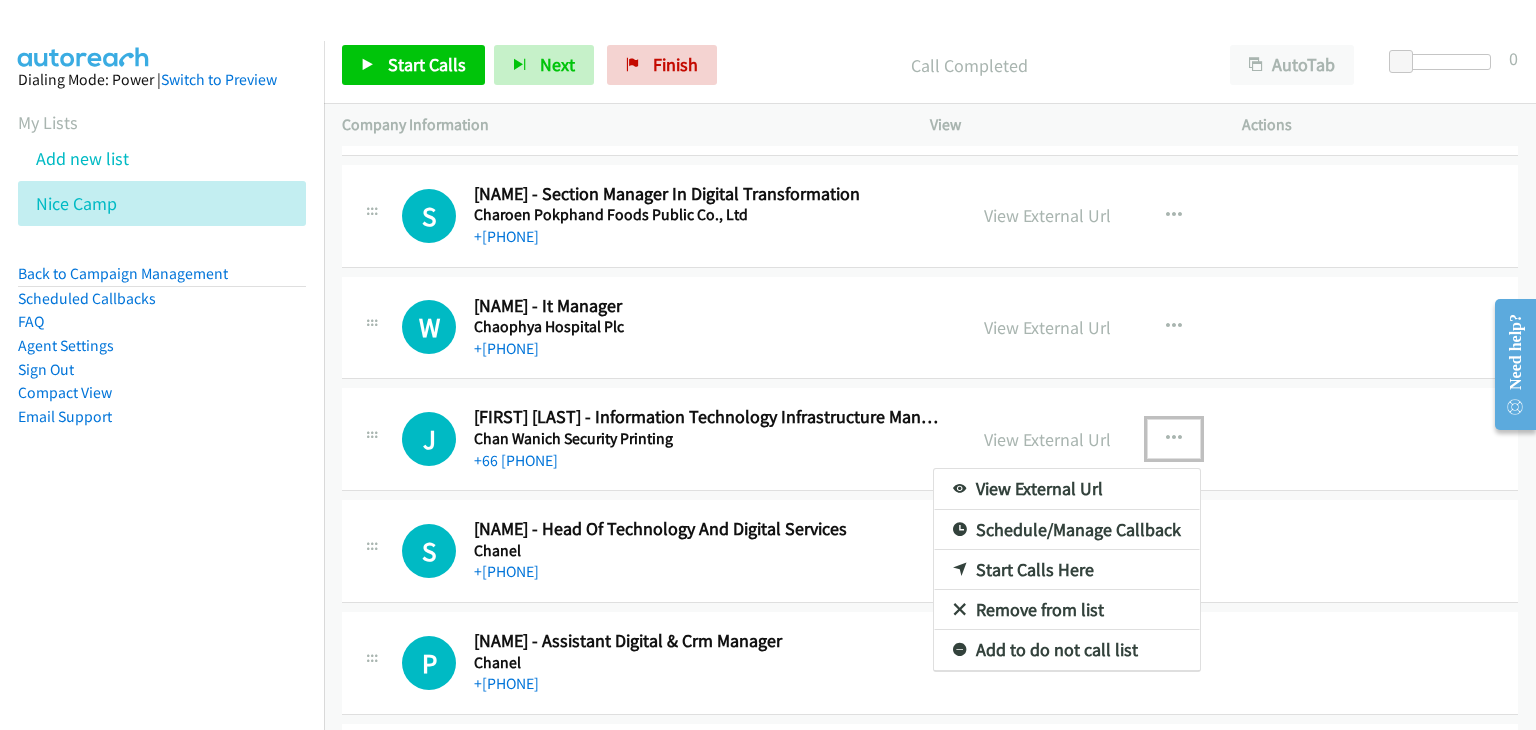 click on "Start Calls Here" at bounding box center (1067, 570) 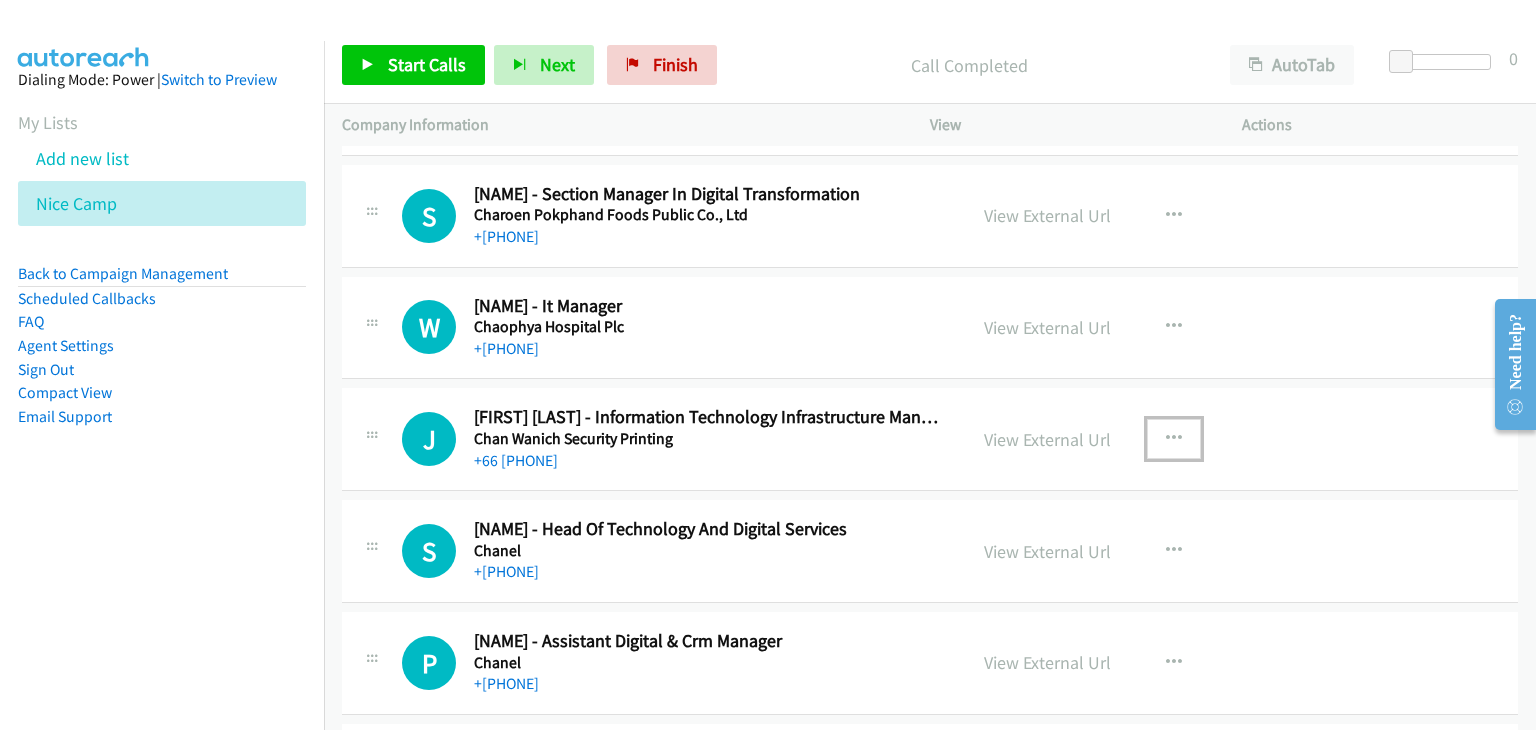 click at bounding box center [1174, 439] 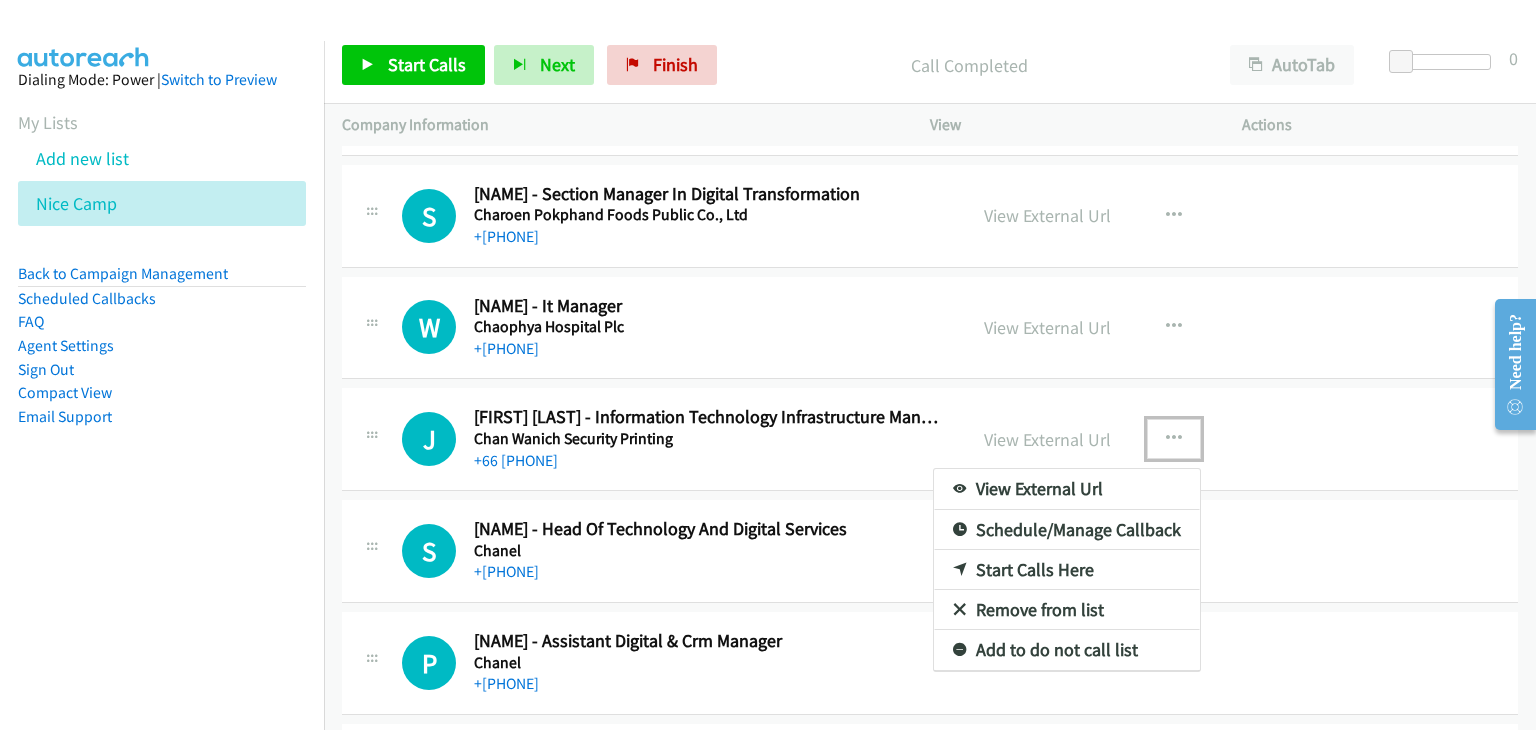 click on "Start Calls Here" at bounding box center (1067, 570) 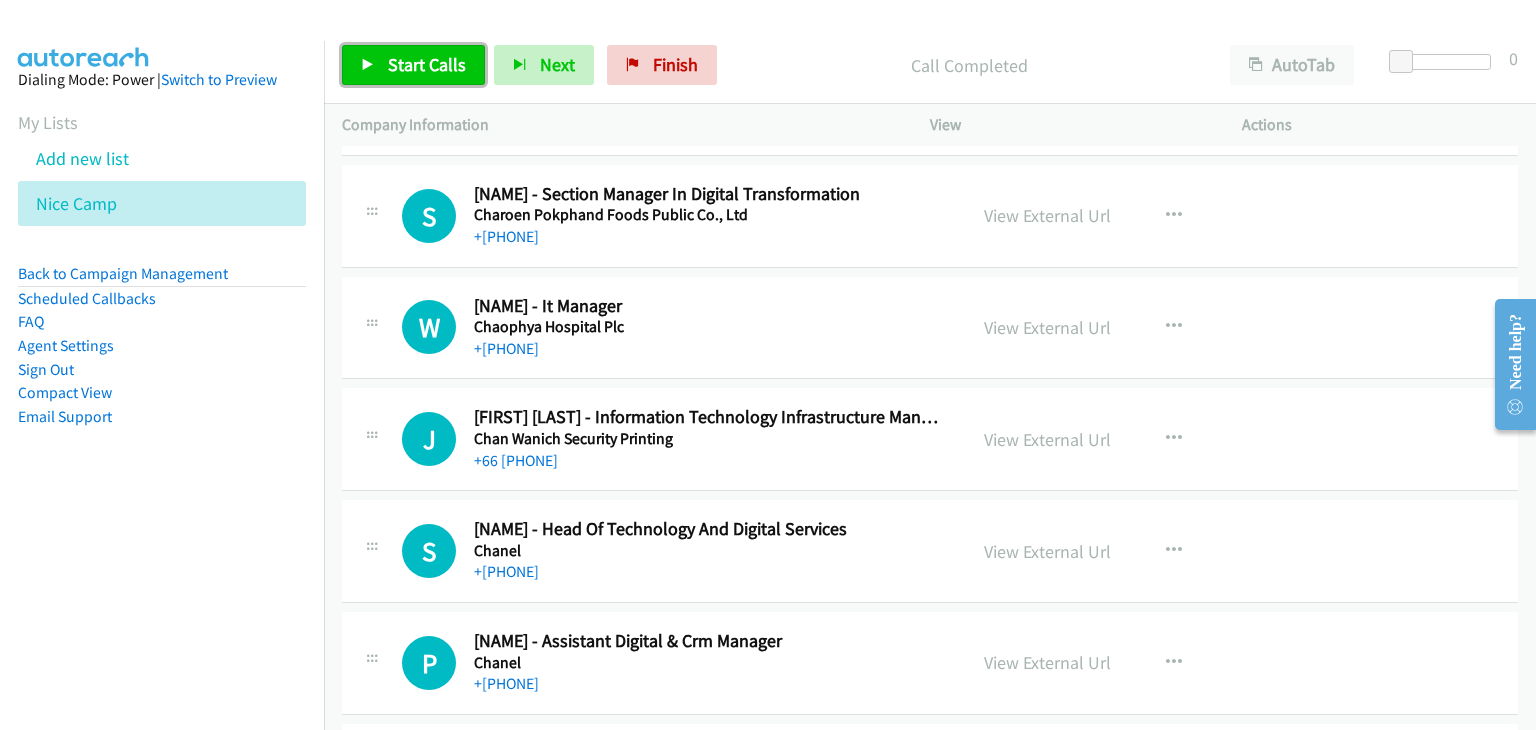 click on "Start Calls" at bounding box center (427, 64) 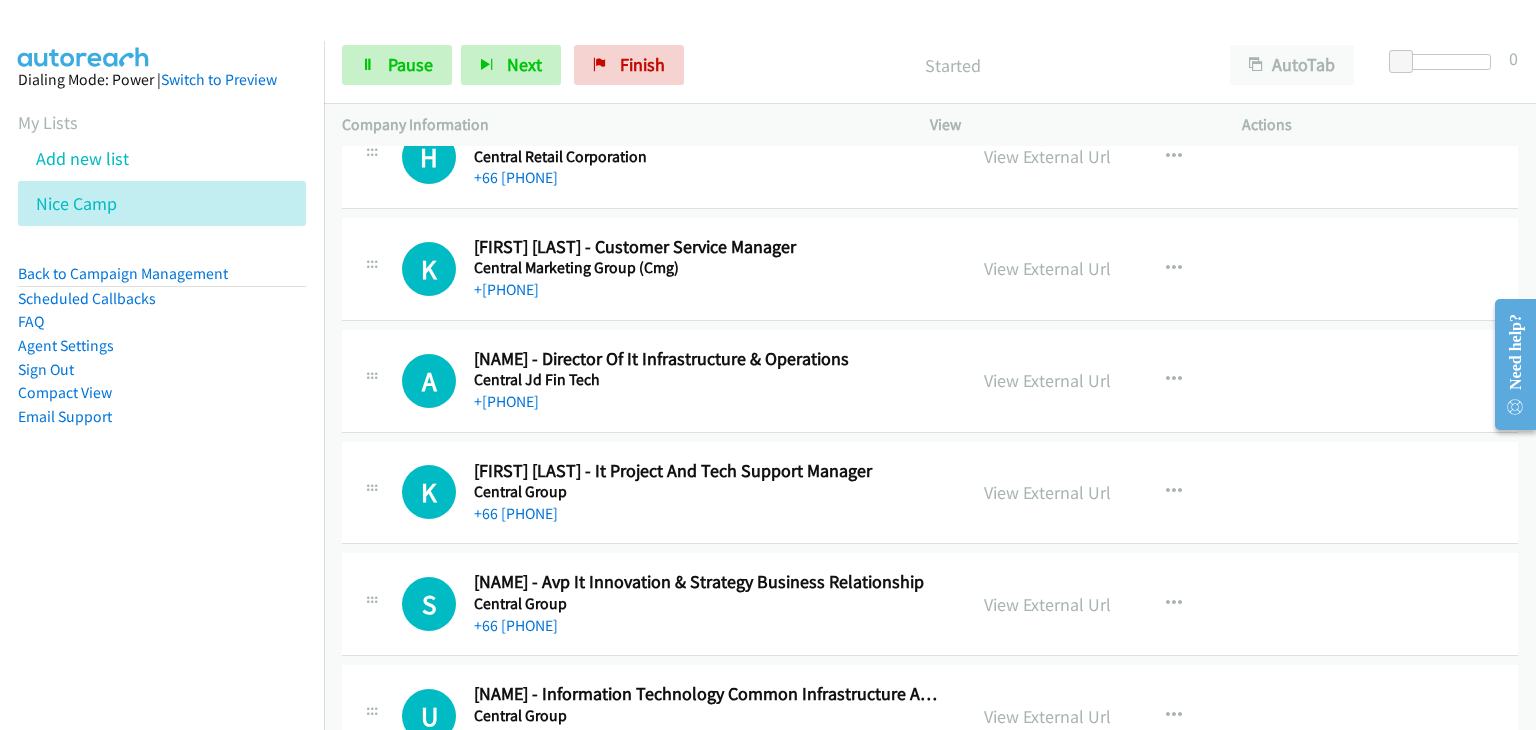 scroll, scrollTop: 6900, scrollLeft: 0, axis: vertical 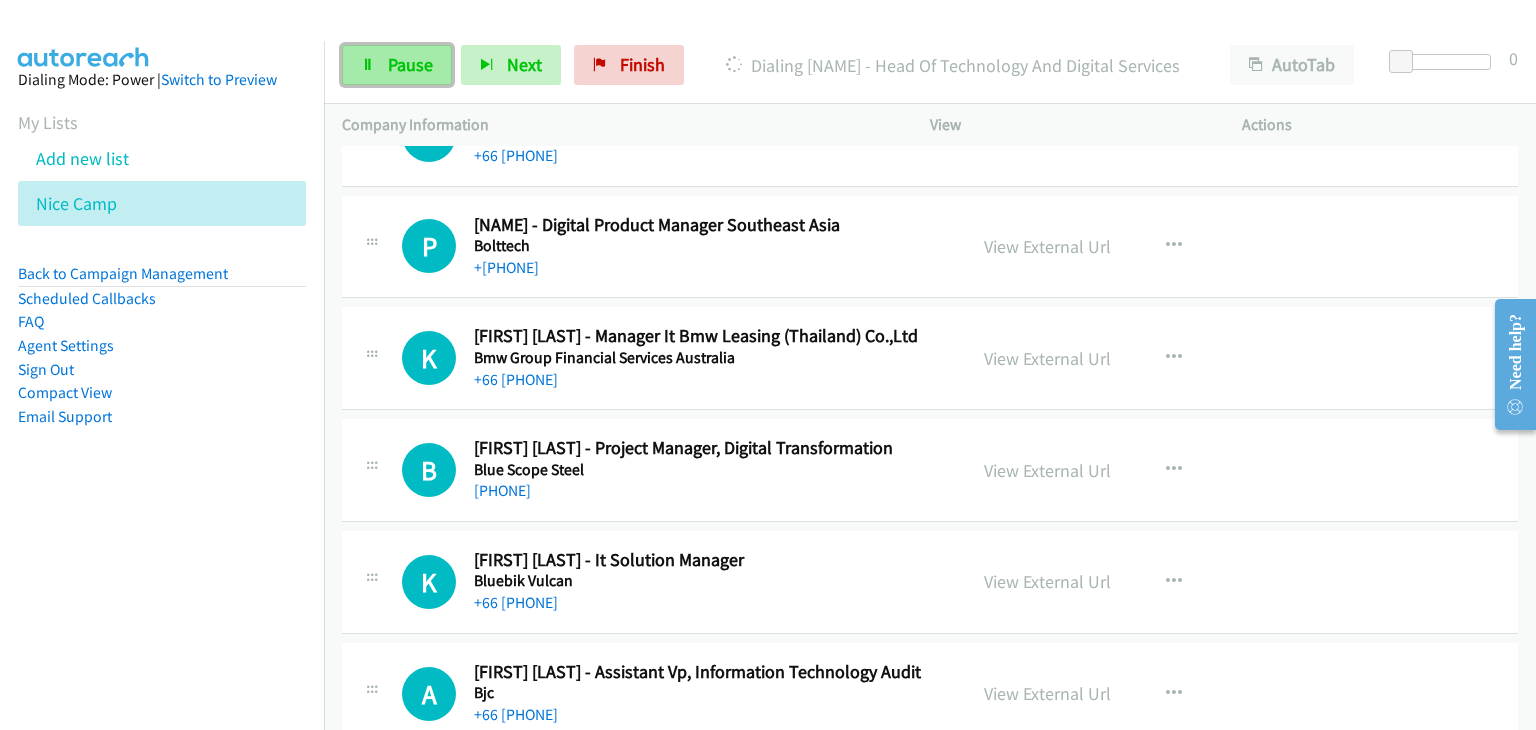 click on "Pause" at bounding box center [410, 64] 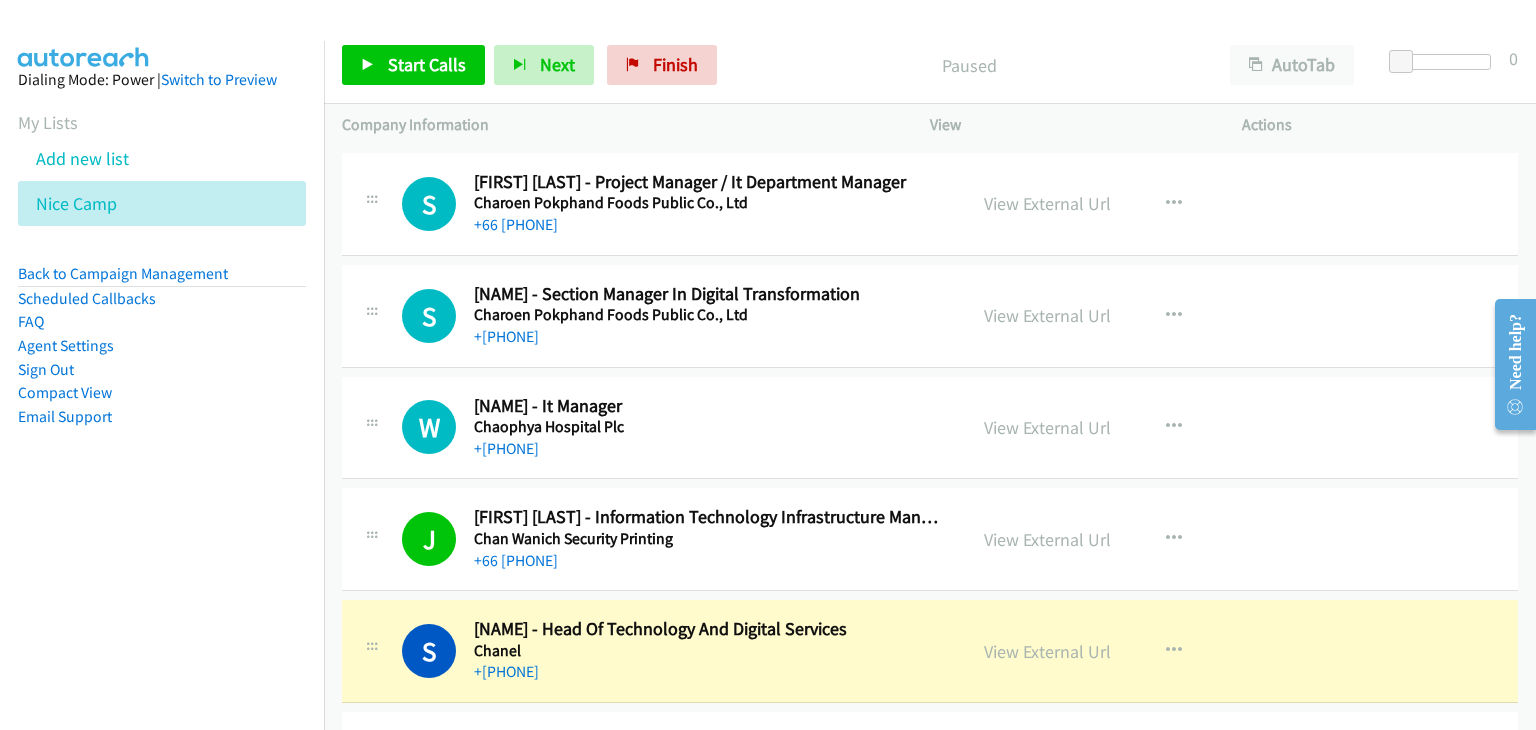 scroll, scrollTop: 5900, scrollLeft: 0, axis: vertical 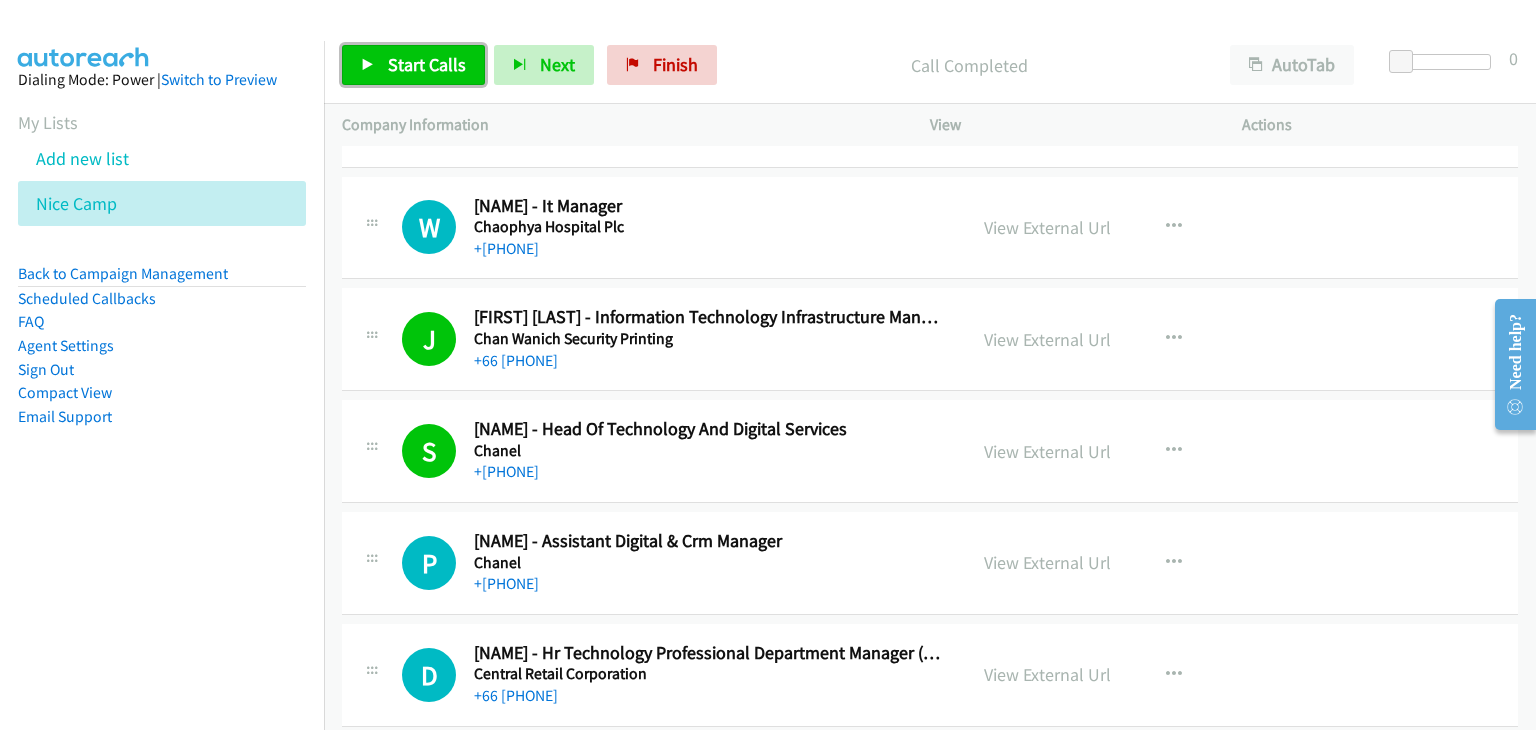 click on "Start Calls" at bounding box center [413, 65] 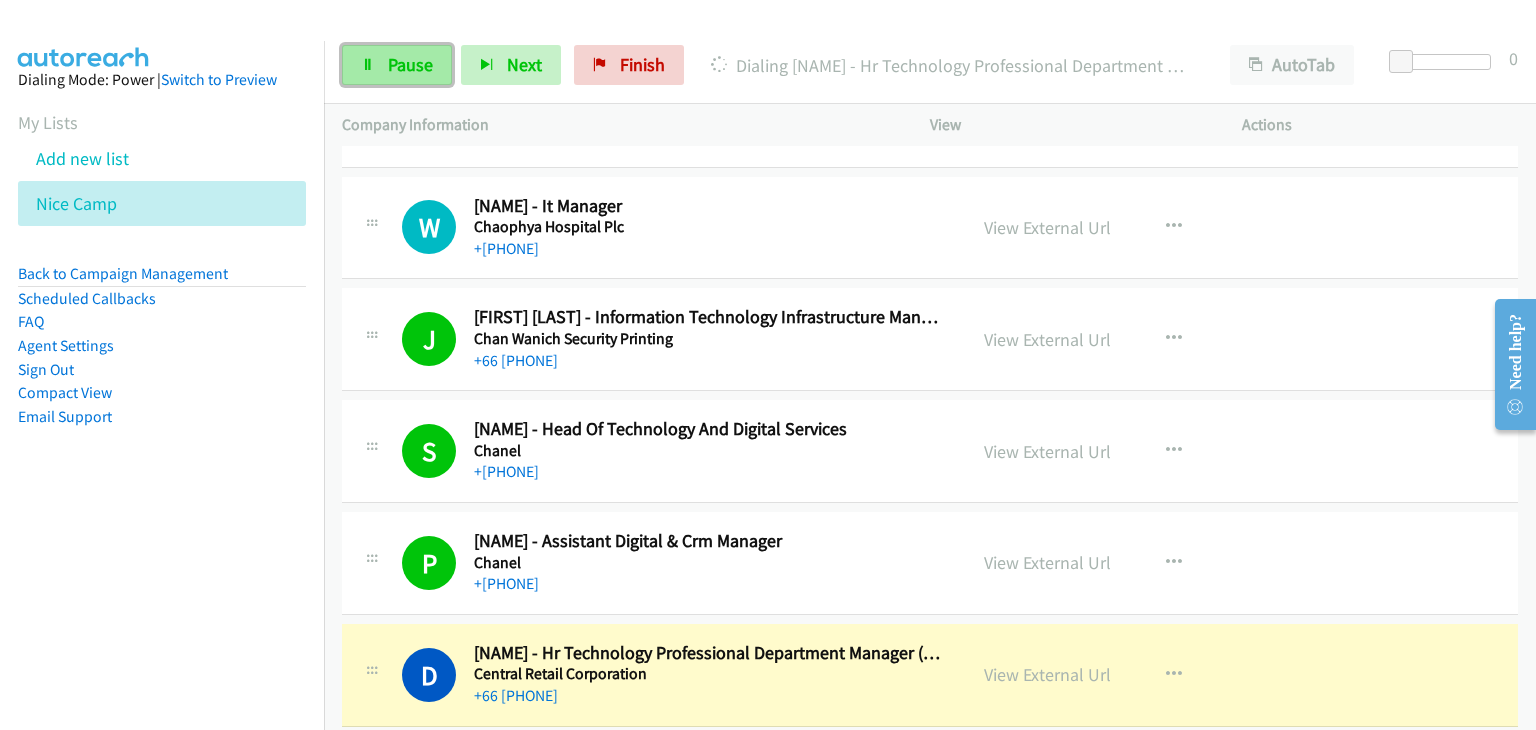 click on "Pause" at bounding box center [410, 64] 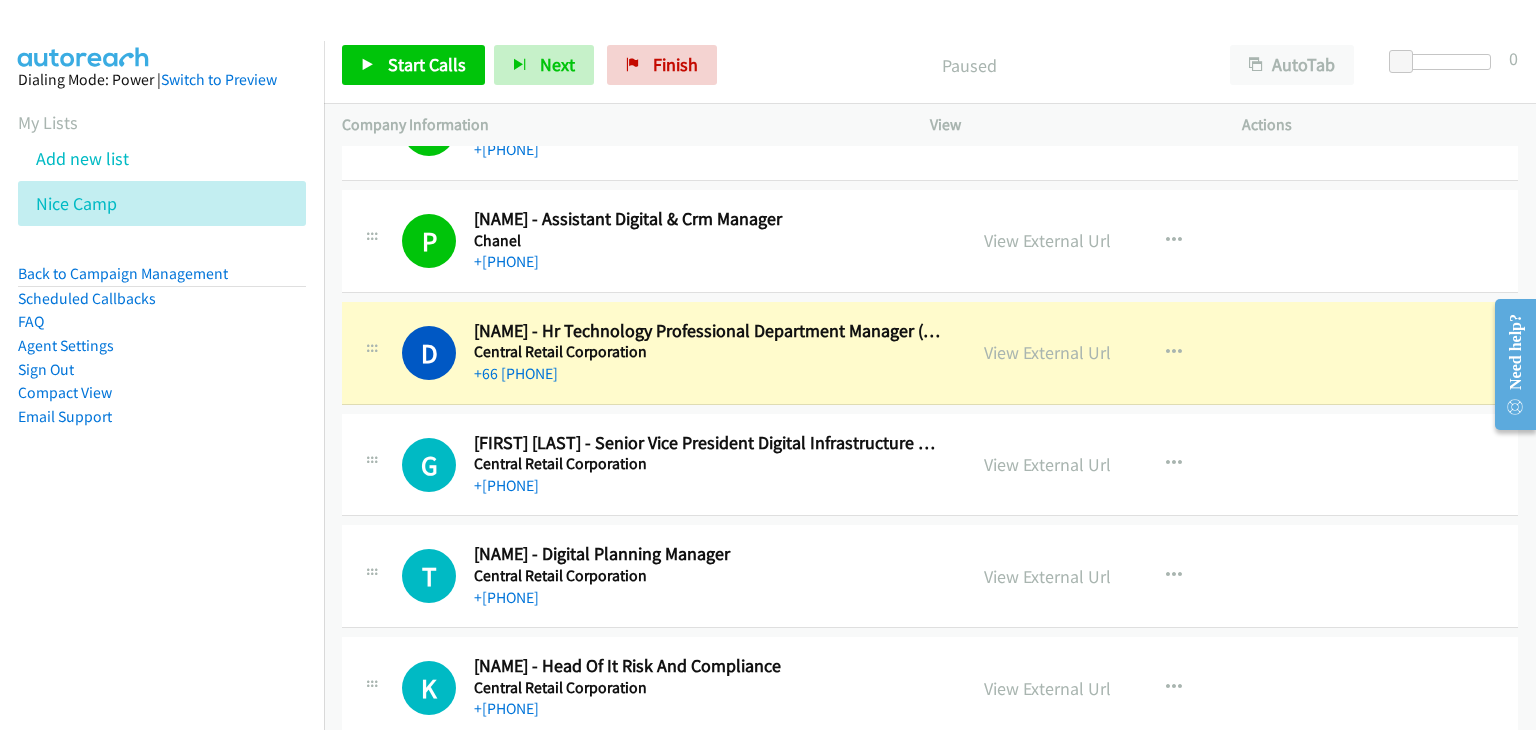 scroll, scrollTop: 6200, scrollLeft: 0, axis: vertical 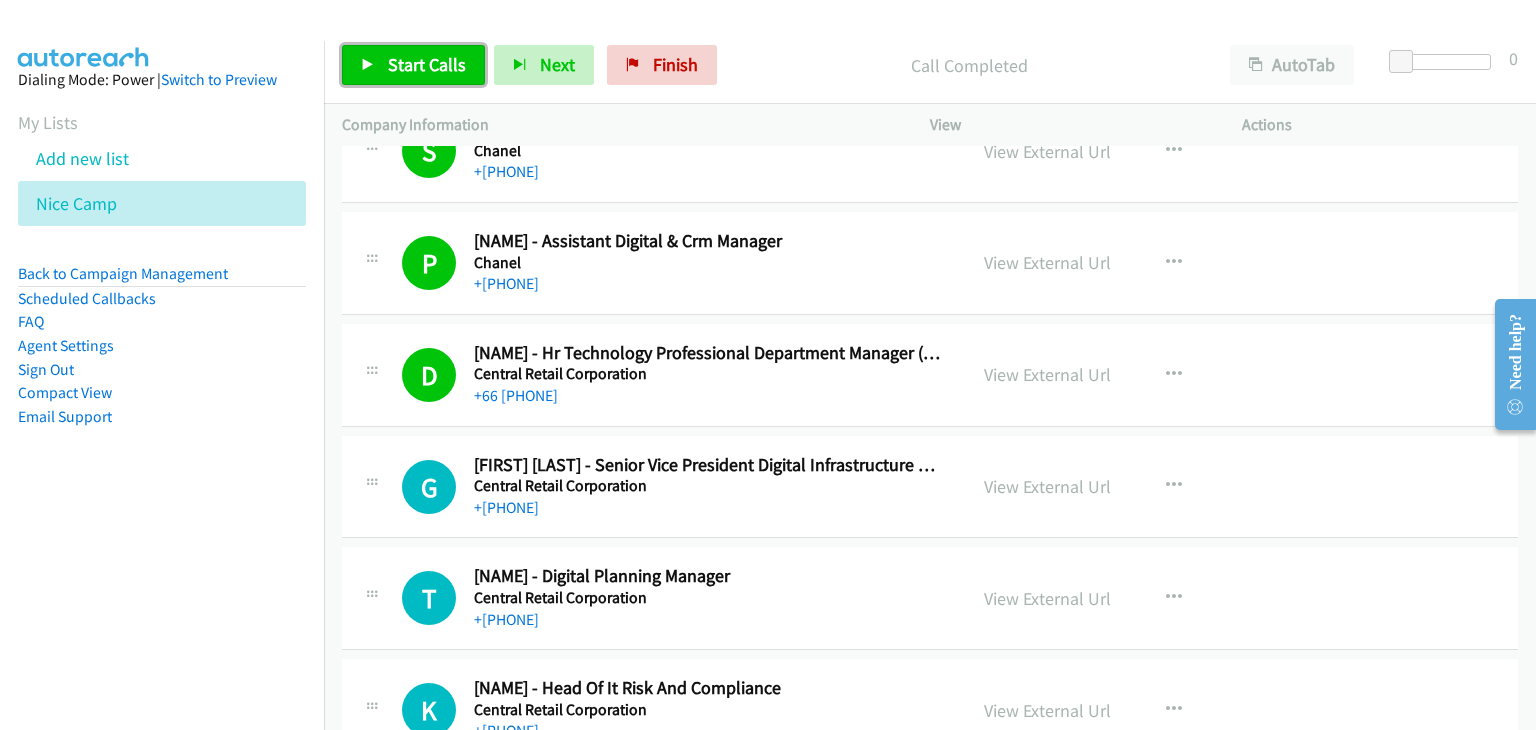 click on "Start Calls" at bounding box center [427, 64] 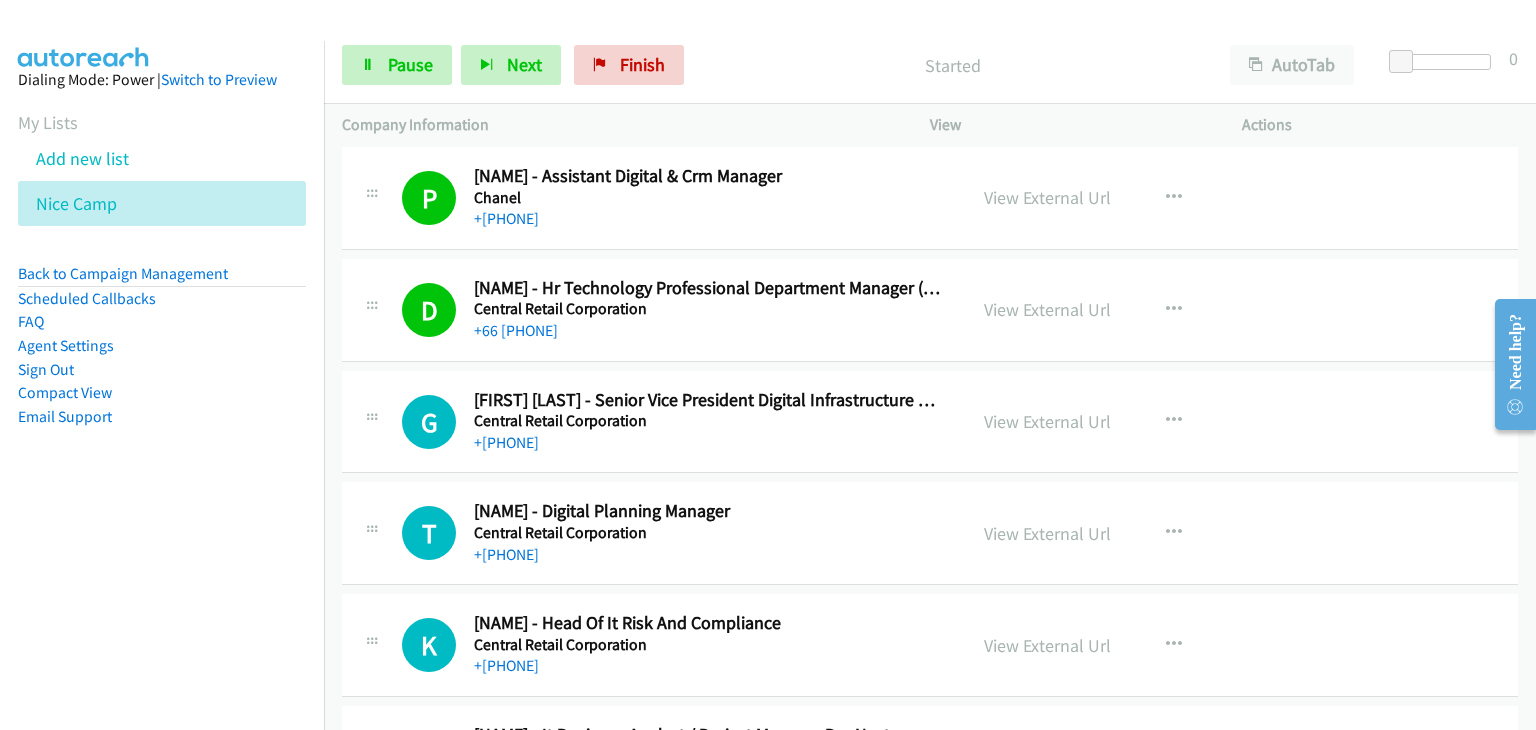 scroll, scrollTop: 6300, scrollLeft: 0, axis: vertical 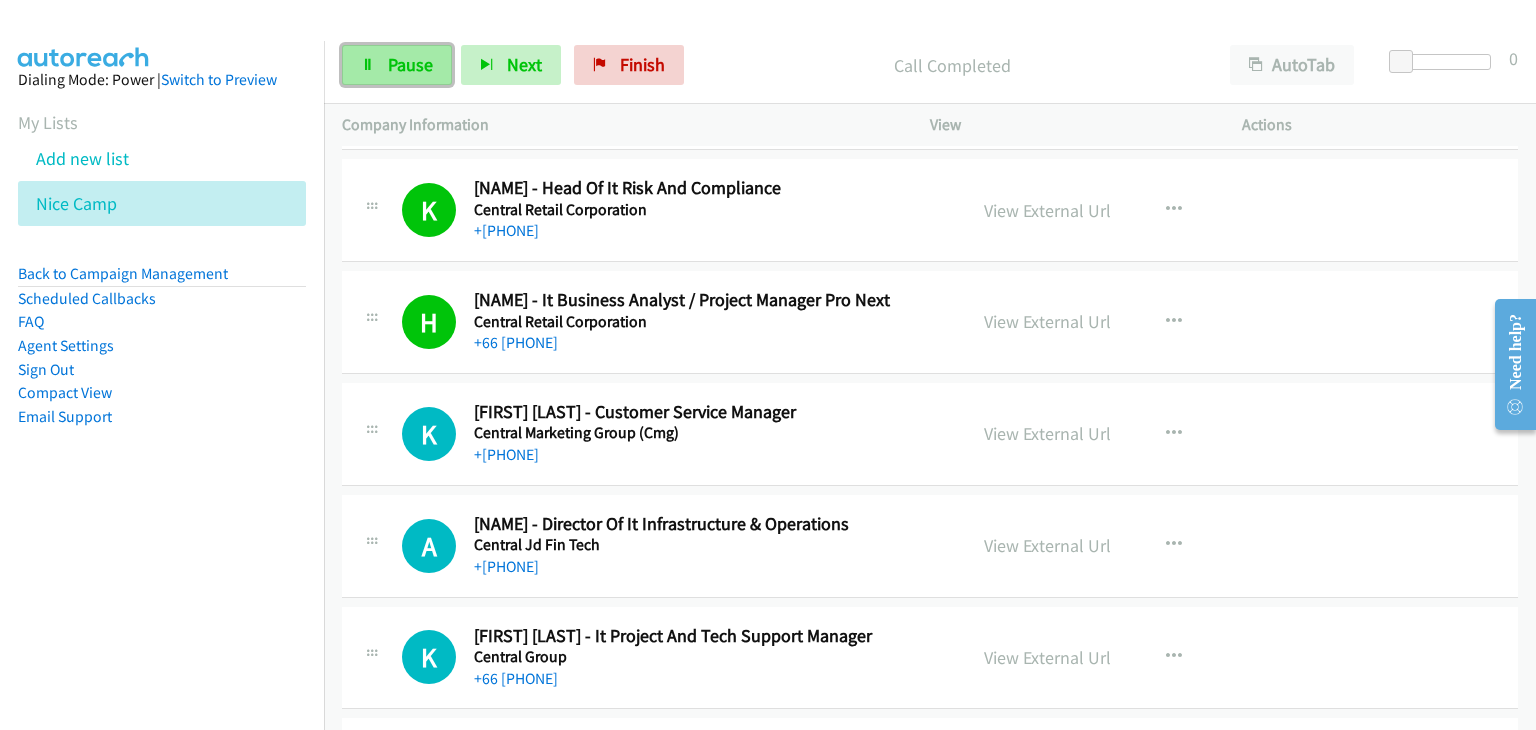 click on "Pause" at bounding box center (410, 64) 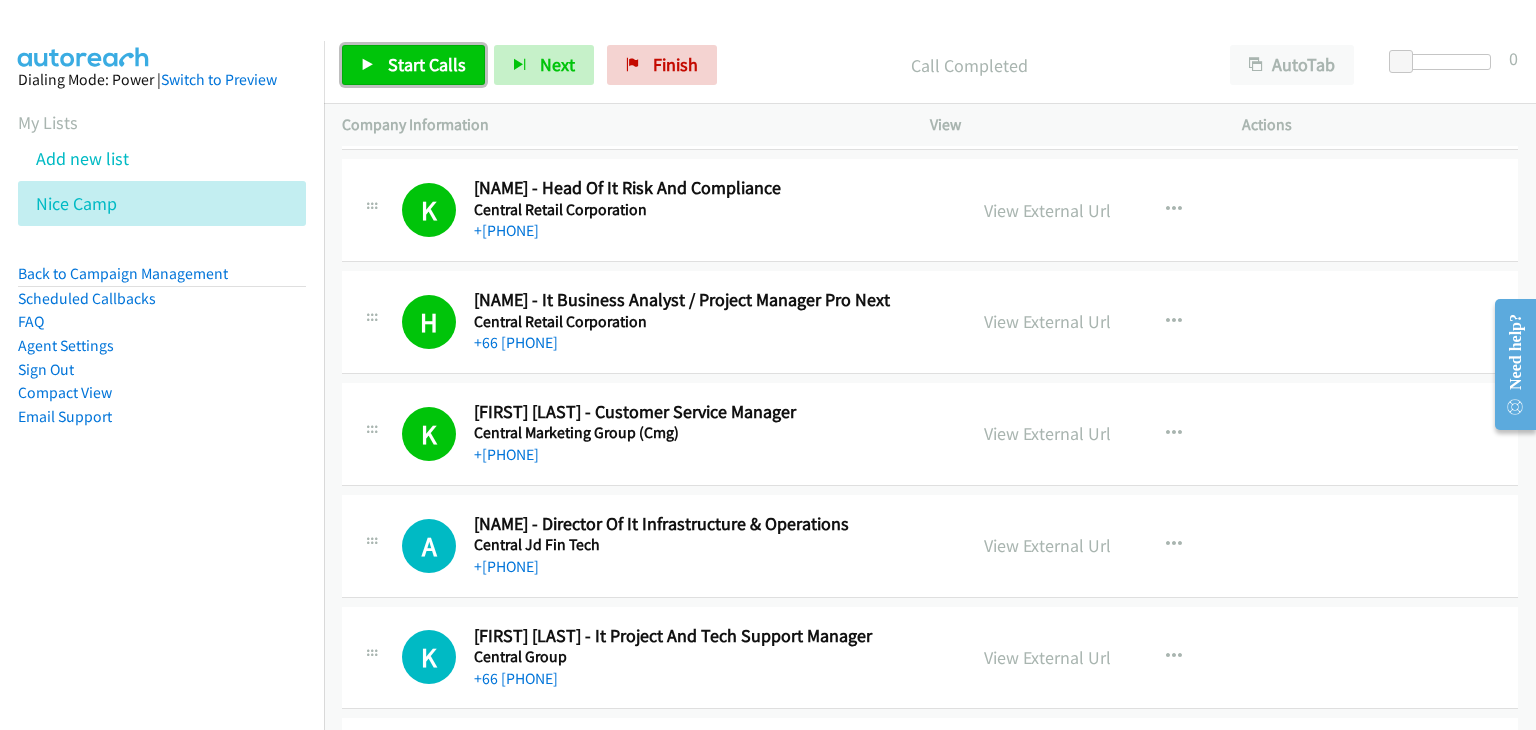 drag, startPoint x: 390, startPoint y: 57, endPoint x: 388, endPoint y: 67, distance: 10.198039 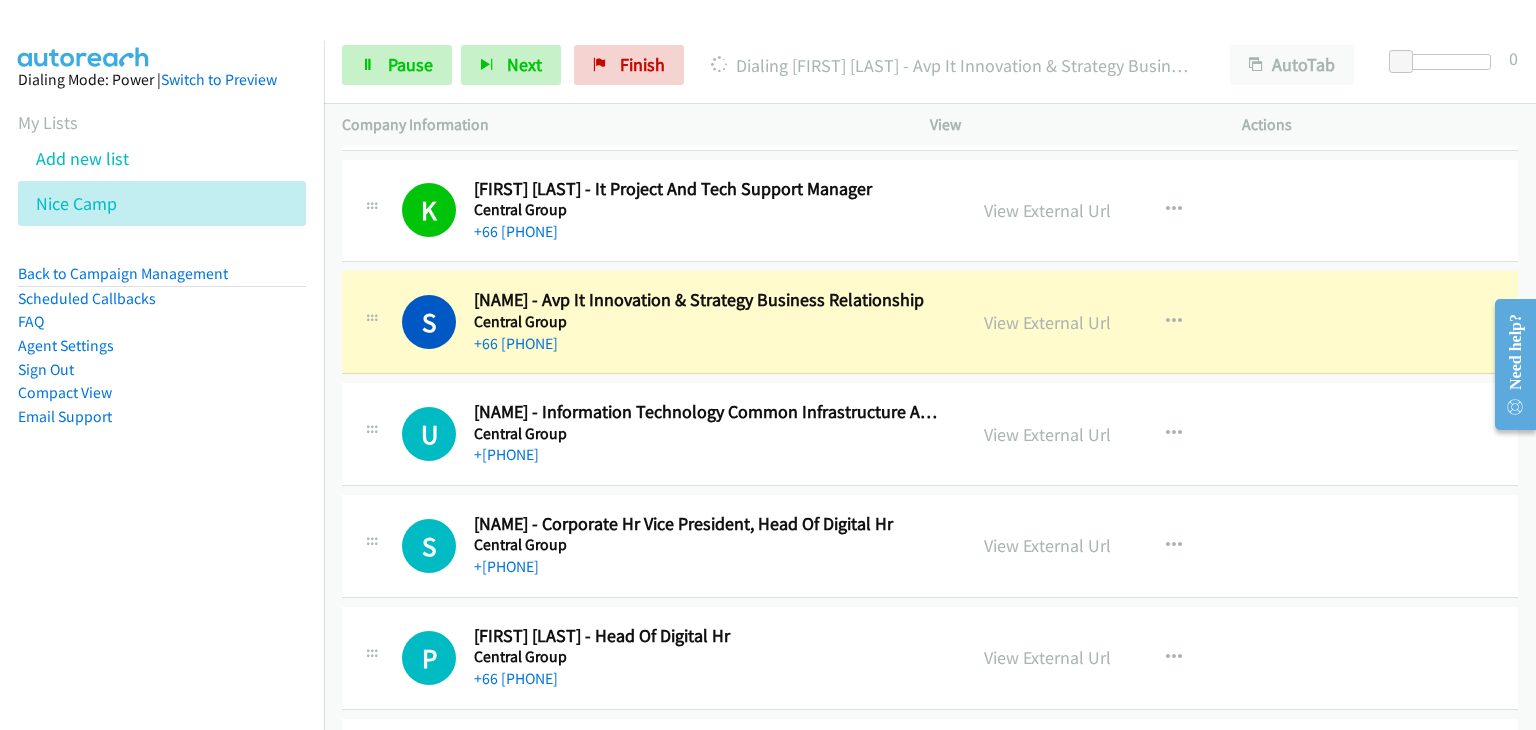 scroll, scrollTop: 7200, scrollLeft: 0, axis: vertical 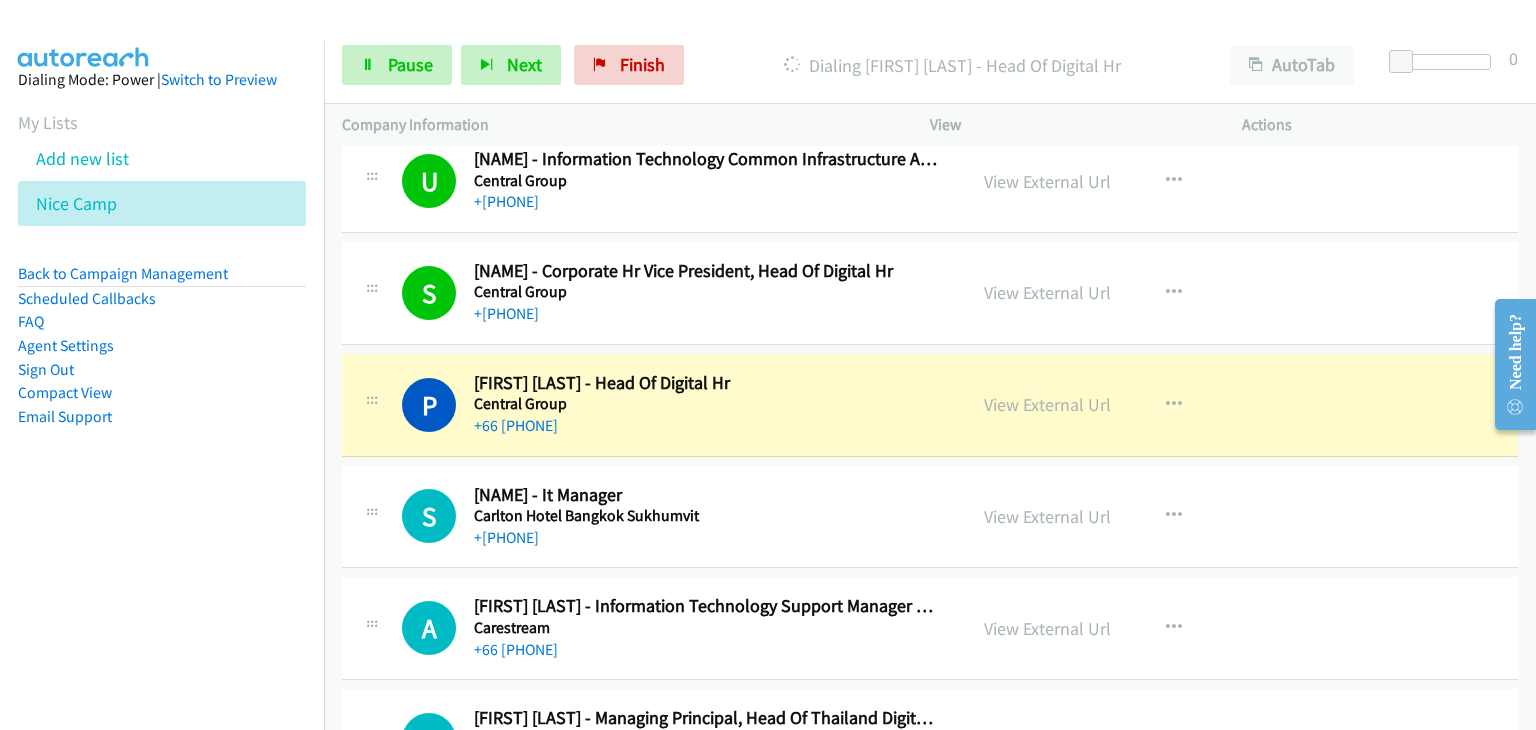 click on "S
Callback Scheduled
[FIRST] [LAST] - Corporate Hr Vice President, Head Of Digital Hr
Central Group
Asia/Bangkok
[PHONE]
View External Url
View External Url
Schedule/Manage Callback
Start Calls Here
Remove from list
Add to do not call list
Reset Call Status" at bounding box center [654, 293] 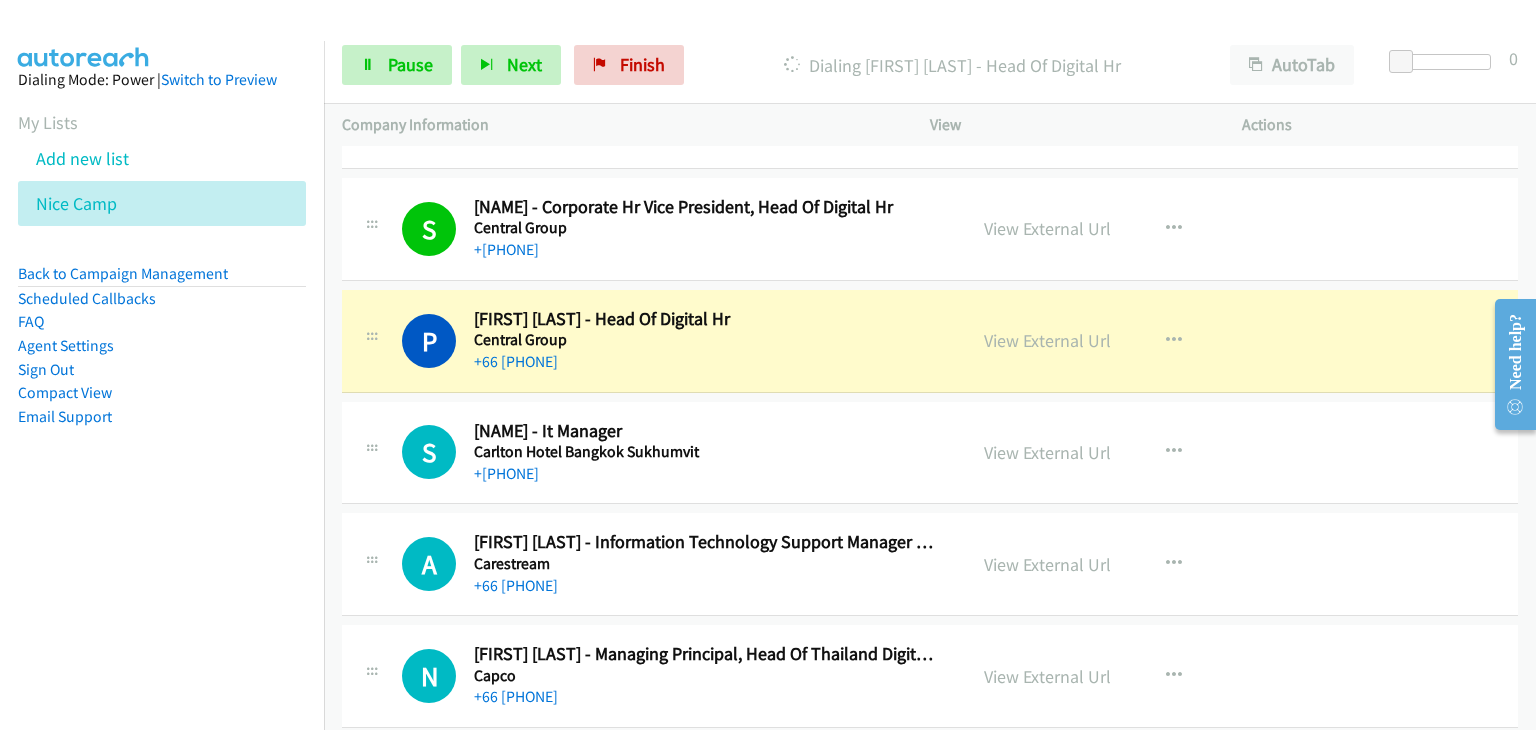 scroll, scrollTop: 7500, scrollLeft: 0, axis: vertical 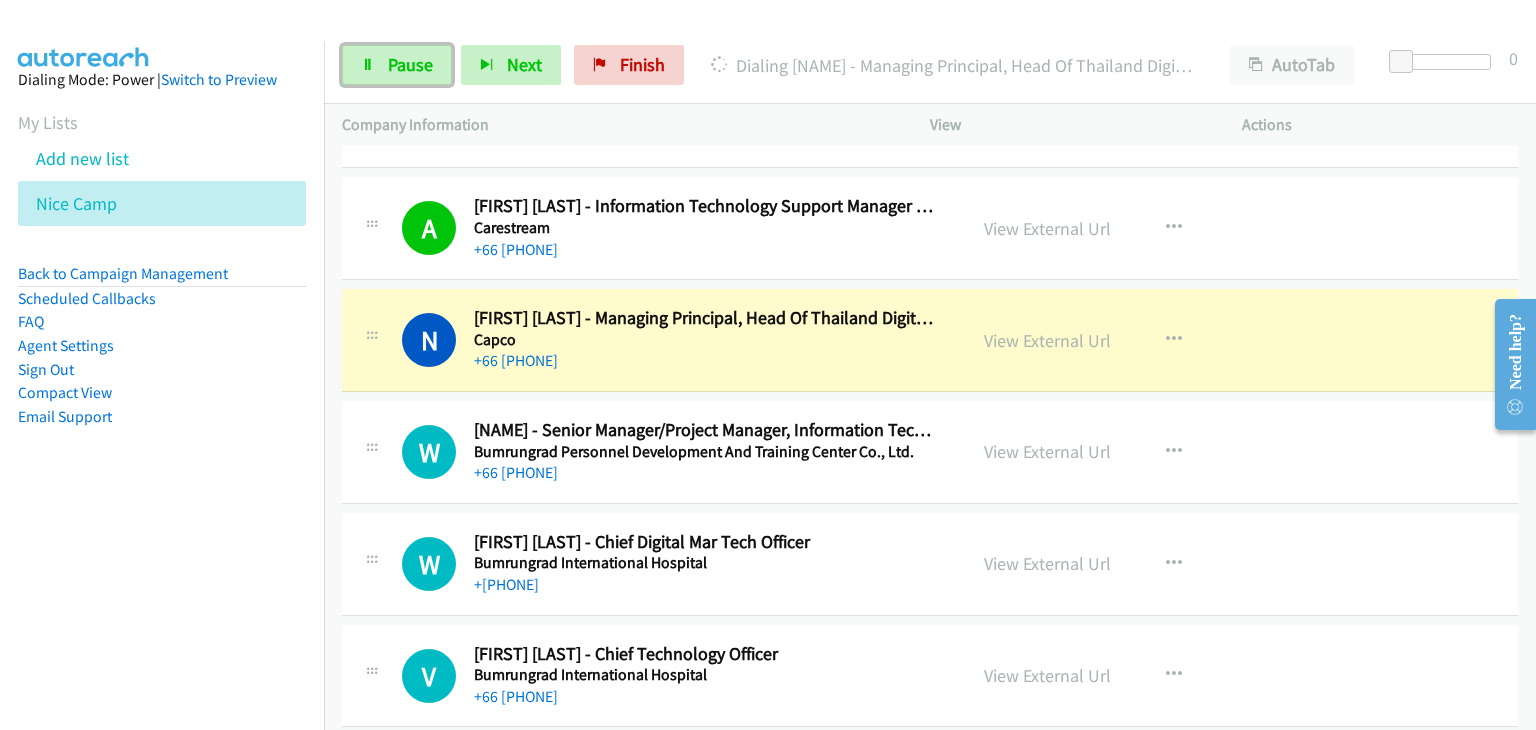 drag, startPoint x: 360, startPoint y: 55, endPoint x: 888, endPoint y: 164, distance: 539.13354 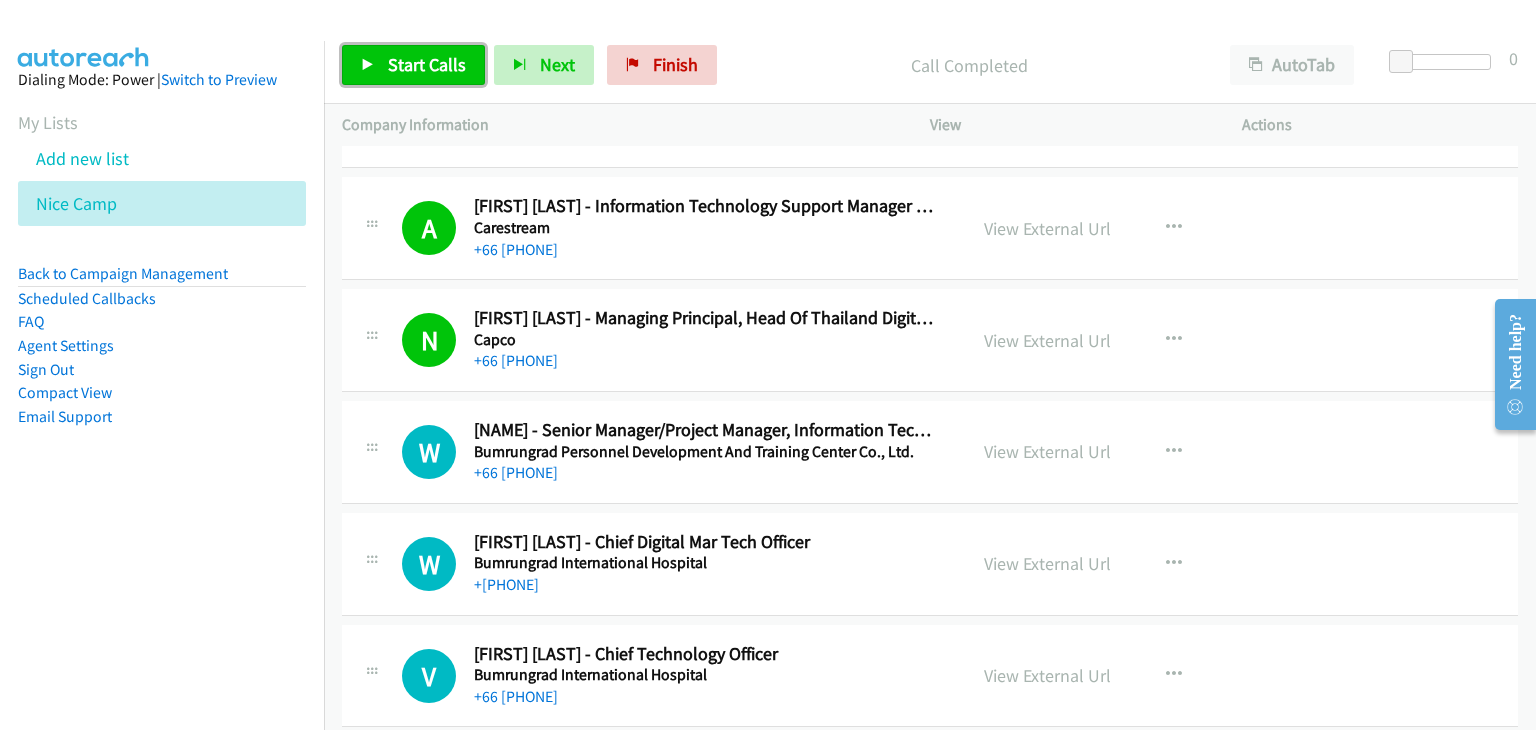 click on "Start Calls" at bounding box center (427, 64) 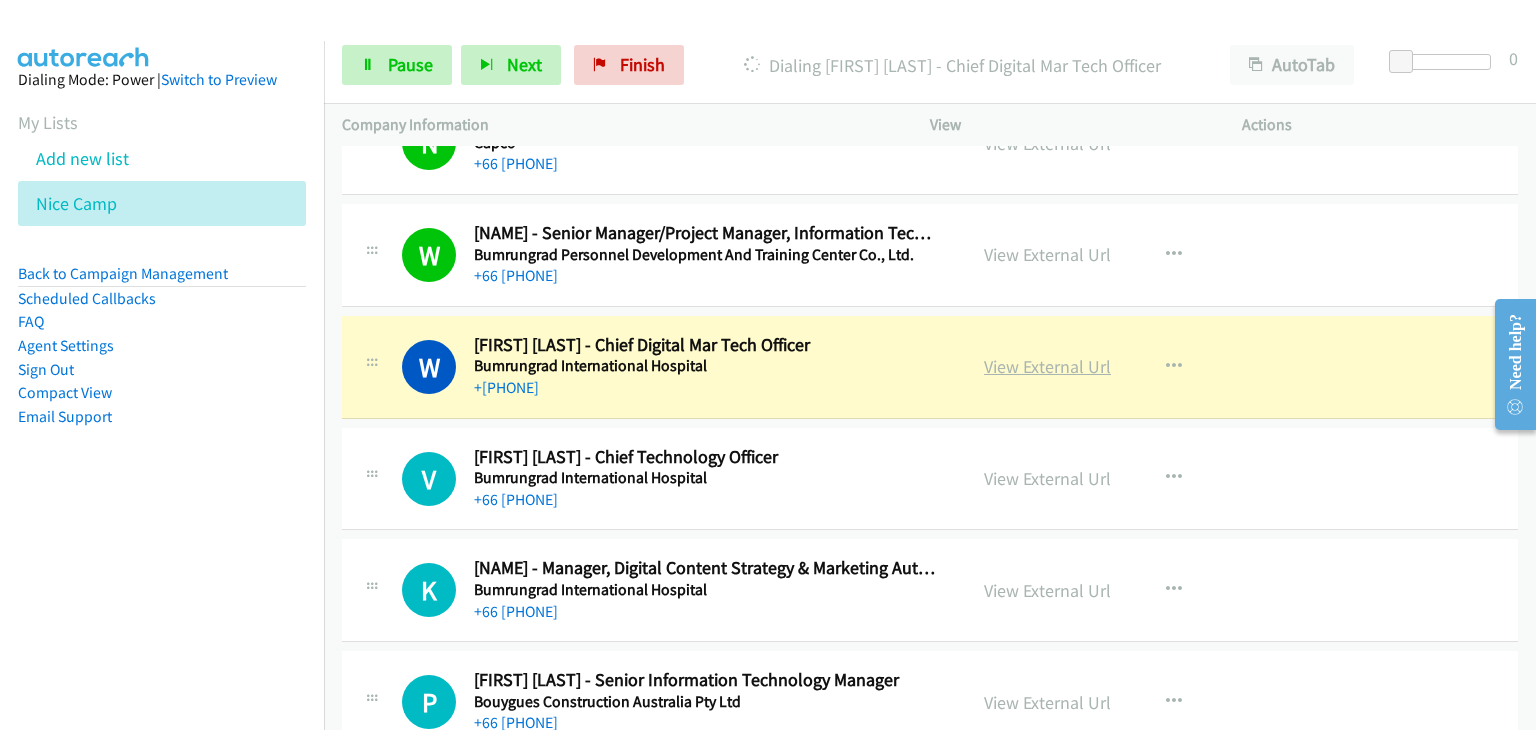 scroll, scrollTop: 8000, scrollLeft: 0, axis: vertical 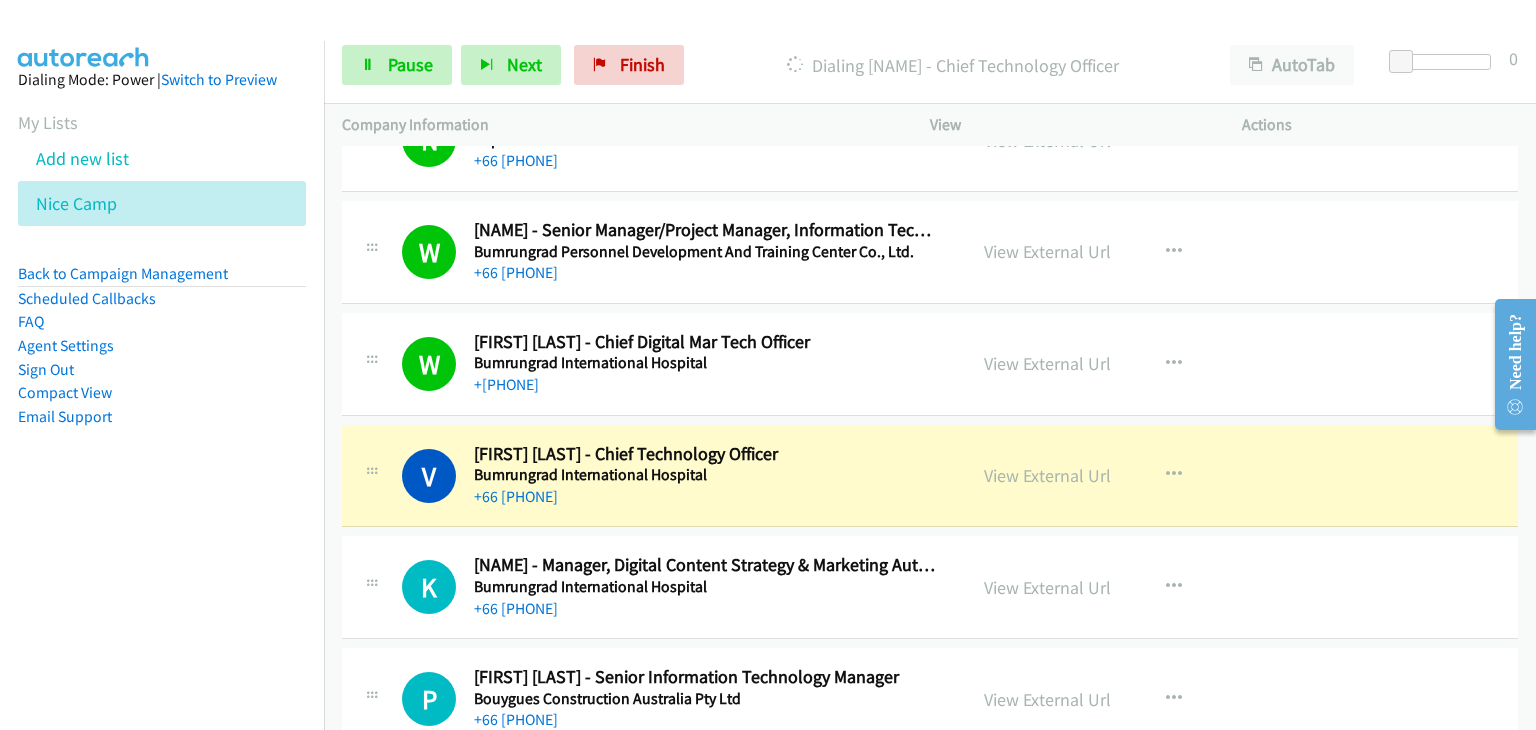 click on "Start Calls
Pause
Next
Finish
Dialing [NAME] - Chief Technology Officer
AutoTab
AutoTab
0" at bounding box center [930, 65] 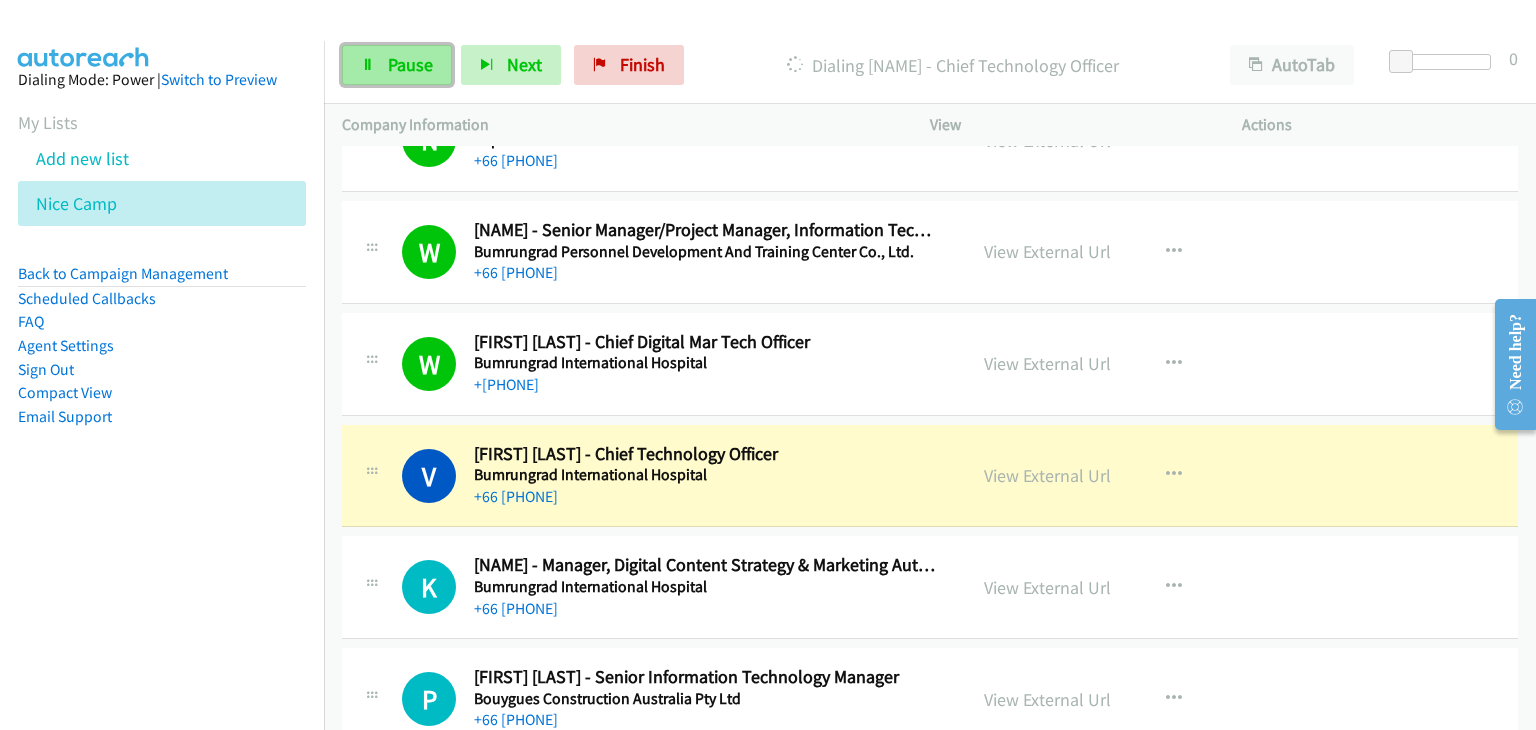 click at bounding box center [368, 66] 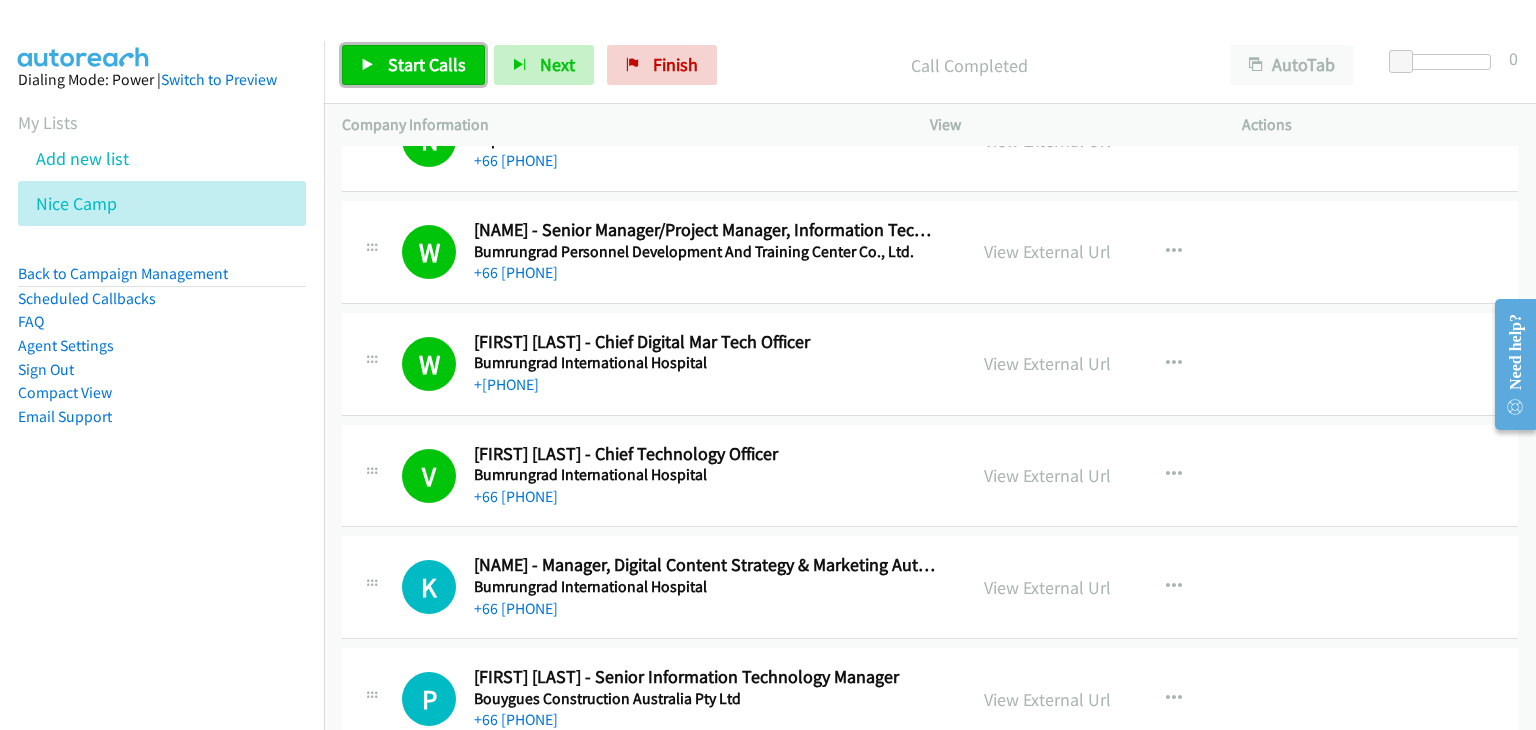 click on "Start Calls" at bounding box center (413, 65) 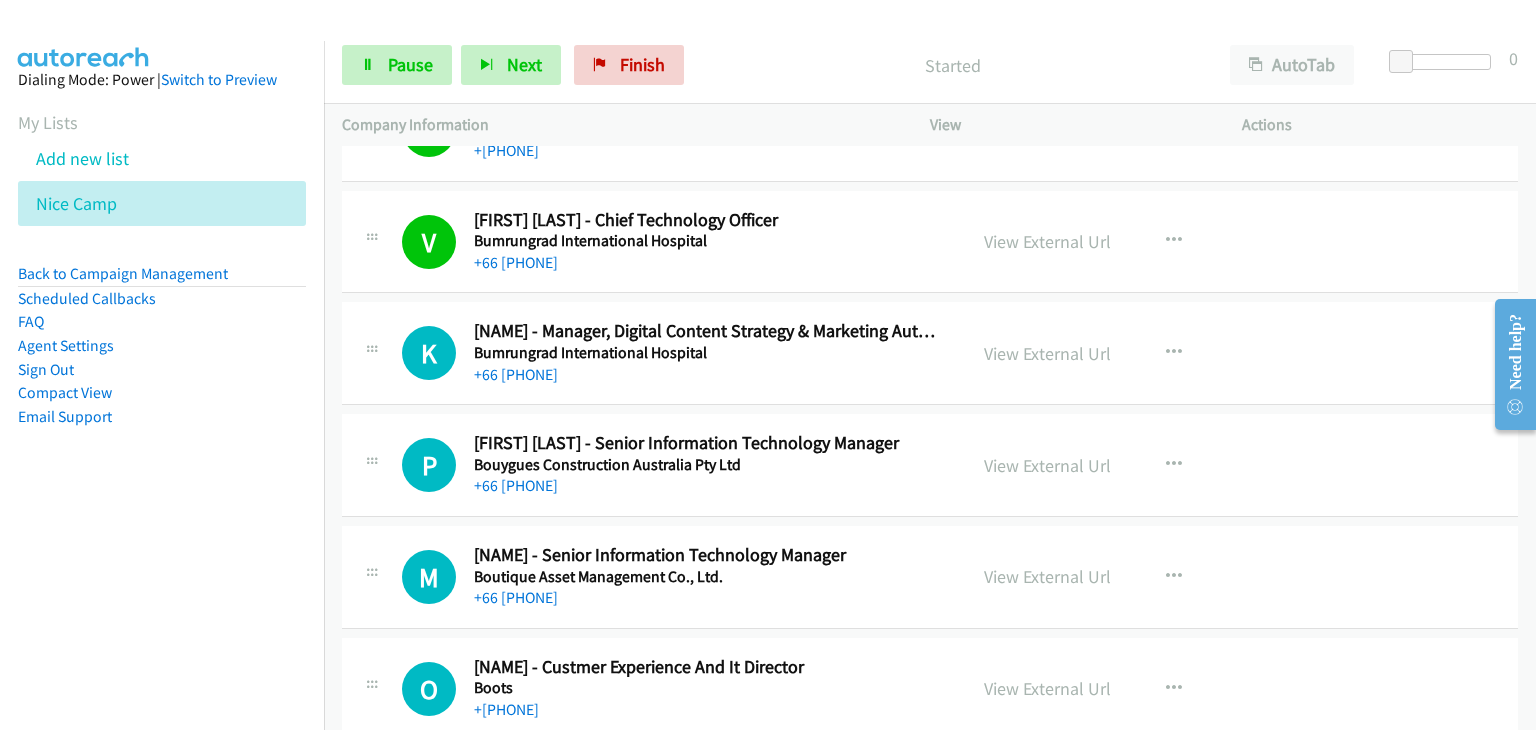 scroll, scrollTop: 8200, scrollLeft: 0, axis: vertical 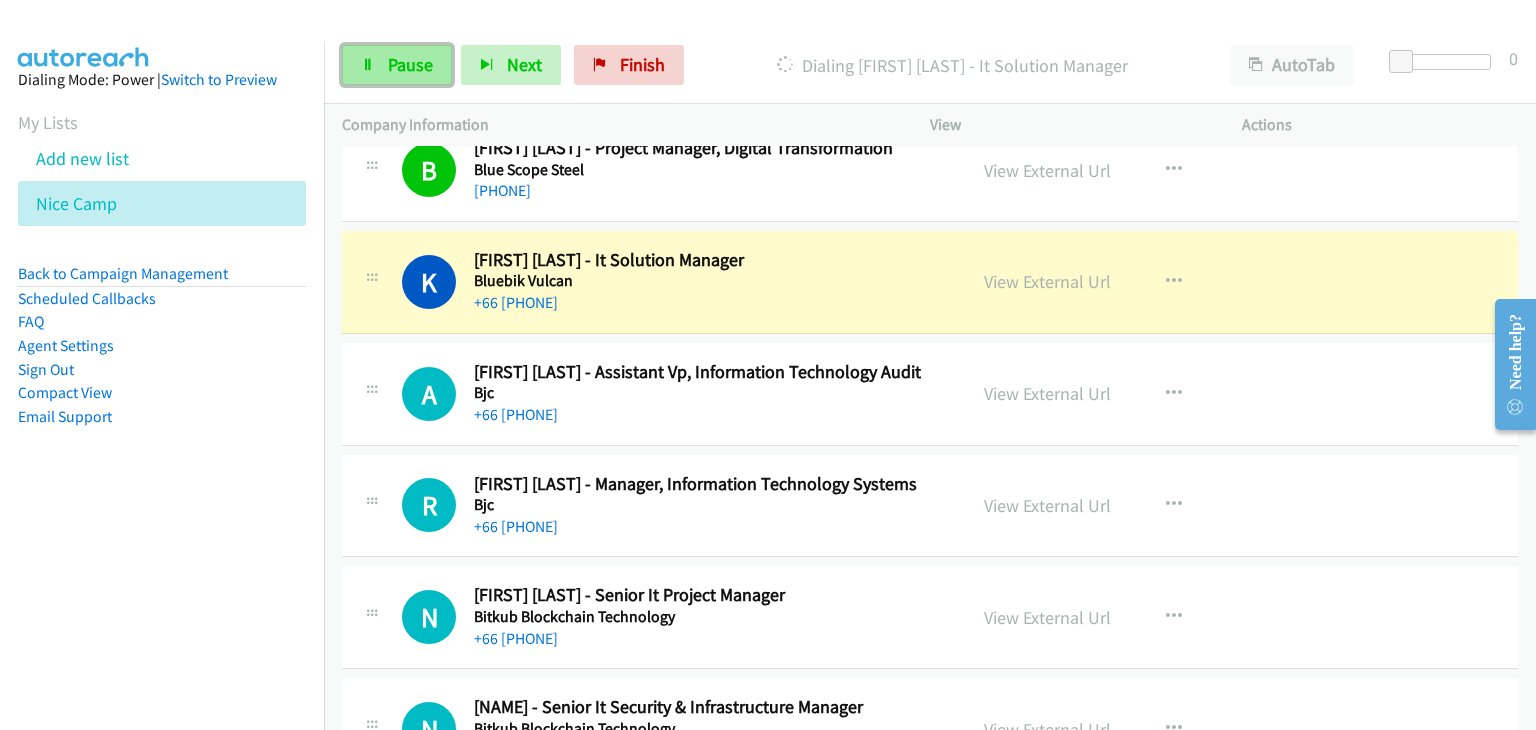 click on "Pause" at bounding box center [410, 64] 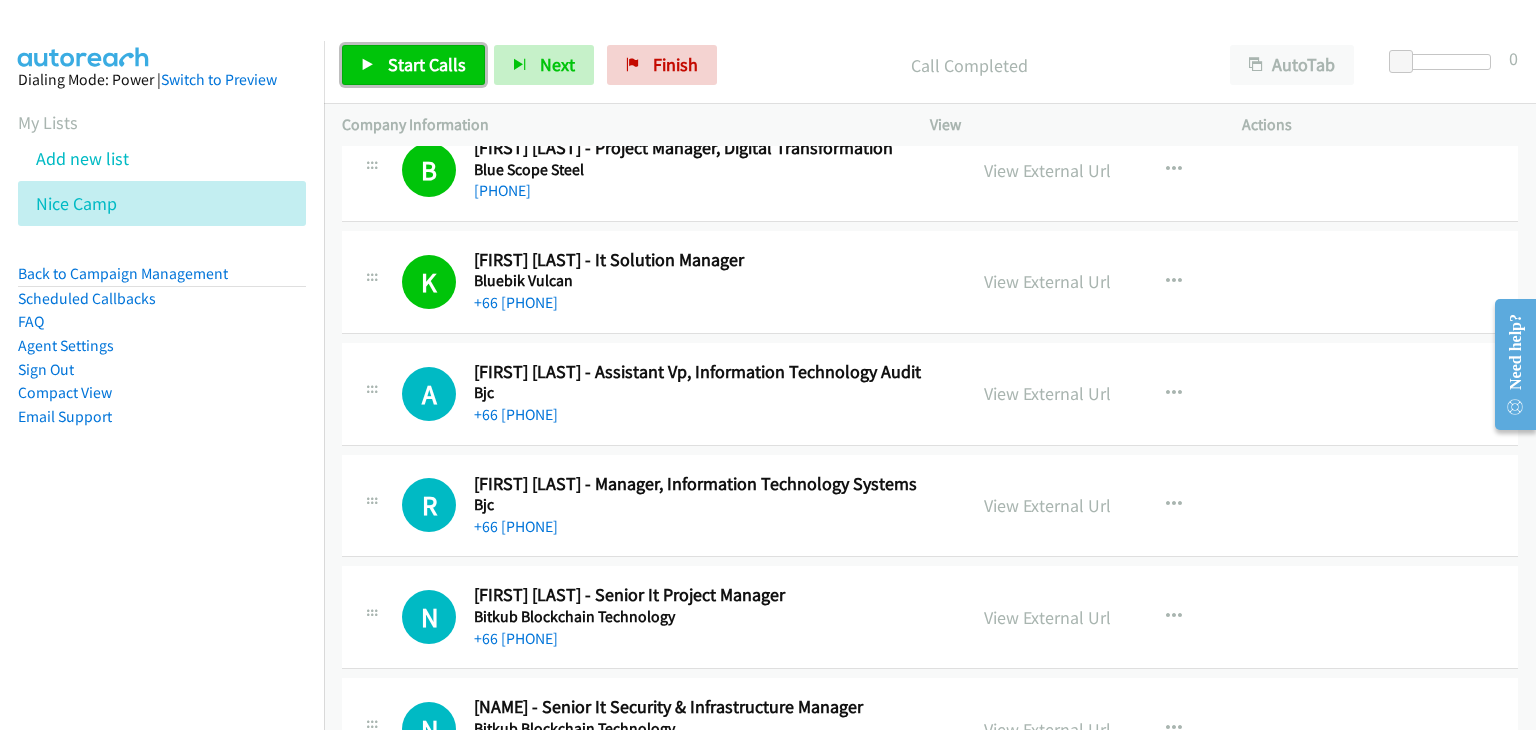 click on "Start Calls" at bounding box center (427, 64) 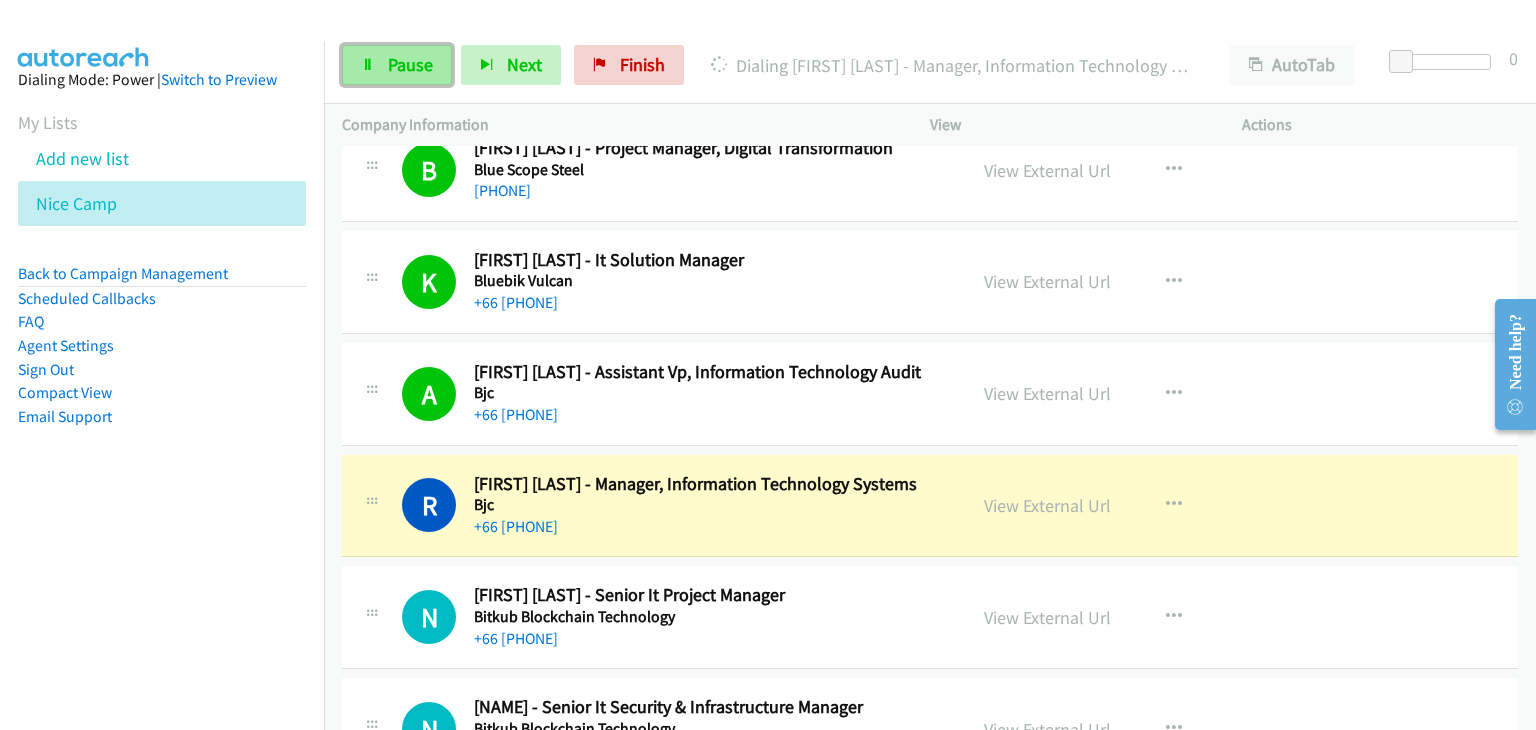 click on "Pause" at bounding box center (410, 64) 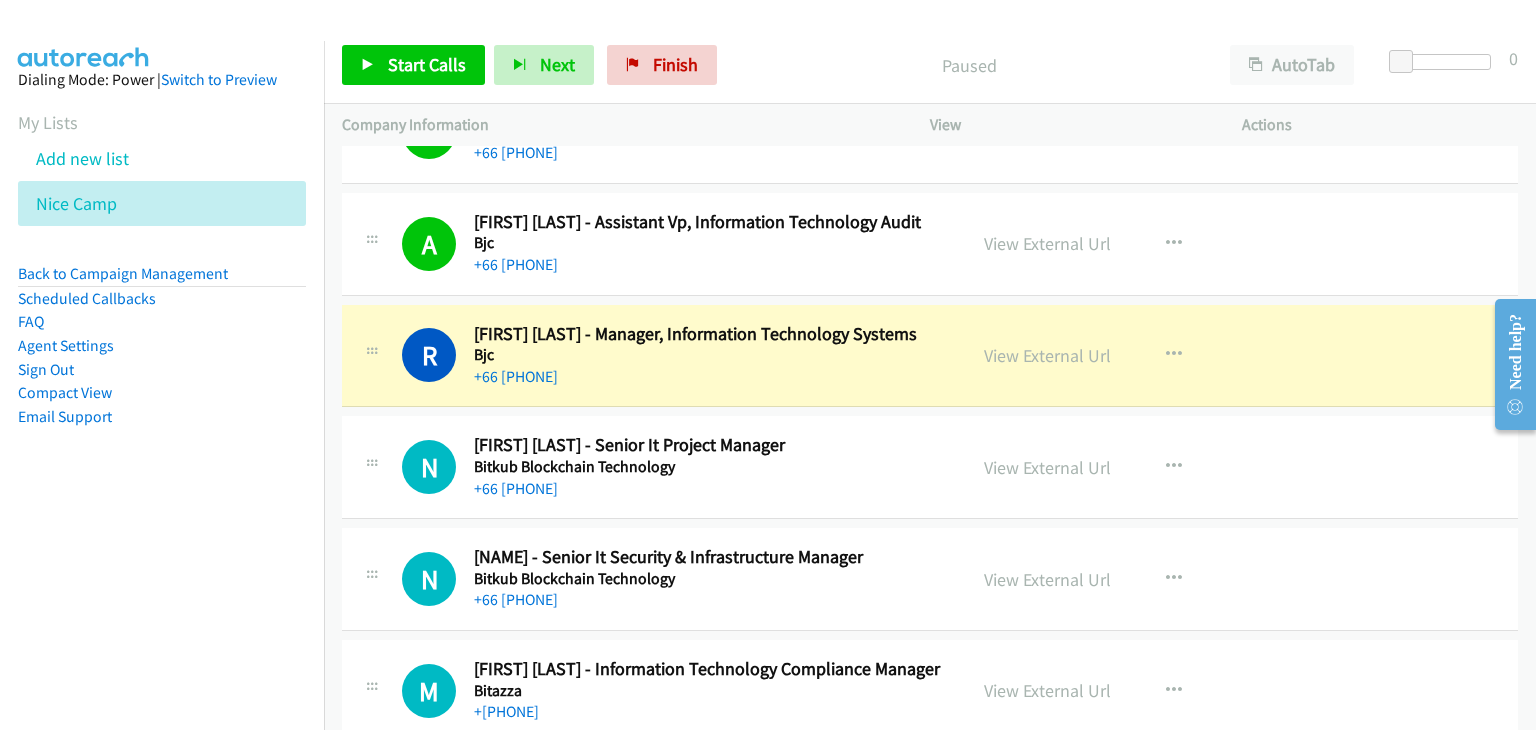 scroll, scrollTop: 9200, scrollLeft: 0, axis: vertical 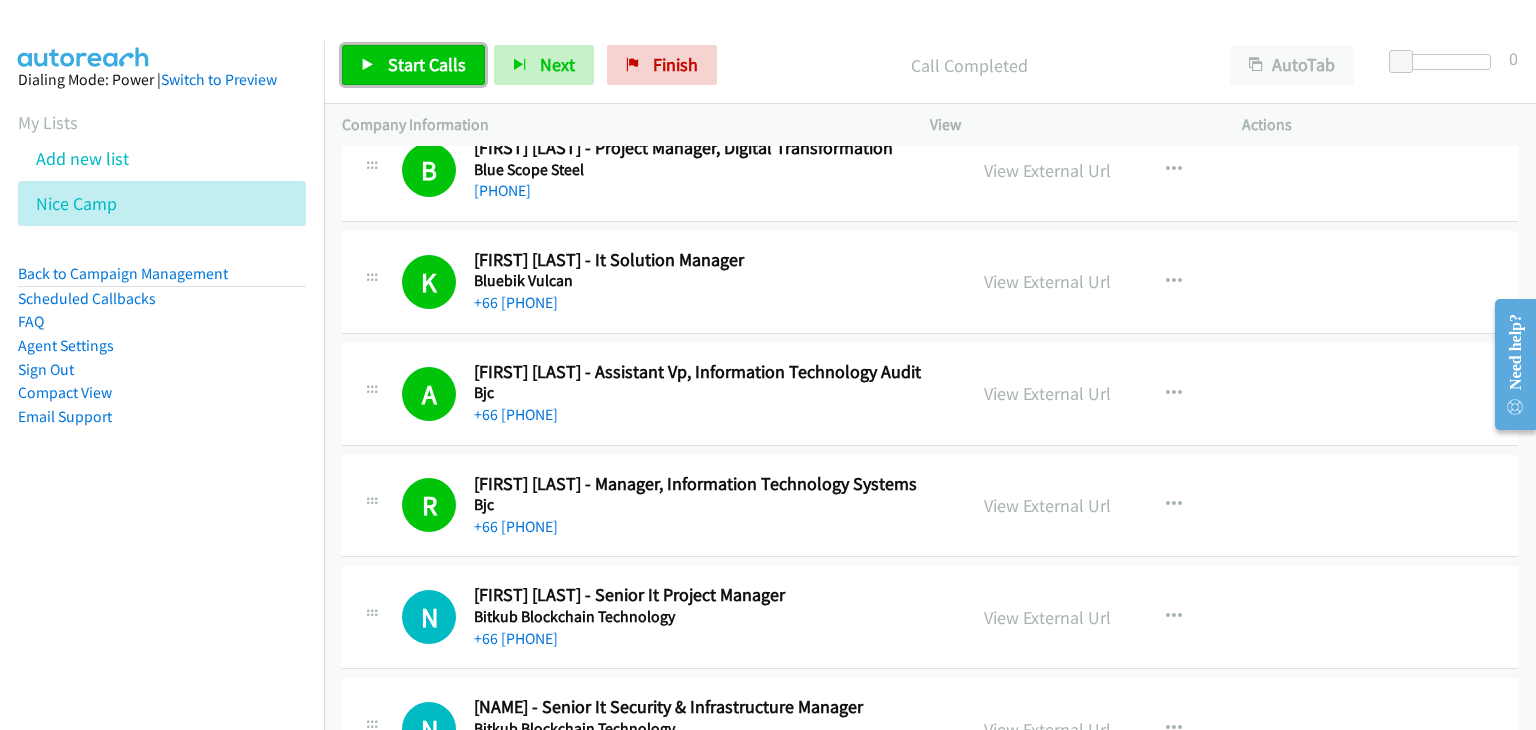 click on "Start Calls" at bounding box center [413, 65] 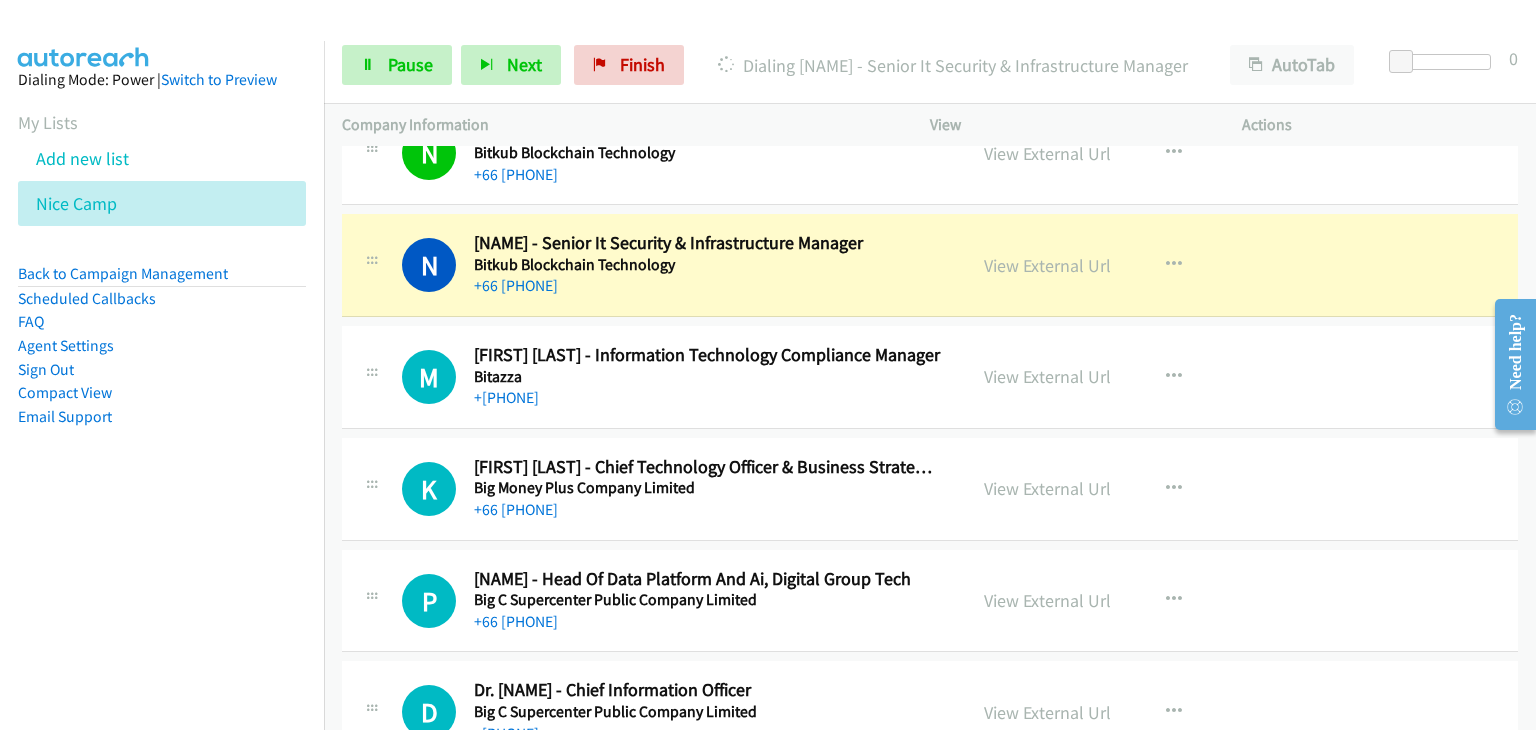 scroll, scrollTop: 9700, scrollLeft: 0, axis: vertical 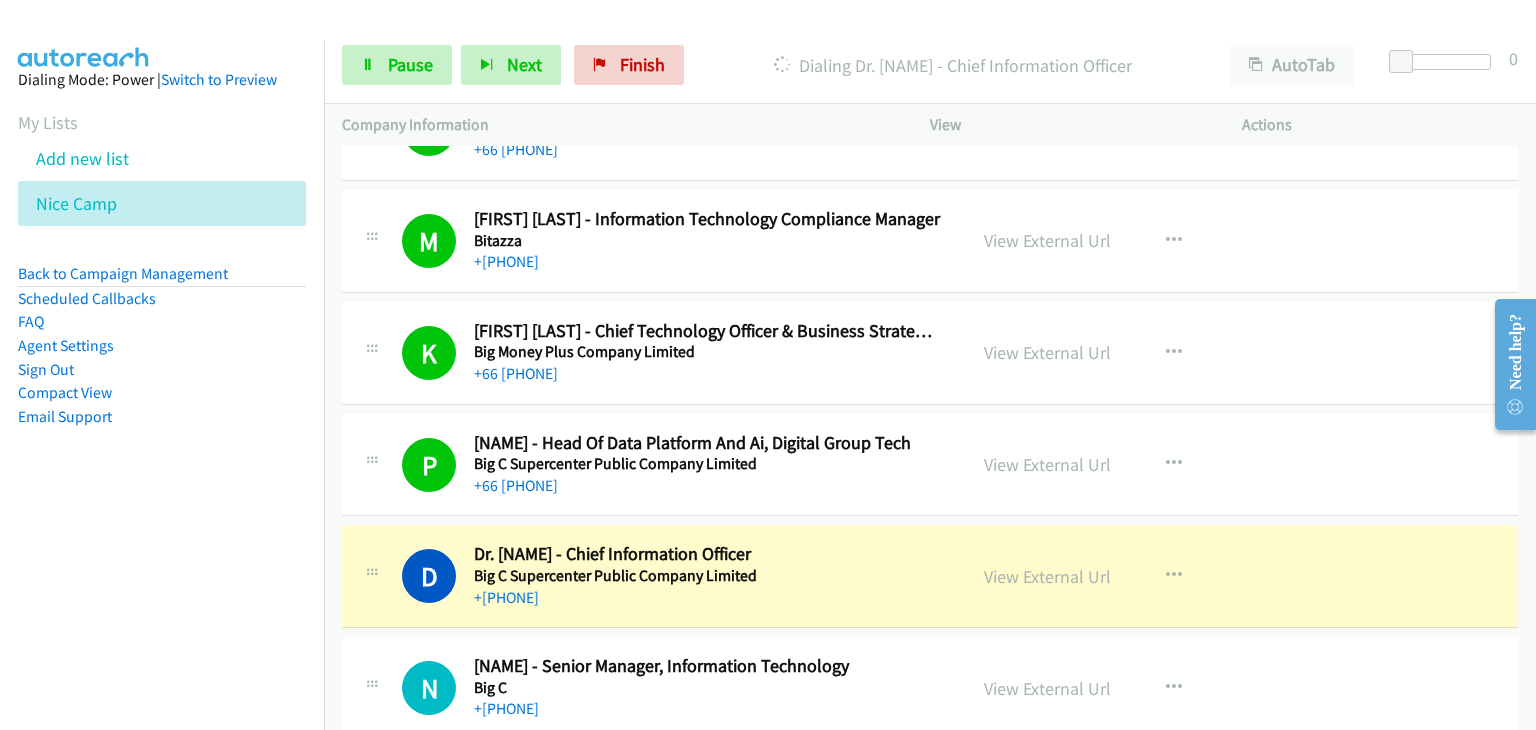 click on "Dialing Mode: Power
|
Switch to Preview
My Lists
Add new list
Nice Camp
Back to Campaign Management
Scheduled Callbacks
FAQ
Agent Settings
Sign Out
Compact View
Email Support" at bounding box center [162, 280] 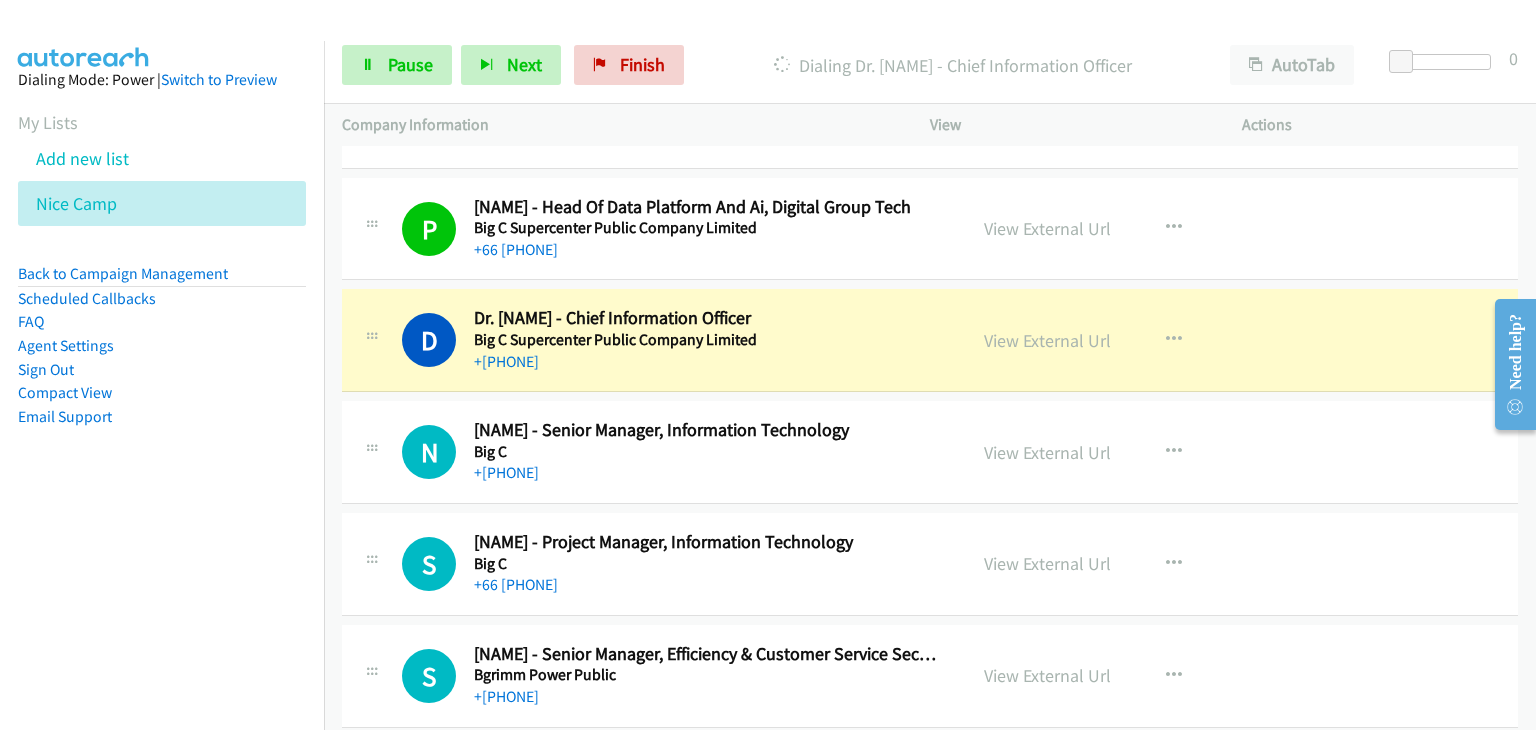 scroll, scrollTop: 10100, scrollLeft: 0, axis: vertical 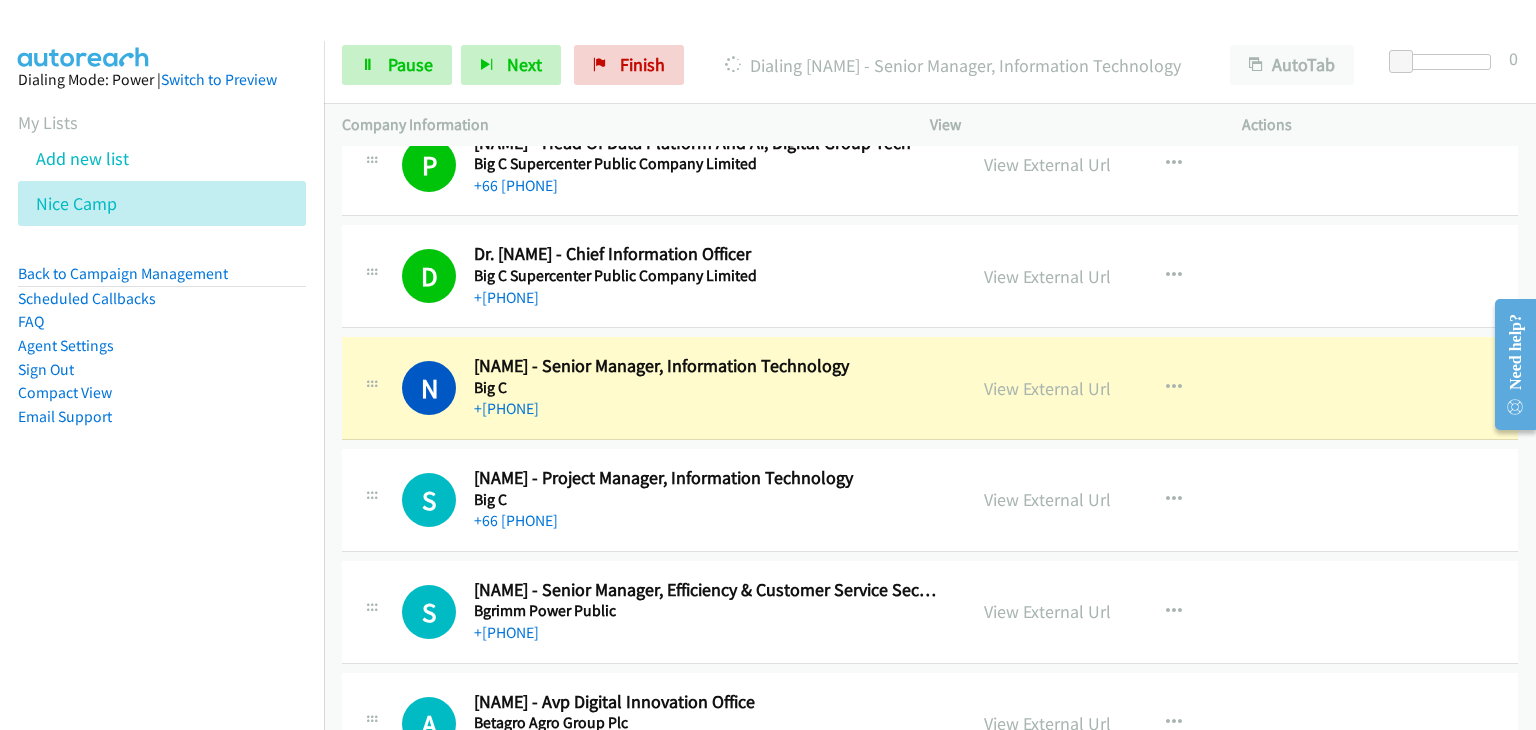 click on "Dialing Mode: Power
|
Switch to Preview
My Lists
Add new list
Nice Camp
Back to Campaign Management
Scheduled Callbacks
FAQ
Agent Settings
Sign Out
Compact View
Email Support" at bounding box center [162, 406] 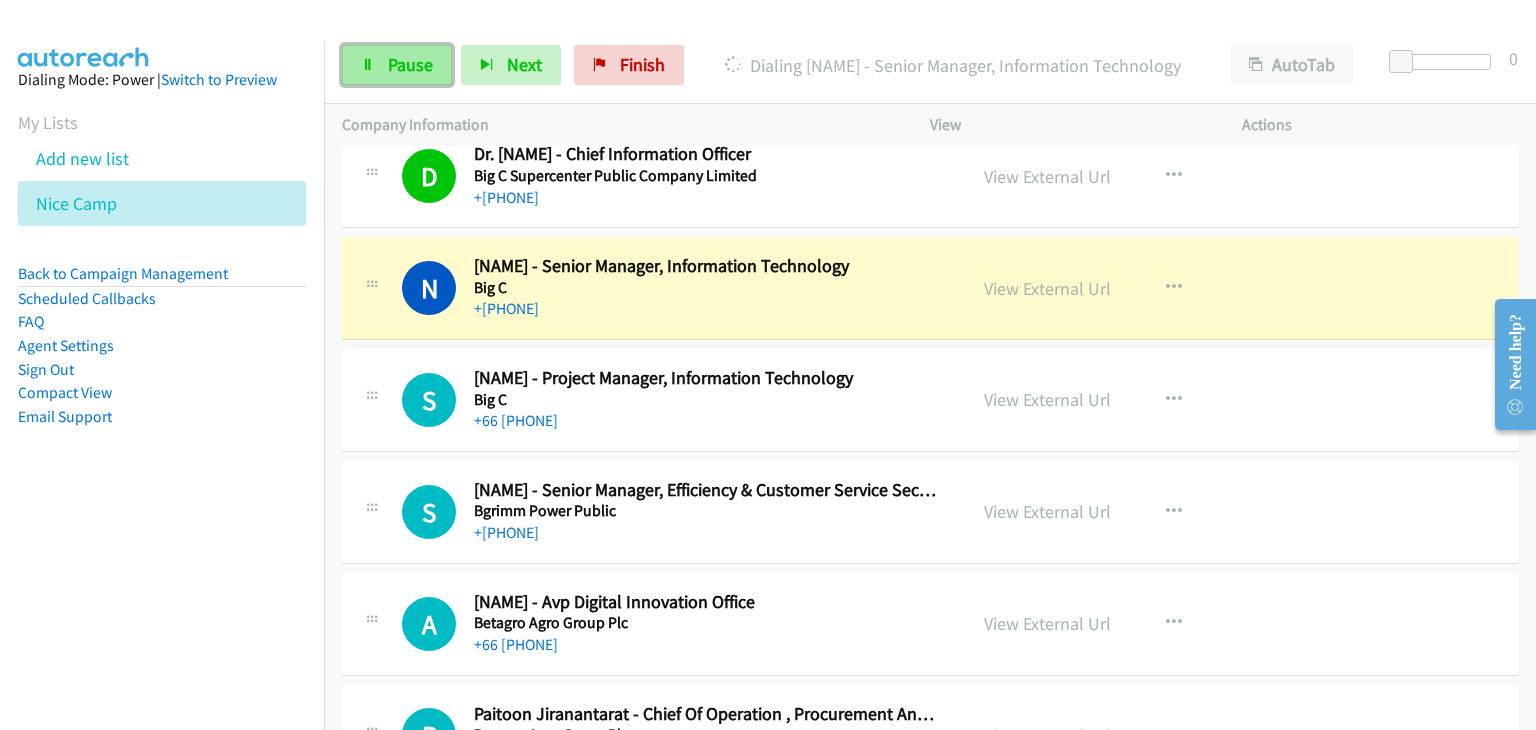 click on "Pause" at bounding box center (410, 64) 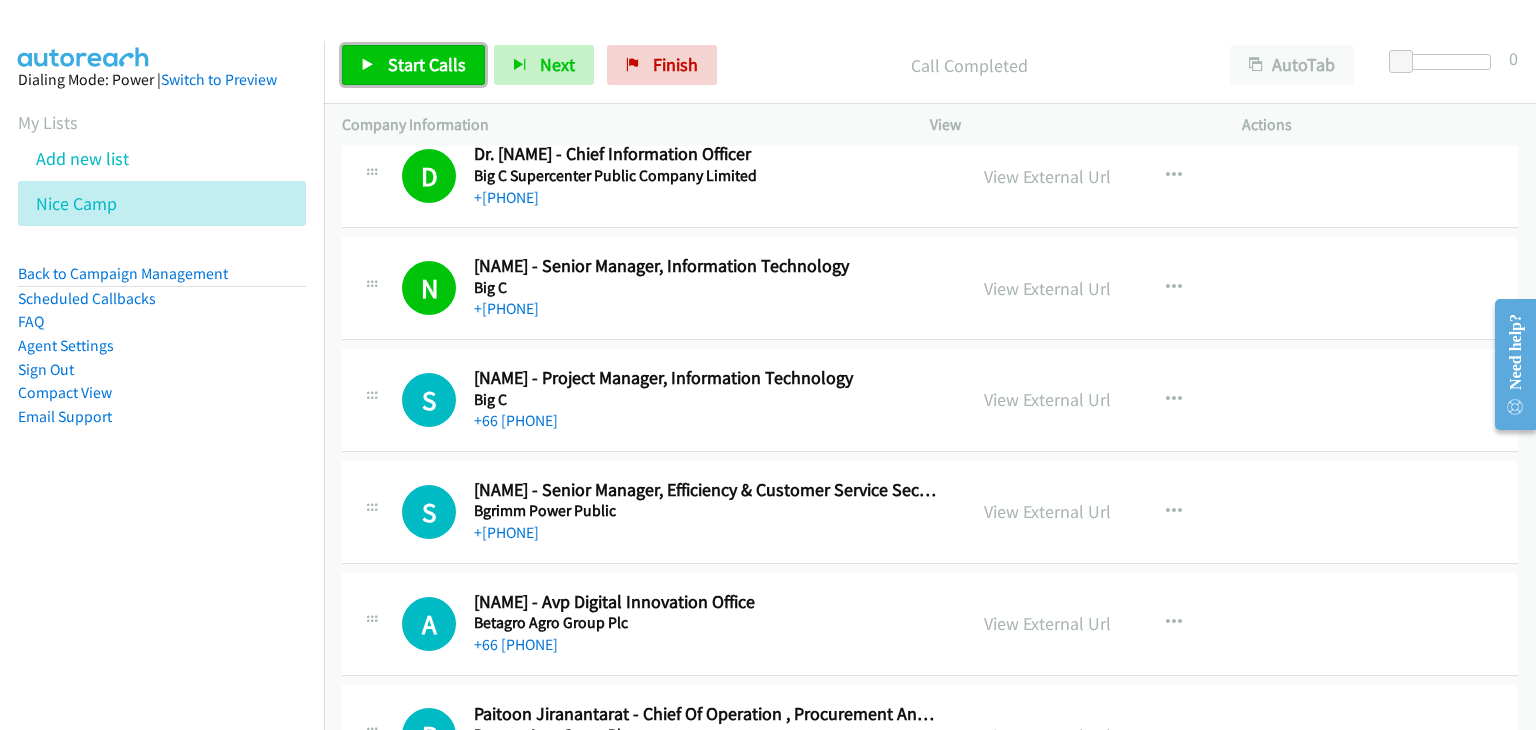 click on "Start Calls" at bounding box center (413, 65) 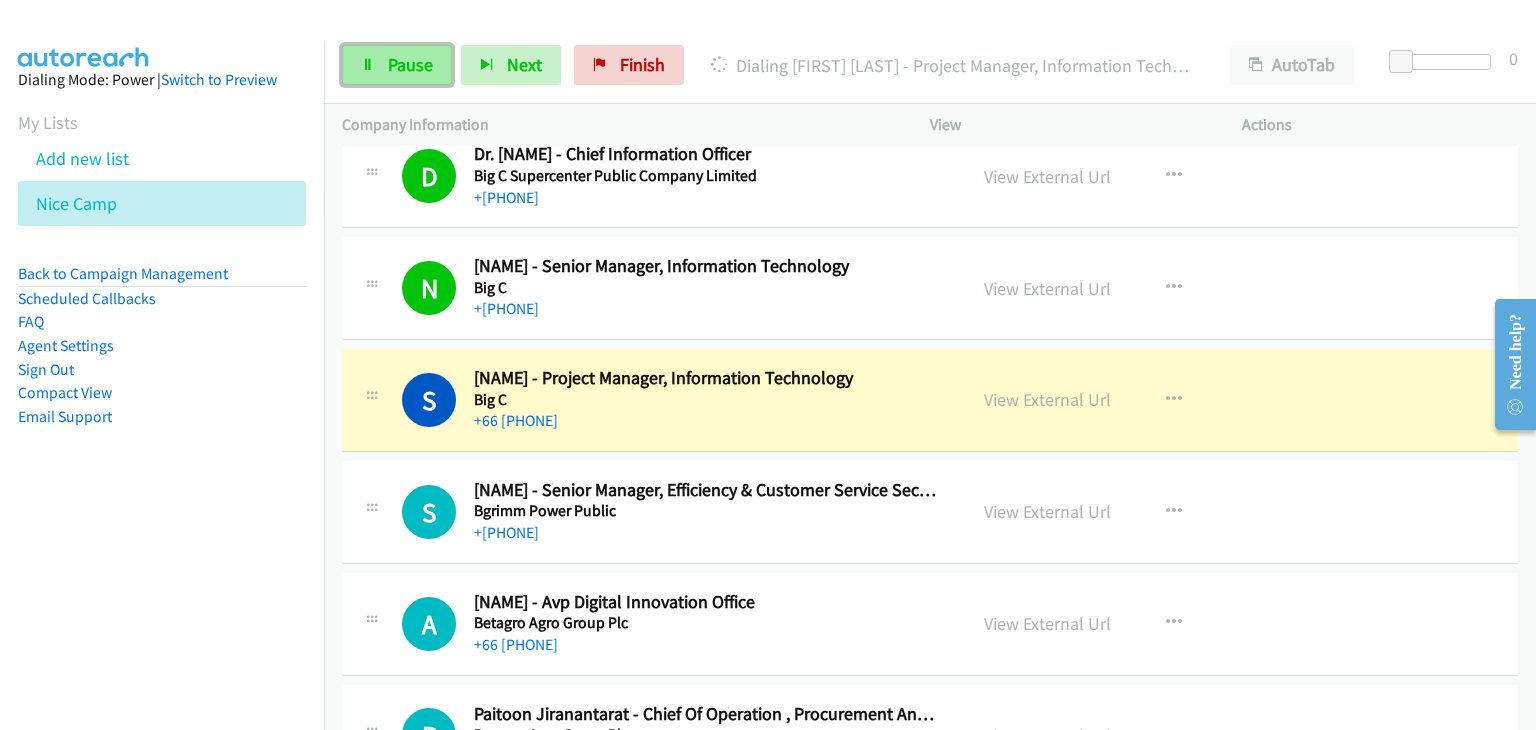click on "Pause" at bounding box center (410, 64) 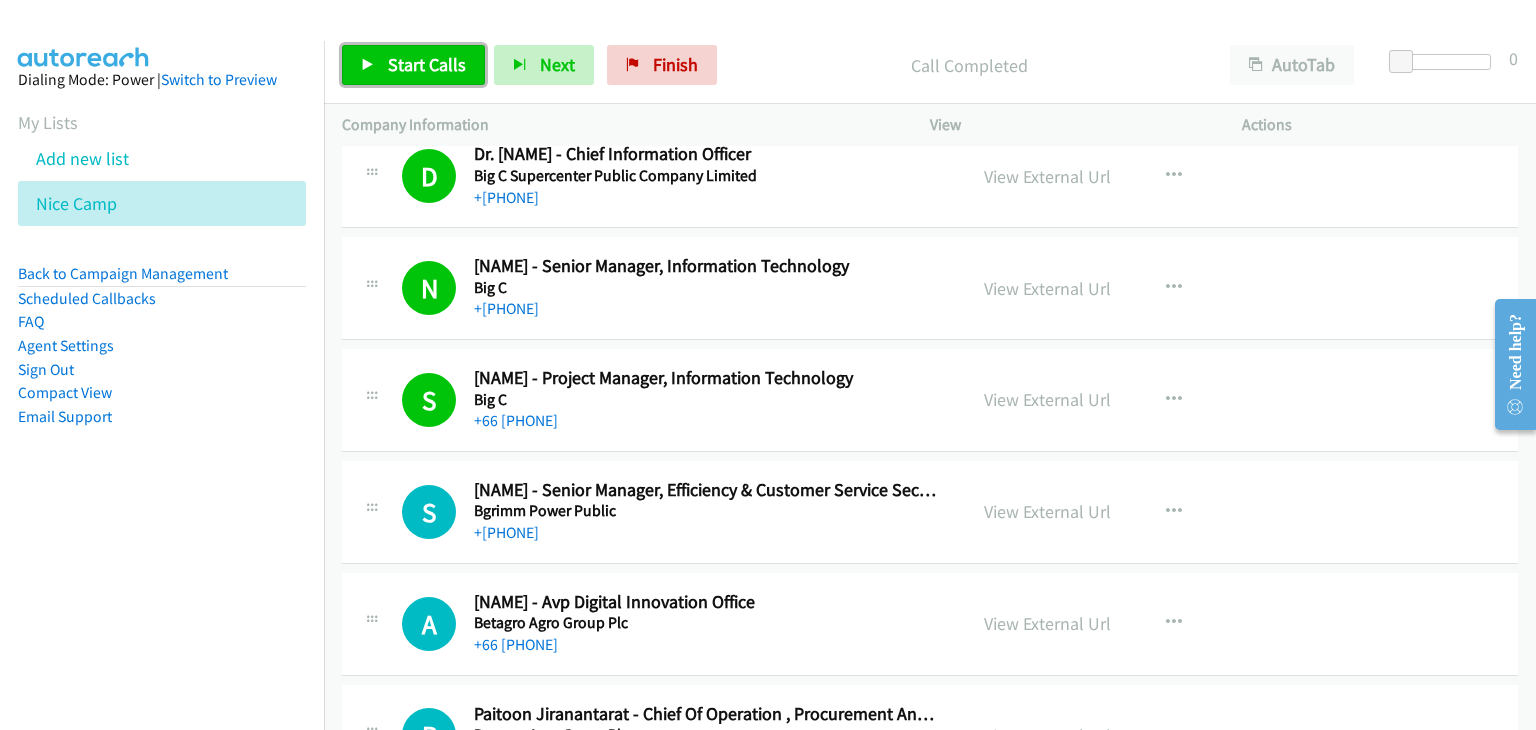 click on "Start Calls" at bounding box center (427, 64) 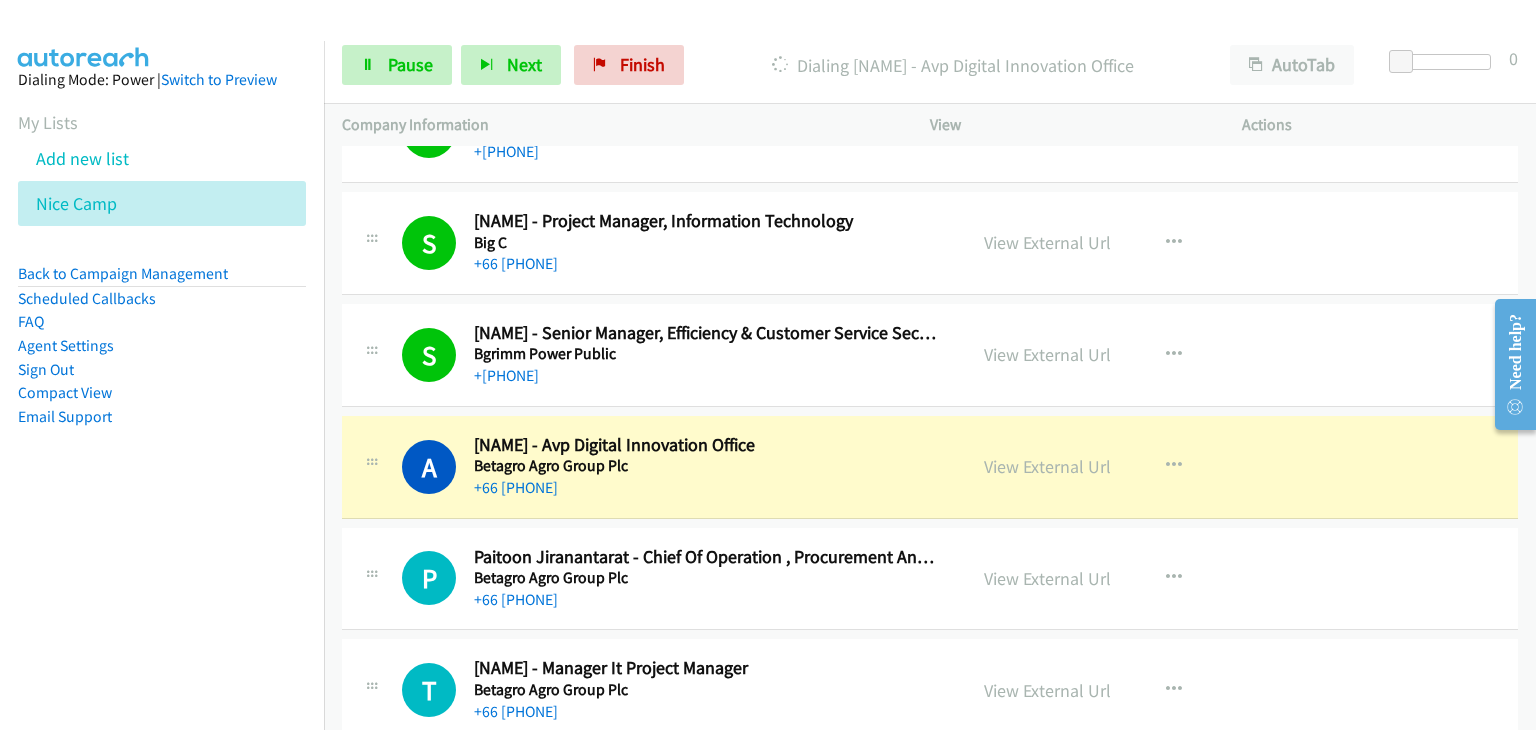 scroll, scrollTop: 10400, scrollLeft: 0, axis: vertical 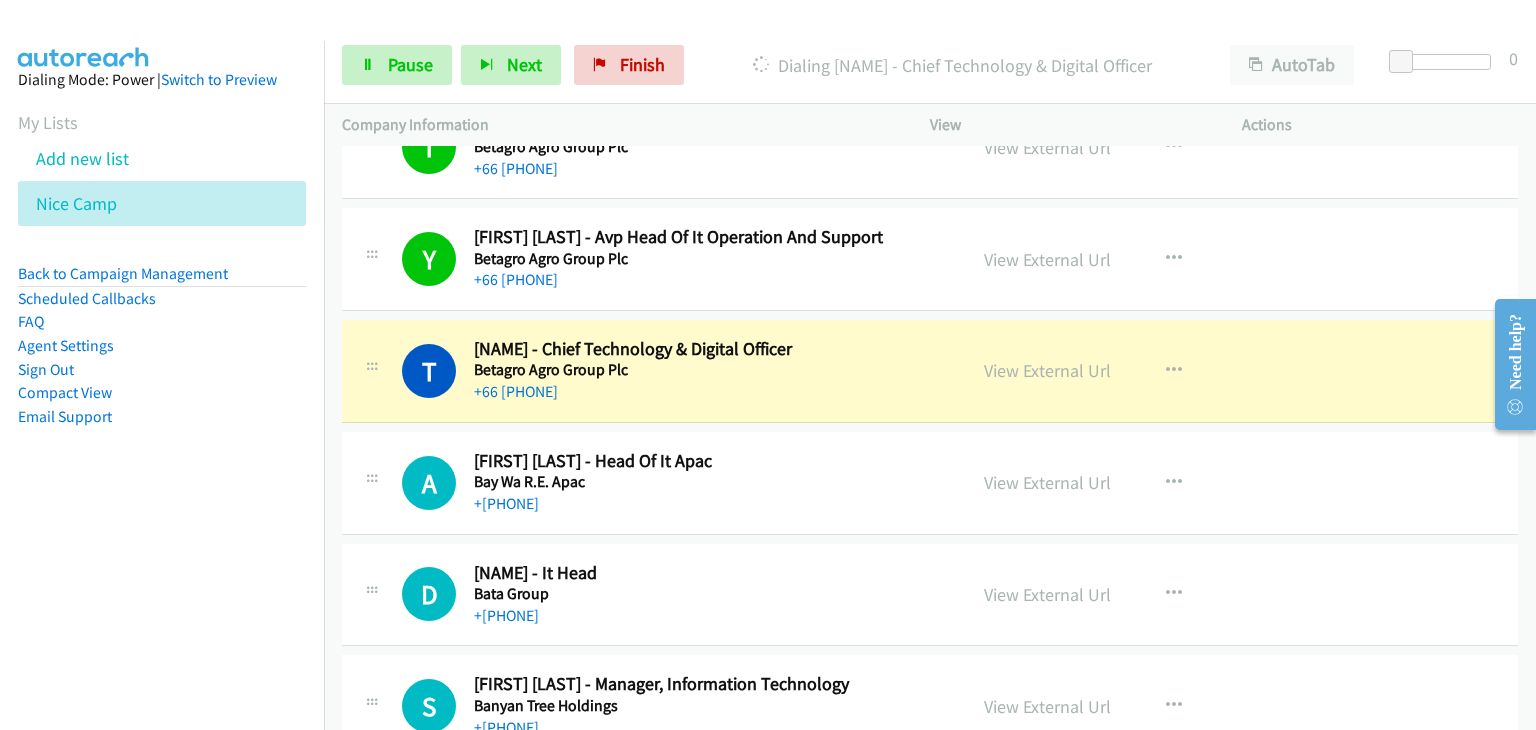 click on "Y
Callback Scheduled
[FIRST] [LAST] - Avp Head Of It Operation And Support
Betagro Agro Group Plc
Asia/Bangkok
[PHONE]
View External Url
View External Url
Schedule/Manage Callback
Start Calls Here
Remove from list
Add to do not call list
Reset Call Status" at bounding box center (654, 259) 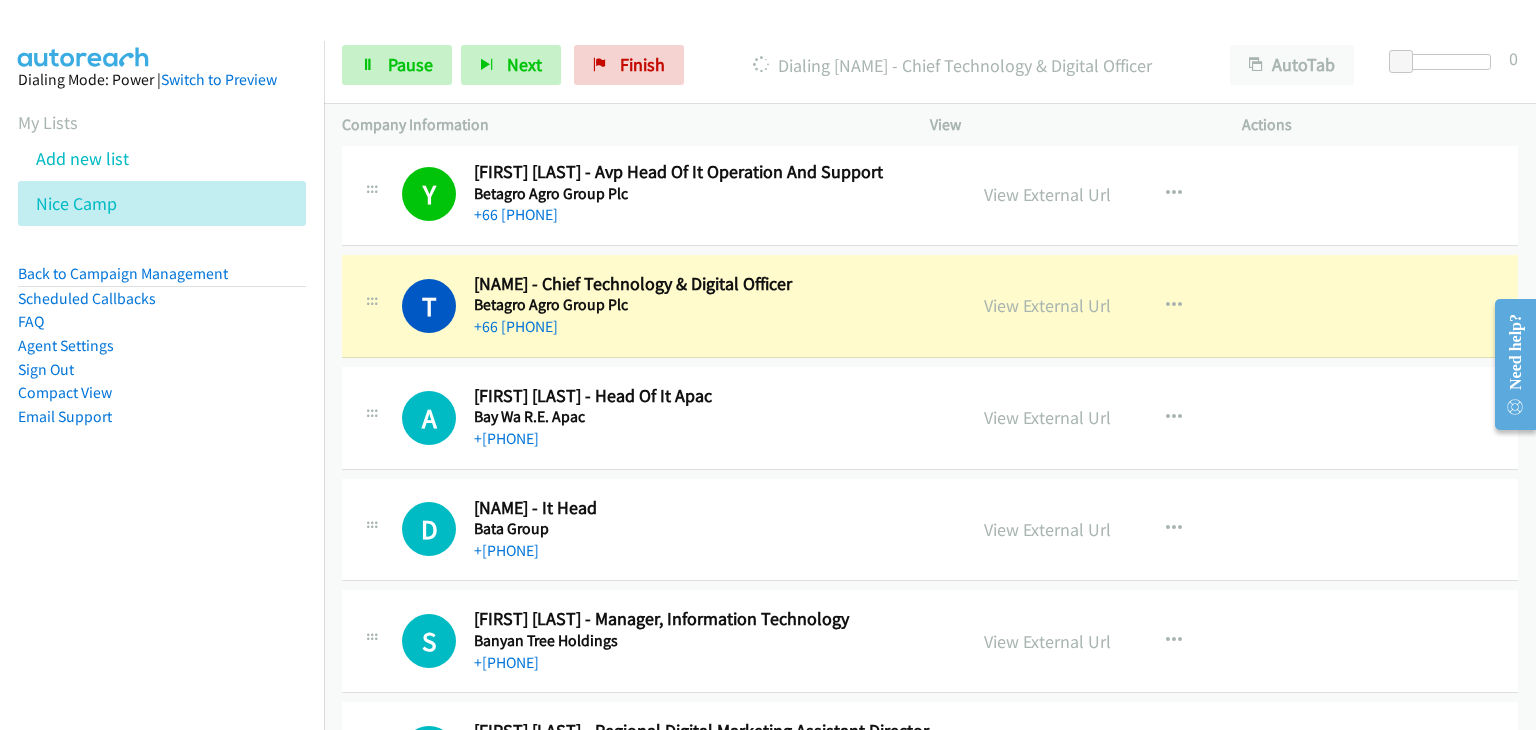 scroll, scrollTop: 11000, scrollLeft: 0, axis: vertical 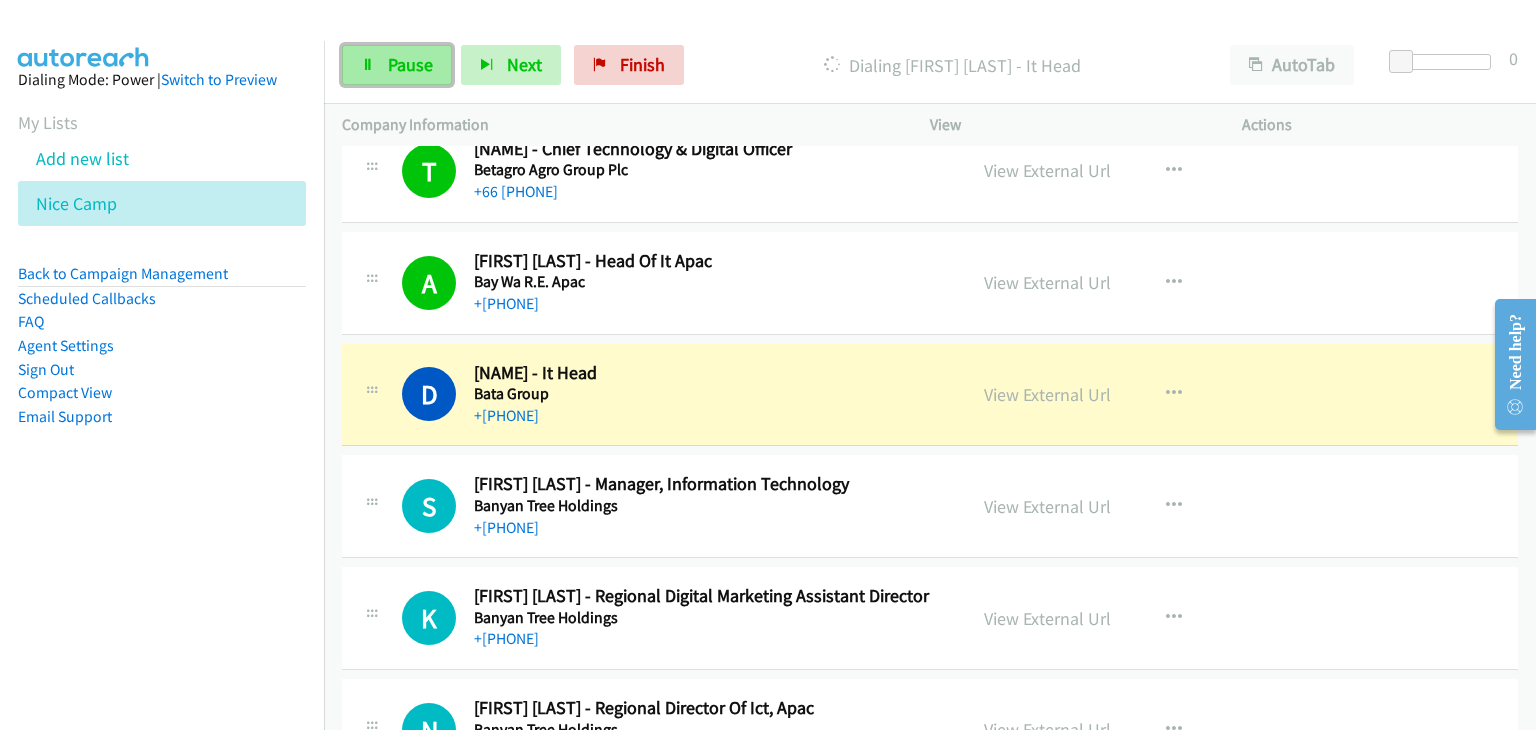 click on "Pause" at bounding box center [410, 64] 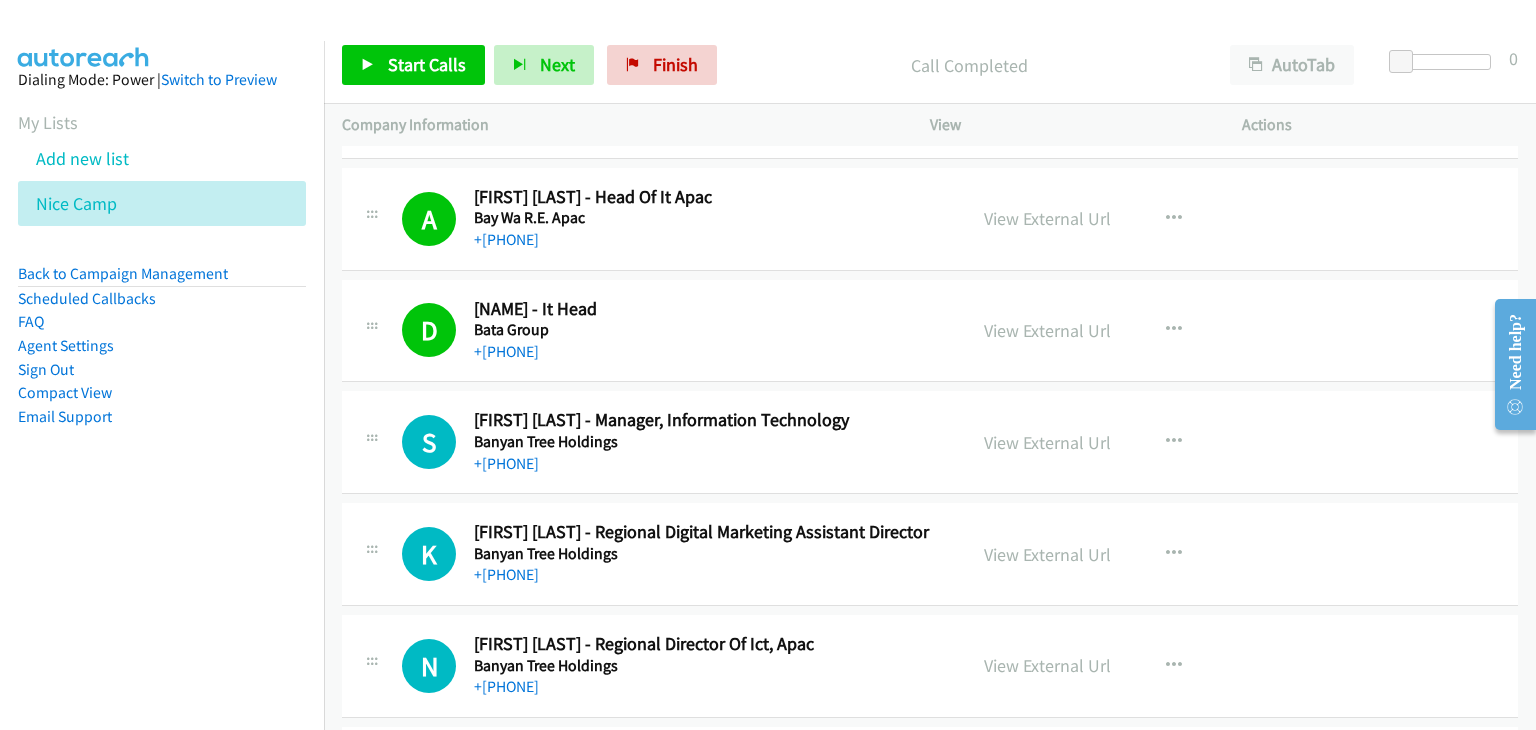 scroll, scrollTop: 11200, scrollLeft: 0, axis: vertical 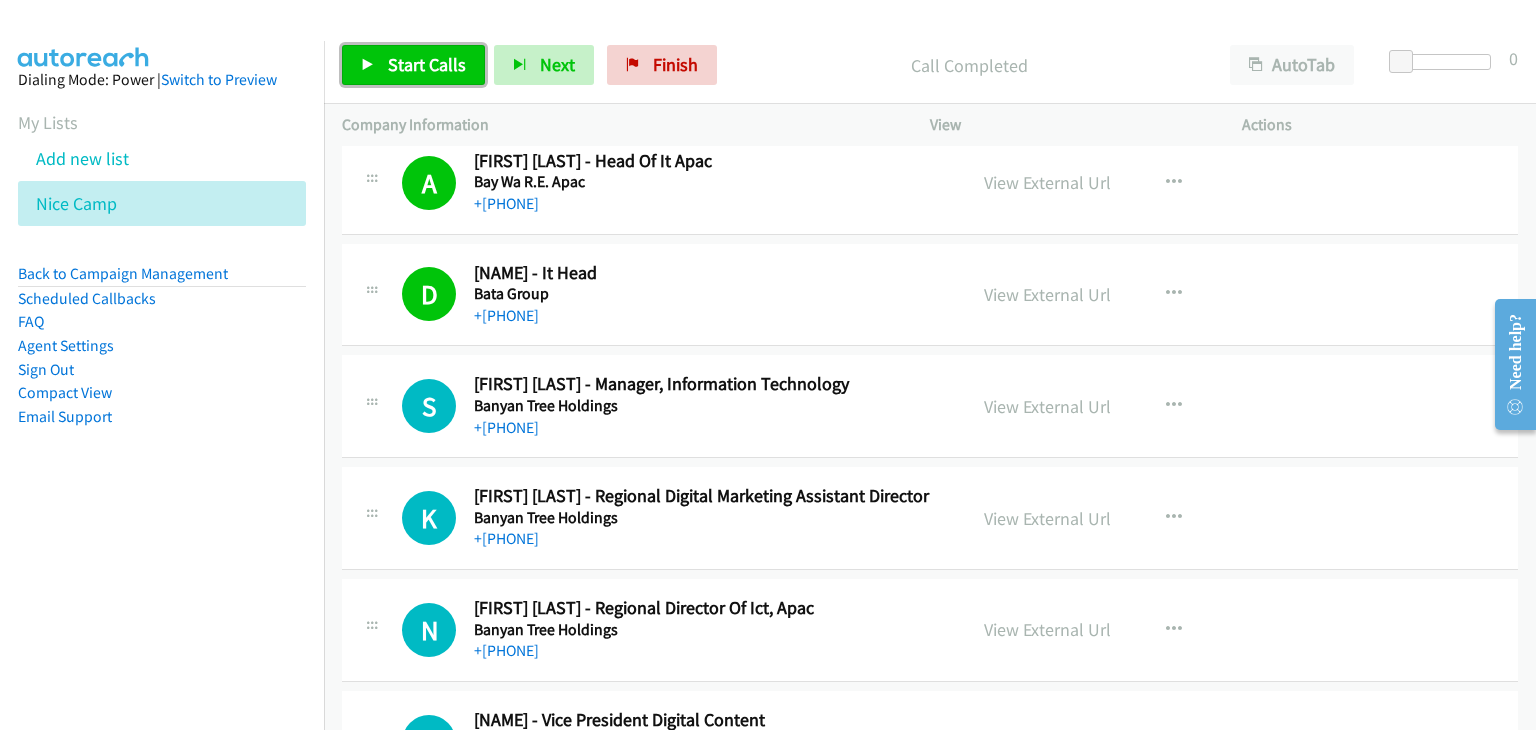 click on "Start Calls" at bounding box center [427, 64] 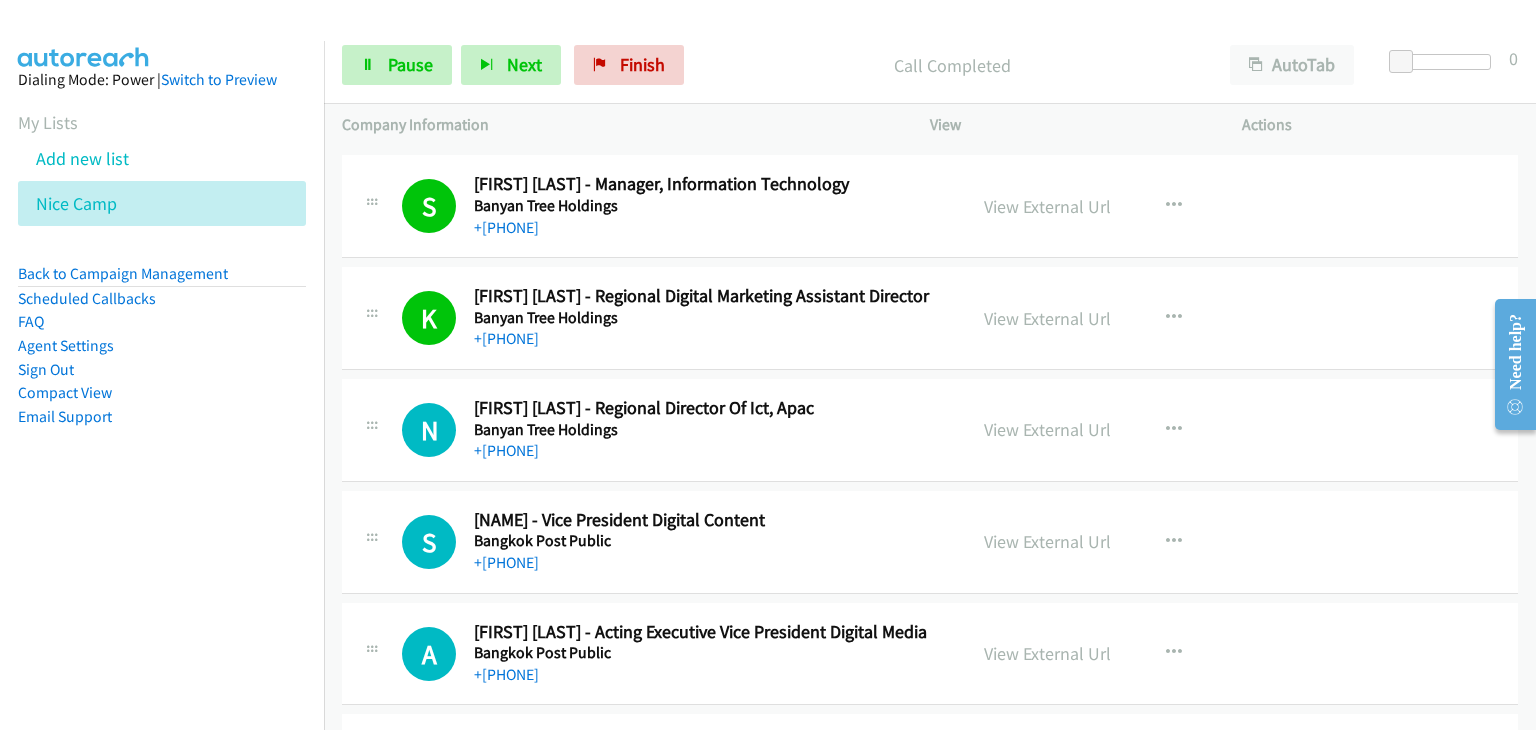 scroll, scrollTop: 11500, scrollLeft: 0, axis: vertical 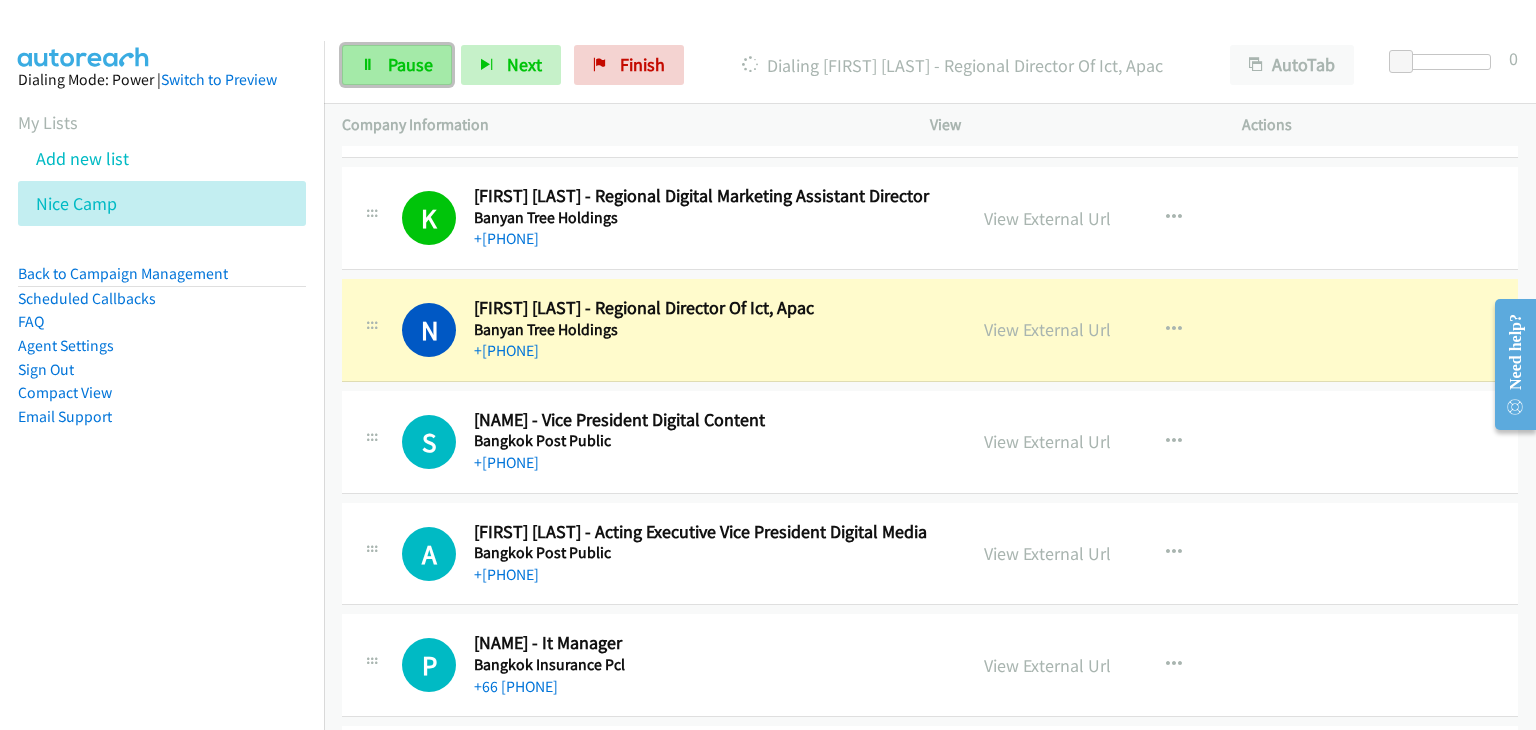 click at bounding box center [368, 66] 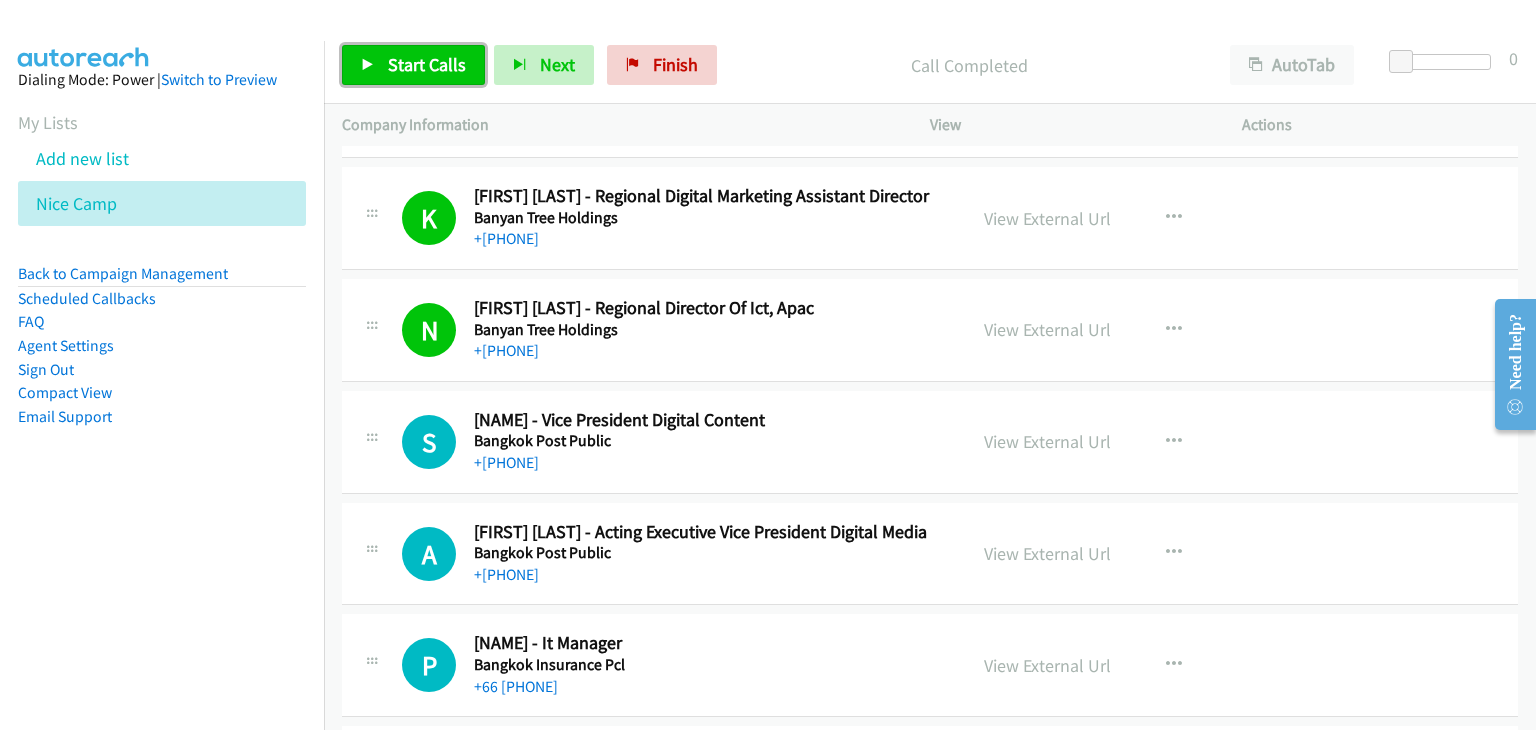 click on "Start Calls" at bounding box center [427, 64] 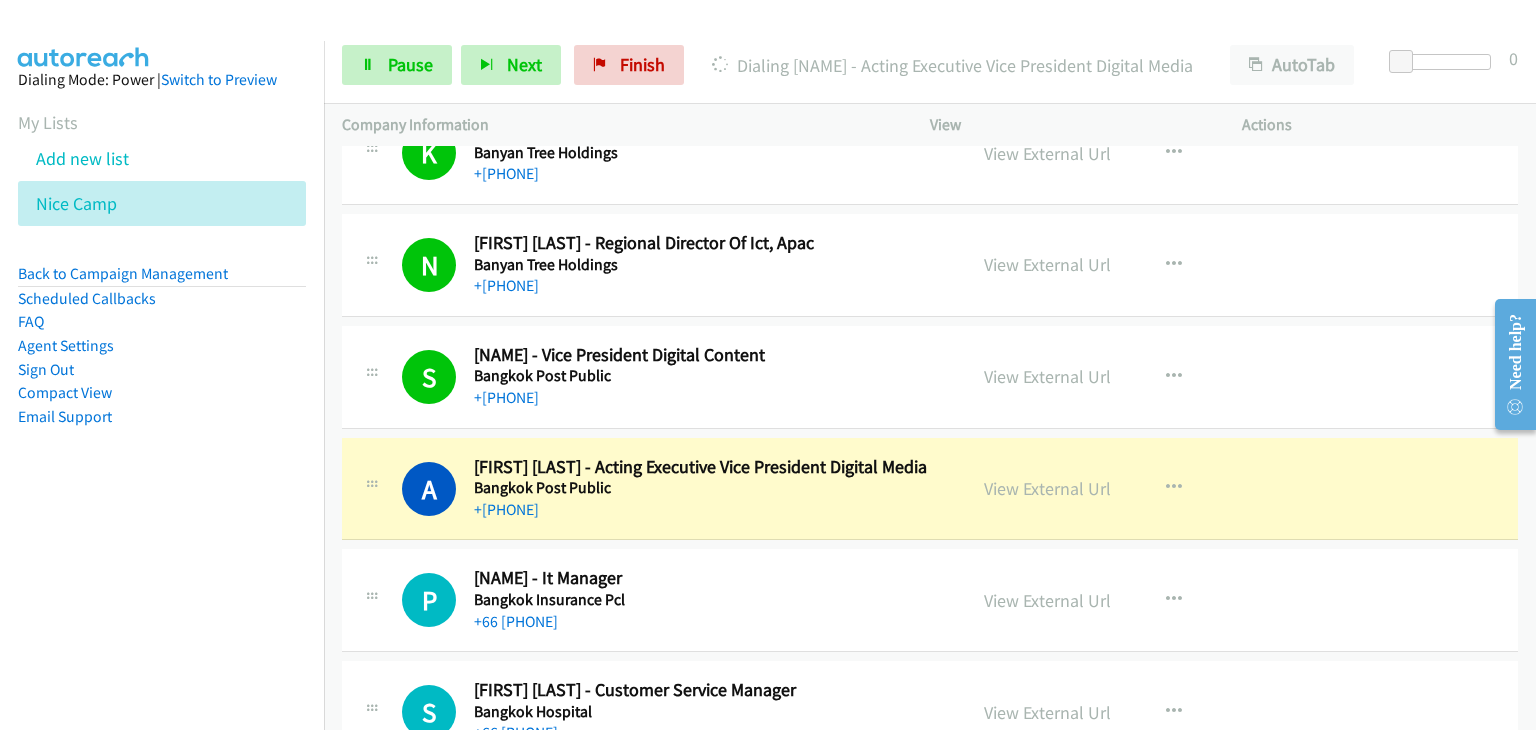 scroll, scrollTop: 11600, scrollLeft: 0, axis: vertical 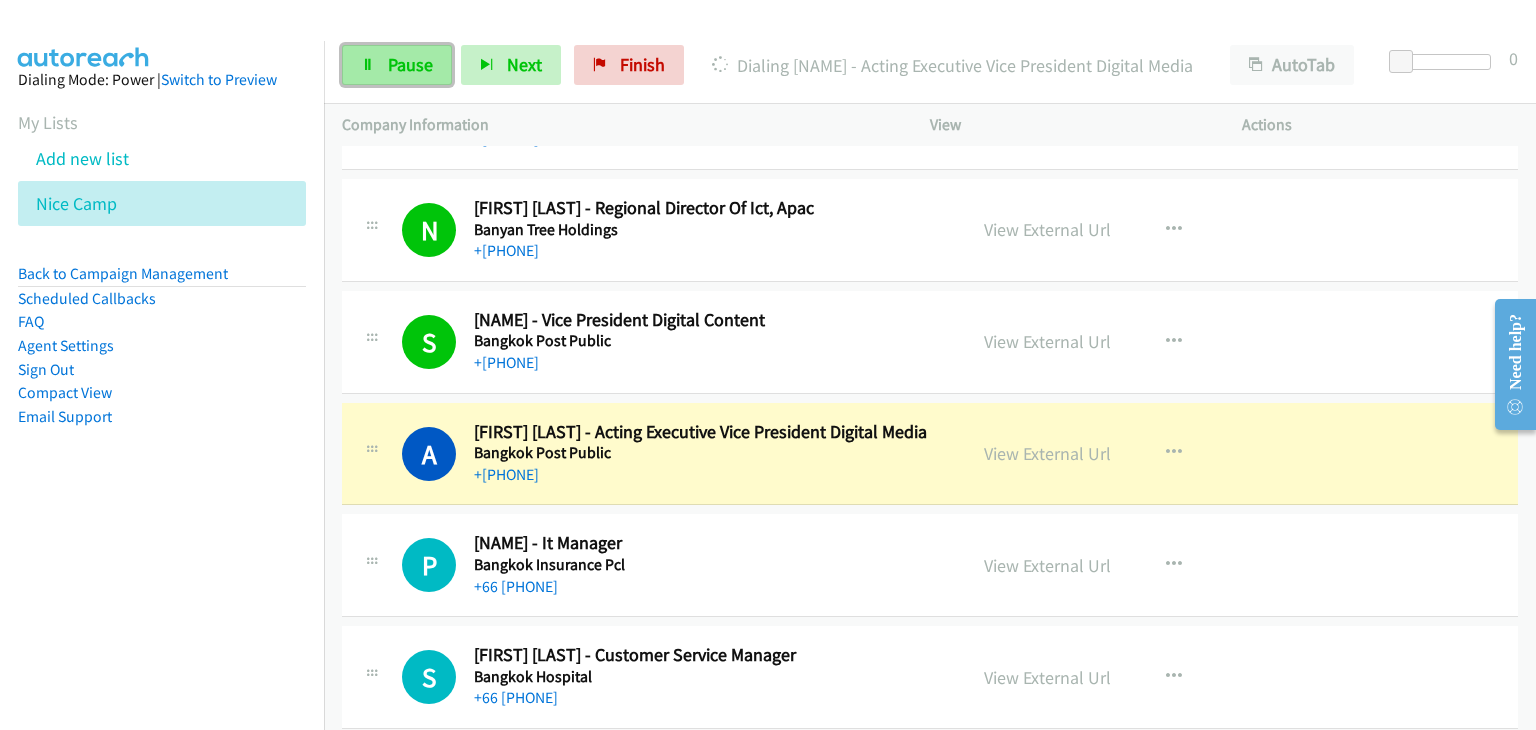 click on "Pause" at bounding box center (397, 65) 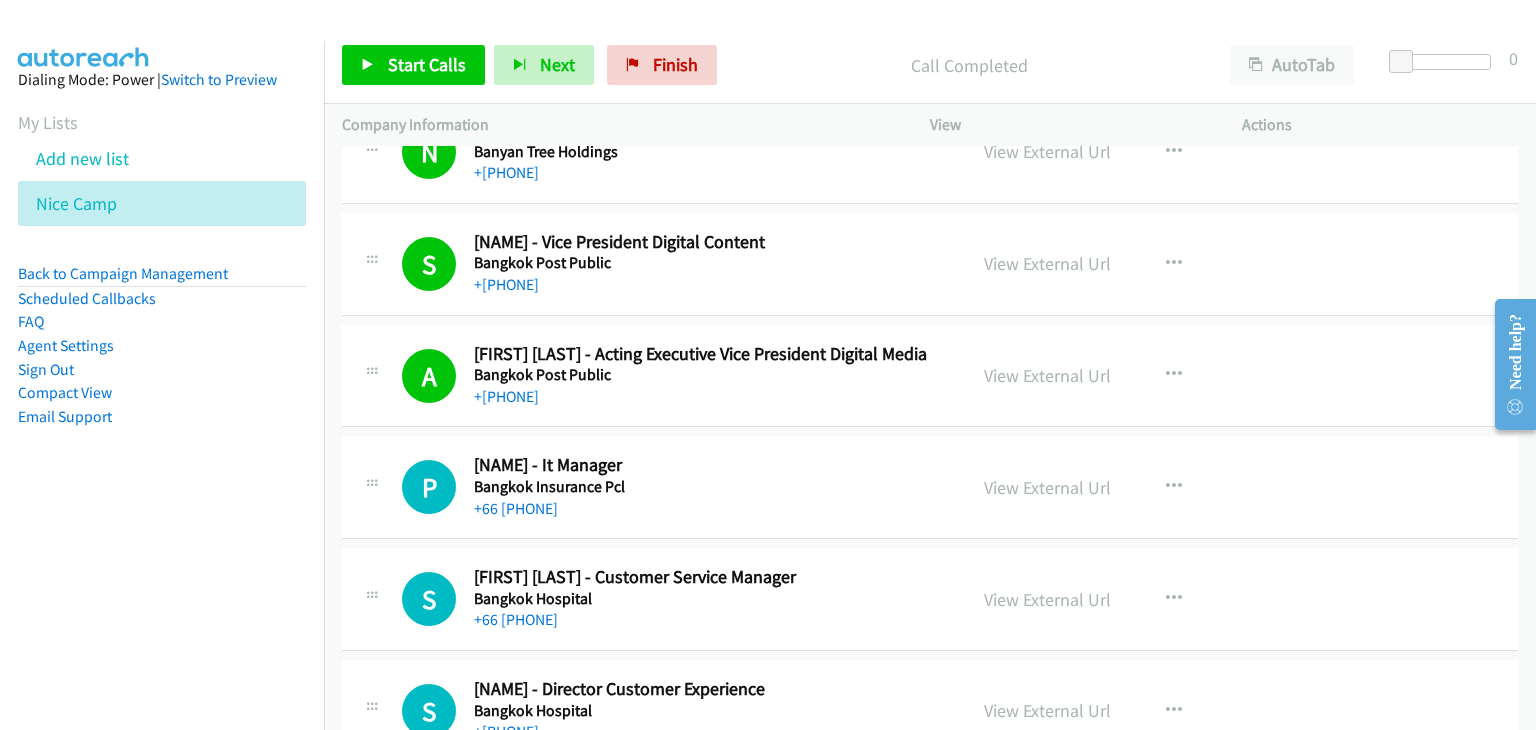 scroll, scrollTop: 11700, scrollLeft: 0, axis: vertical 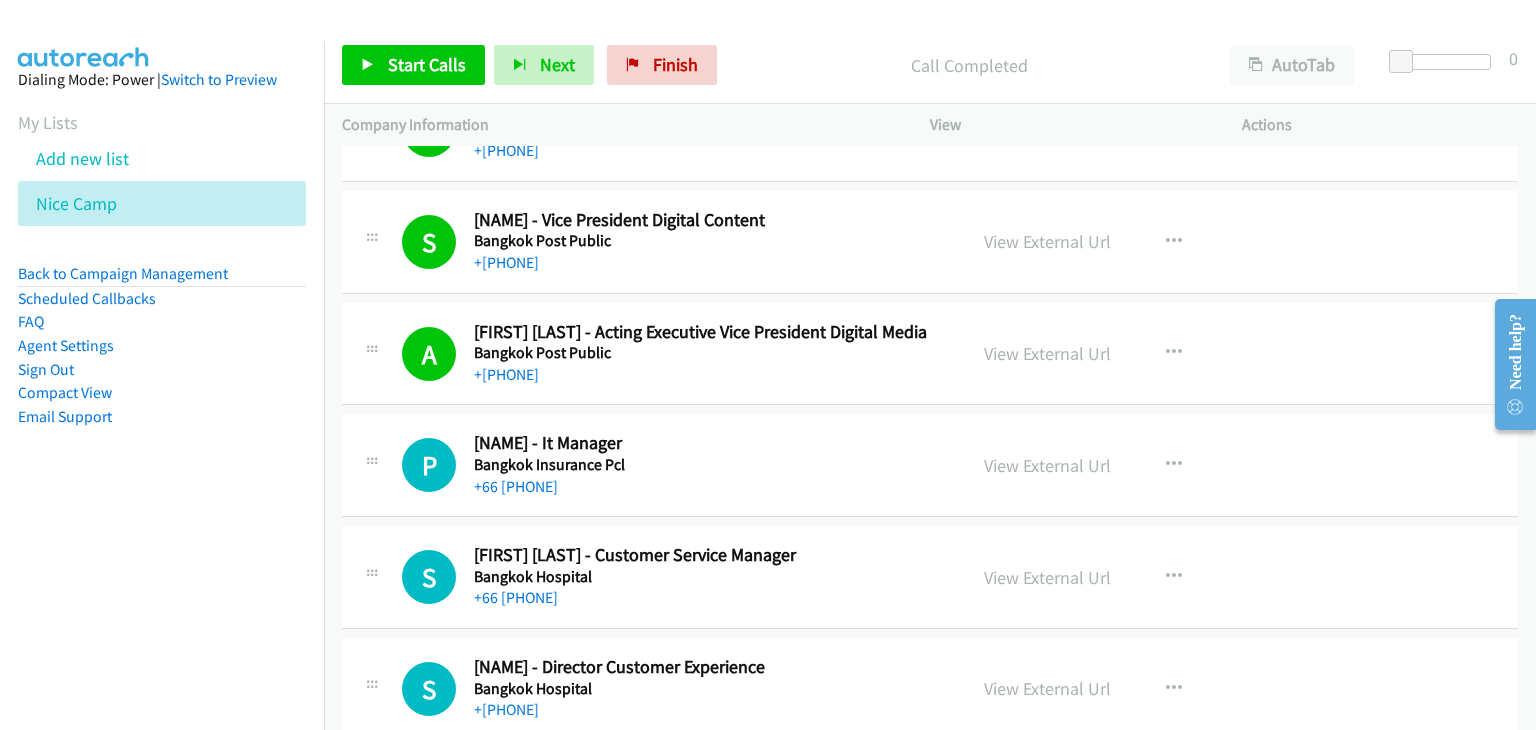 click on "Start Calls
Pause
Next
Finish
Call Completed
AutoTab
AutoTab
0" at bounding box center [930, 65] 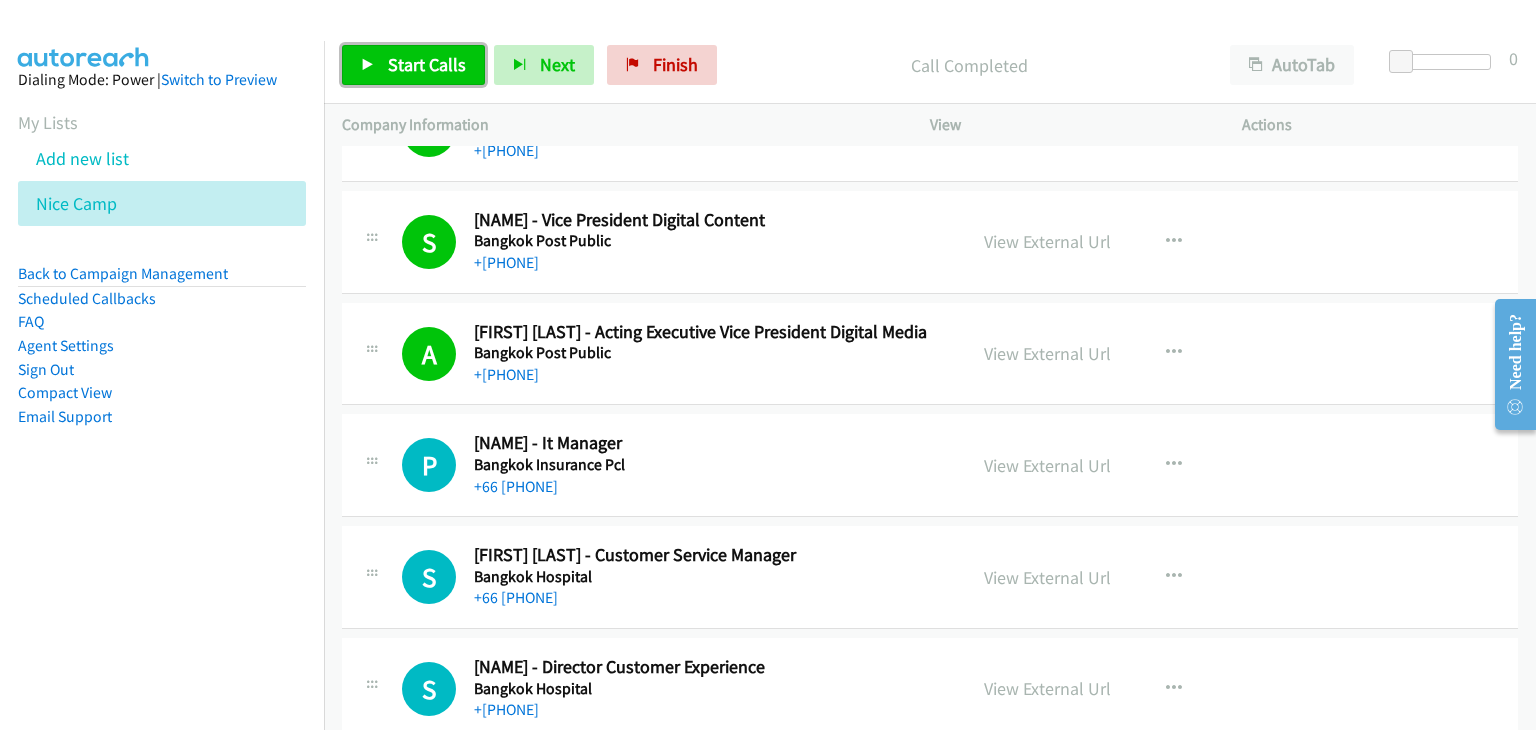 click on "Start Calls" at bounding box center [427, 64] 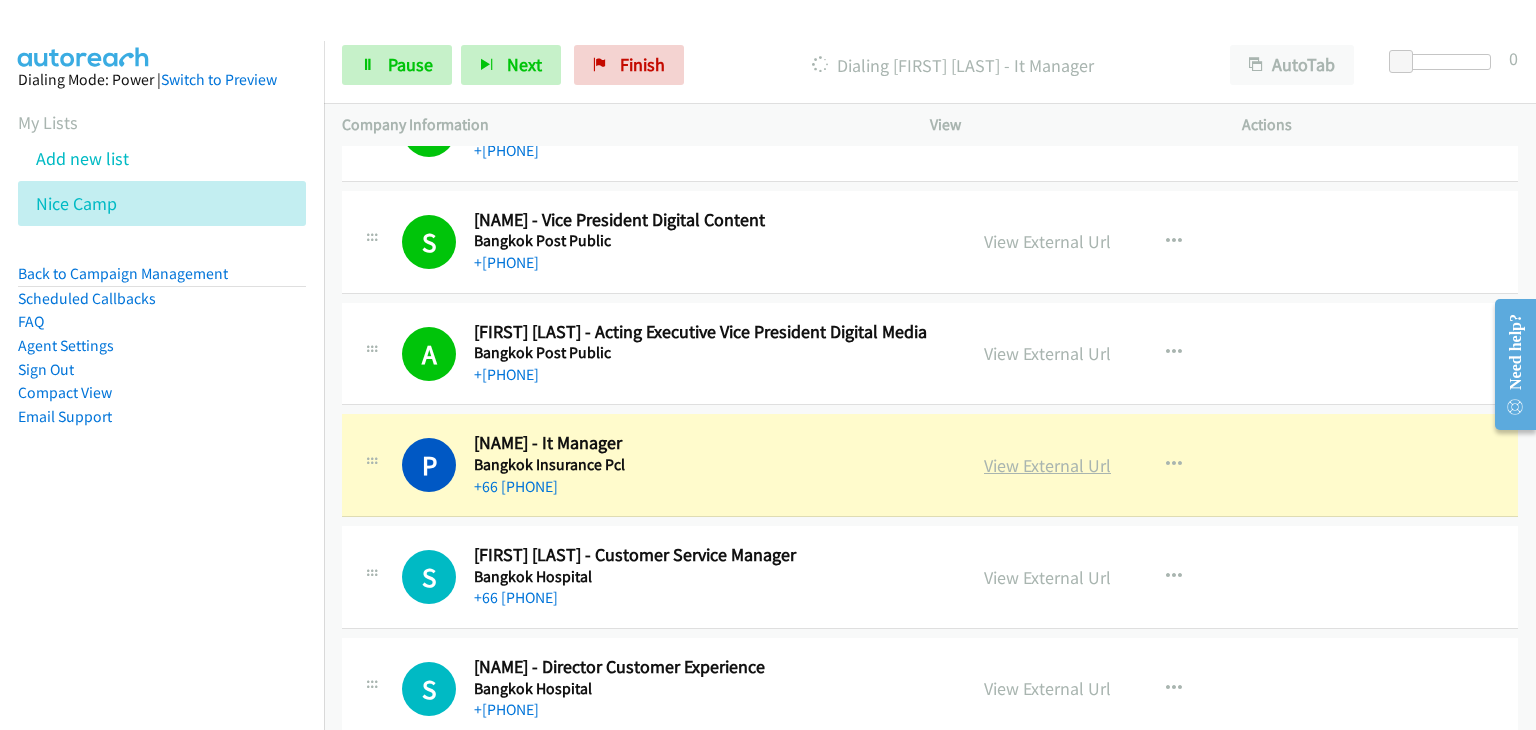 drag, startPoint x: 1021, startPoint y: 449, endPoint x: 1053, endPoint y: 455, distance: 32.55764 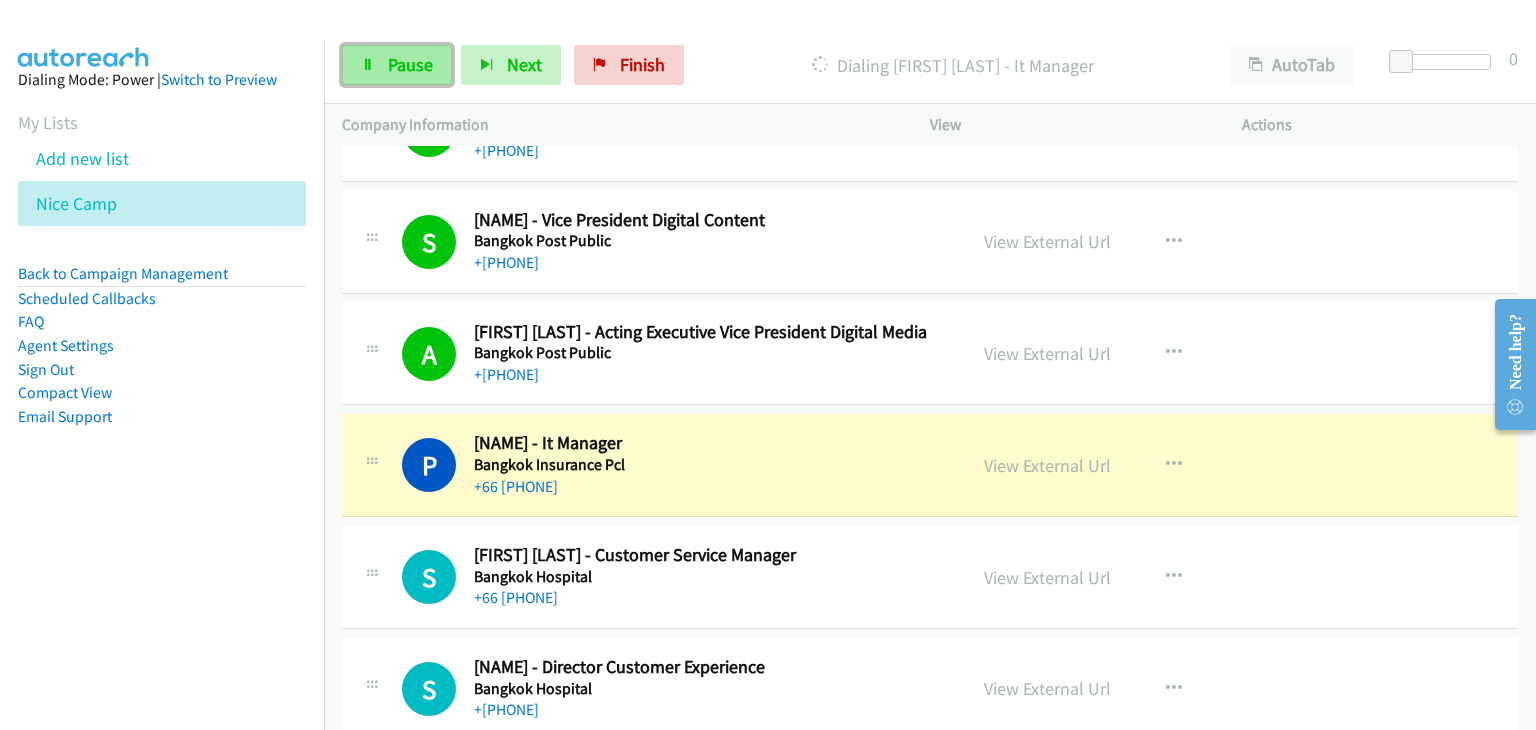 click on "Pause" at bounding box center [410, 64] 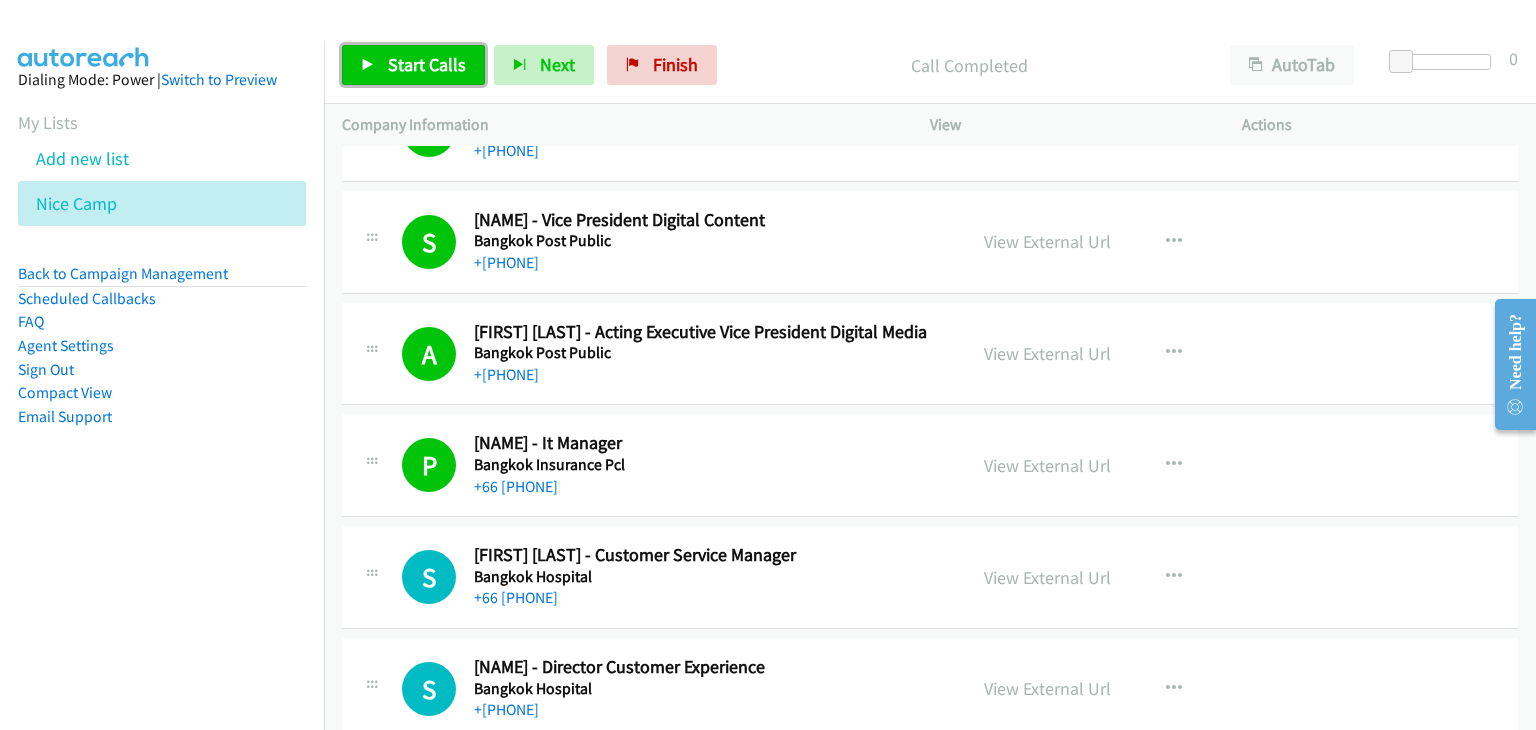 click on "Start Calls" at bounding box center [427, 64] 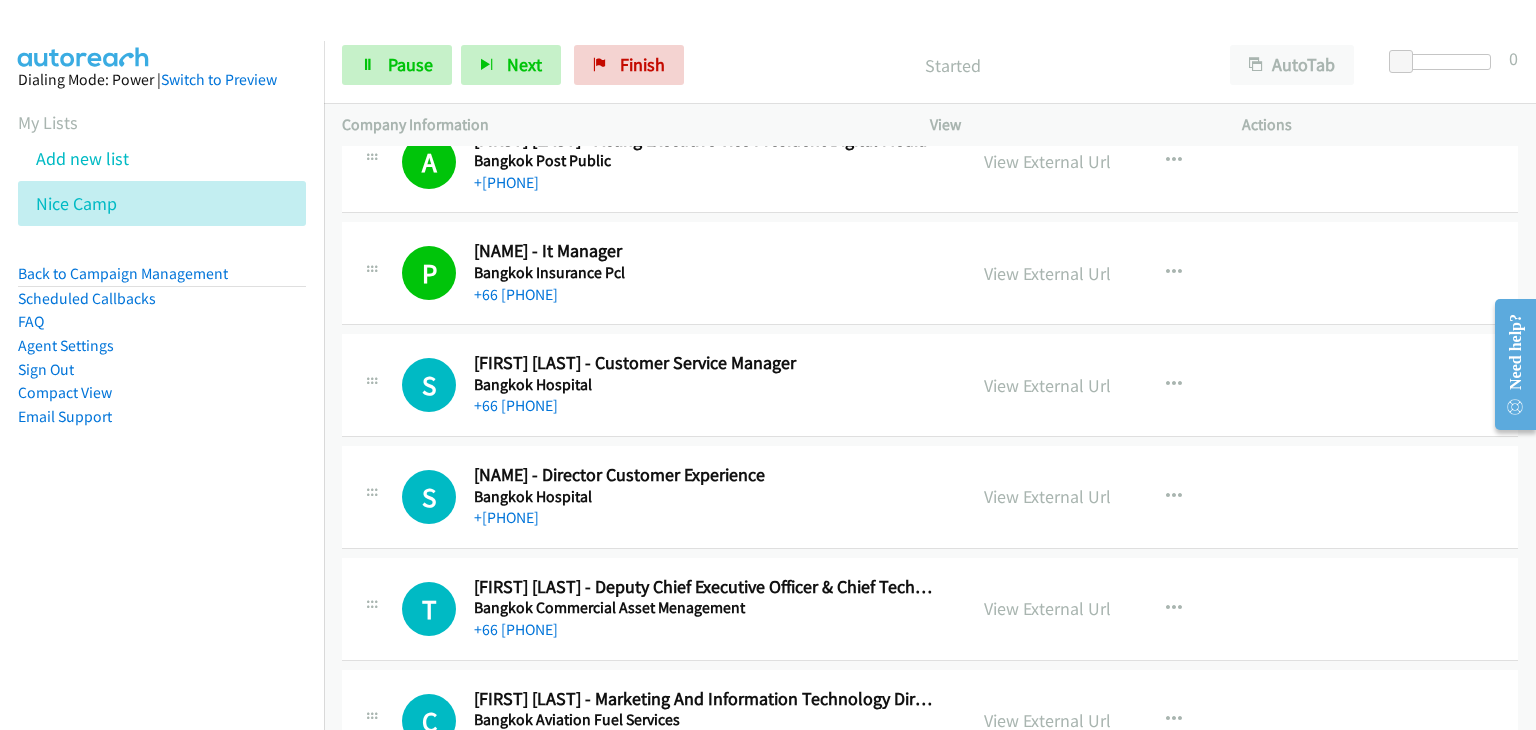 scroll, scrollTop: 11900, scrollLeft: 0, axis: vertical 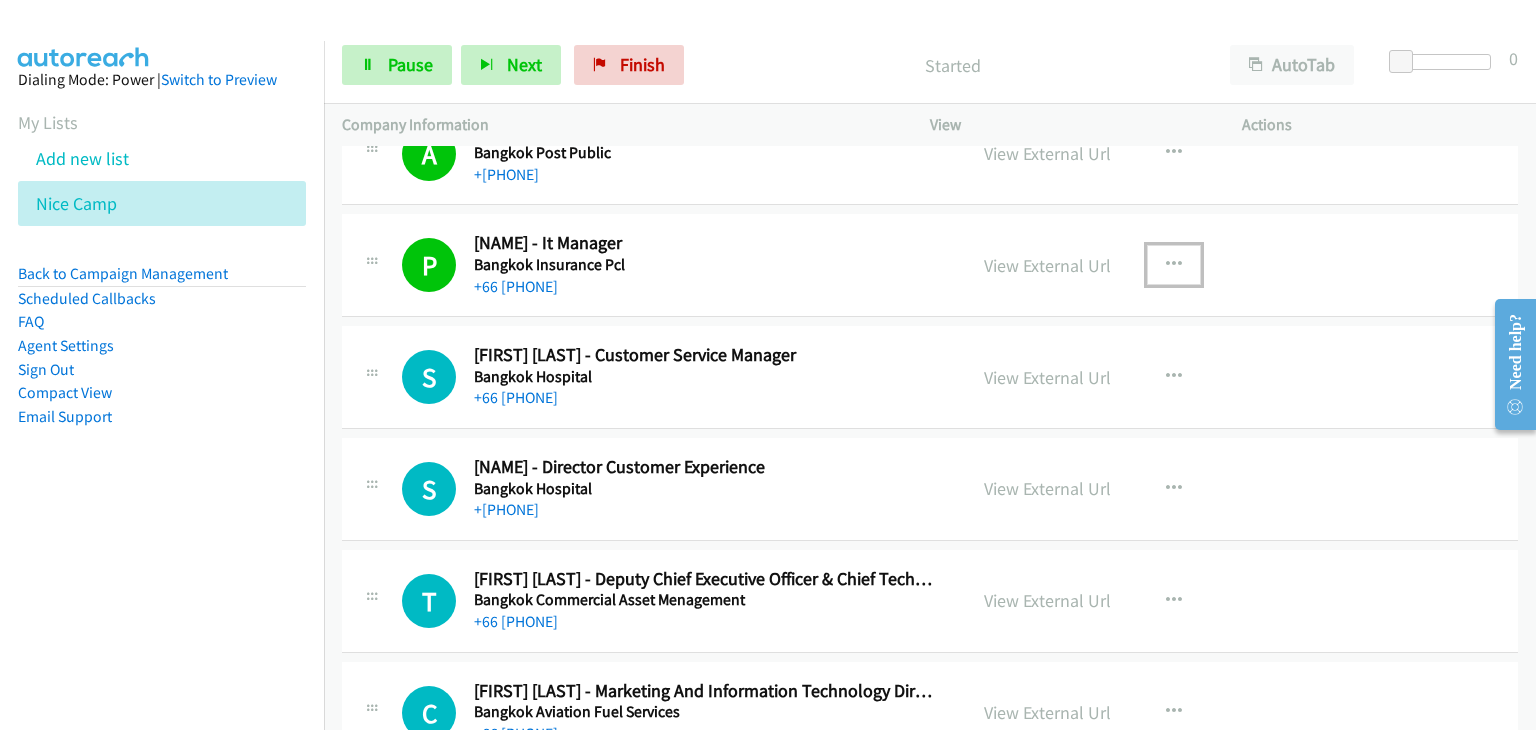 click at bounding box center [1174, 265] 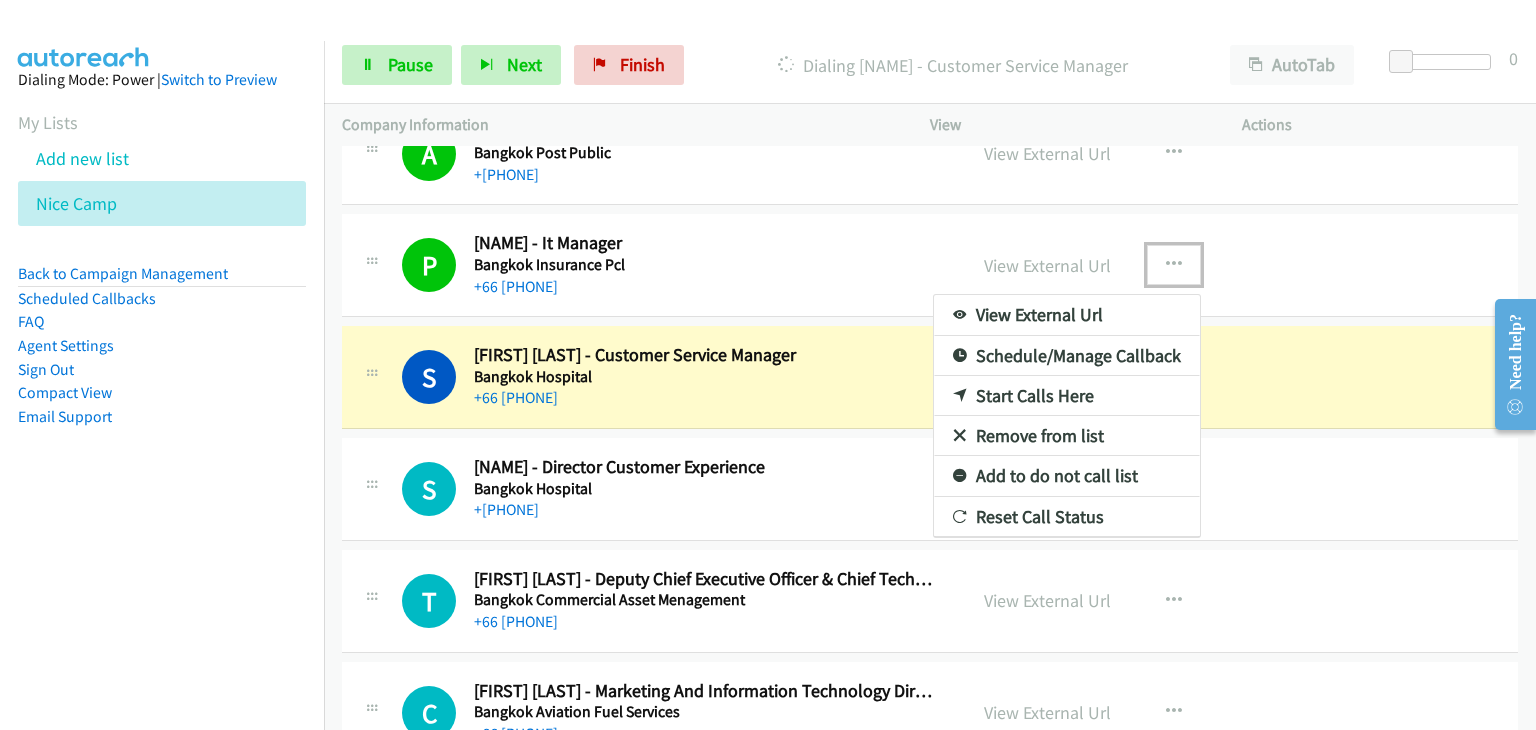 click on "Remove from list" at bounding box center (1067, 436) 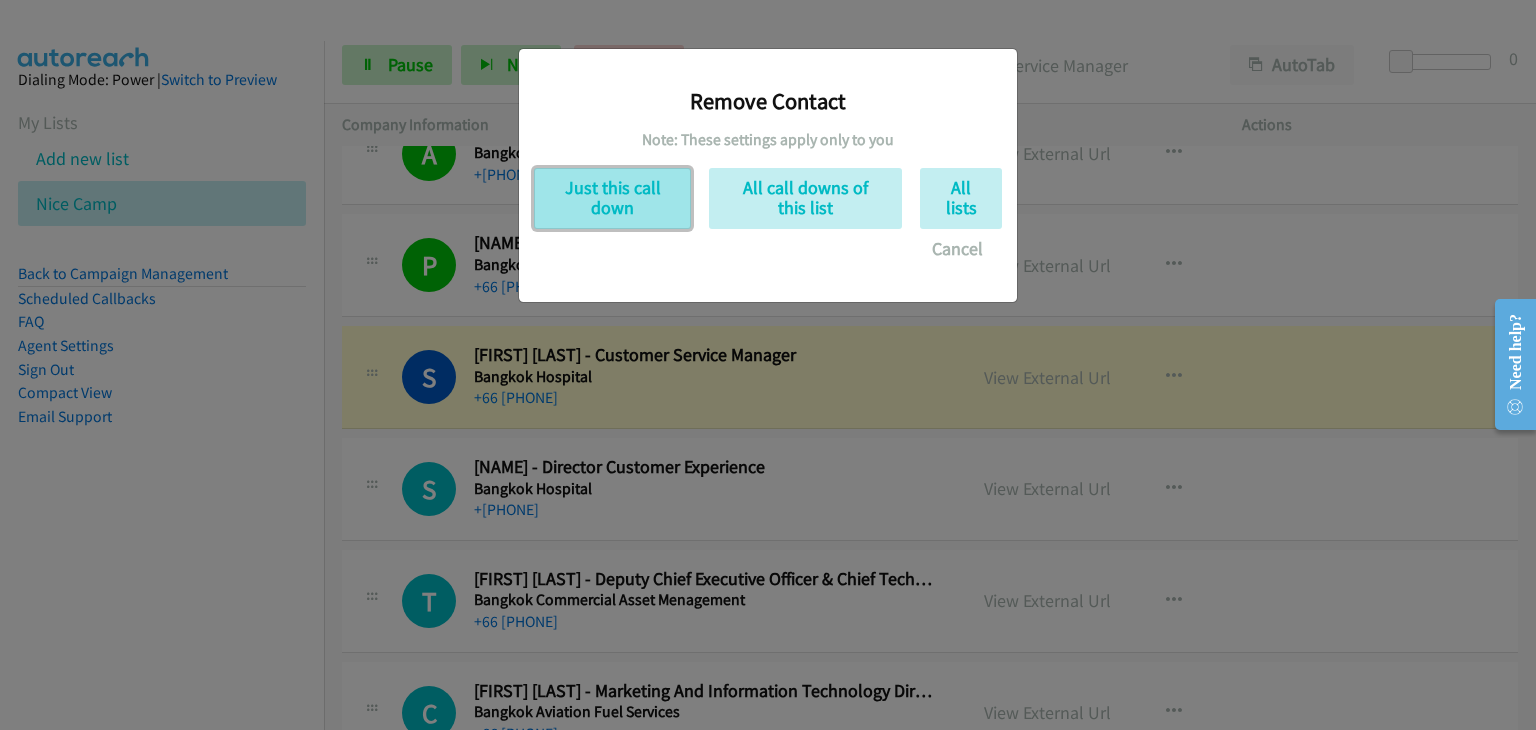 click on "Just this call down" at bounding box center (612, 198) 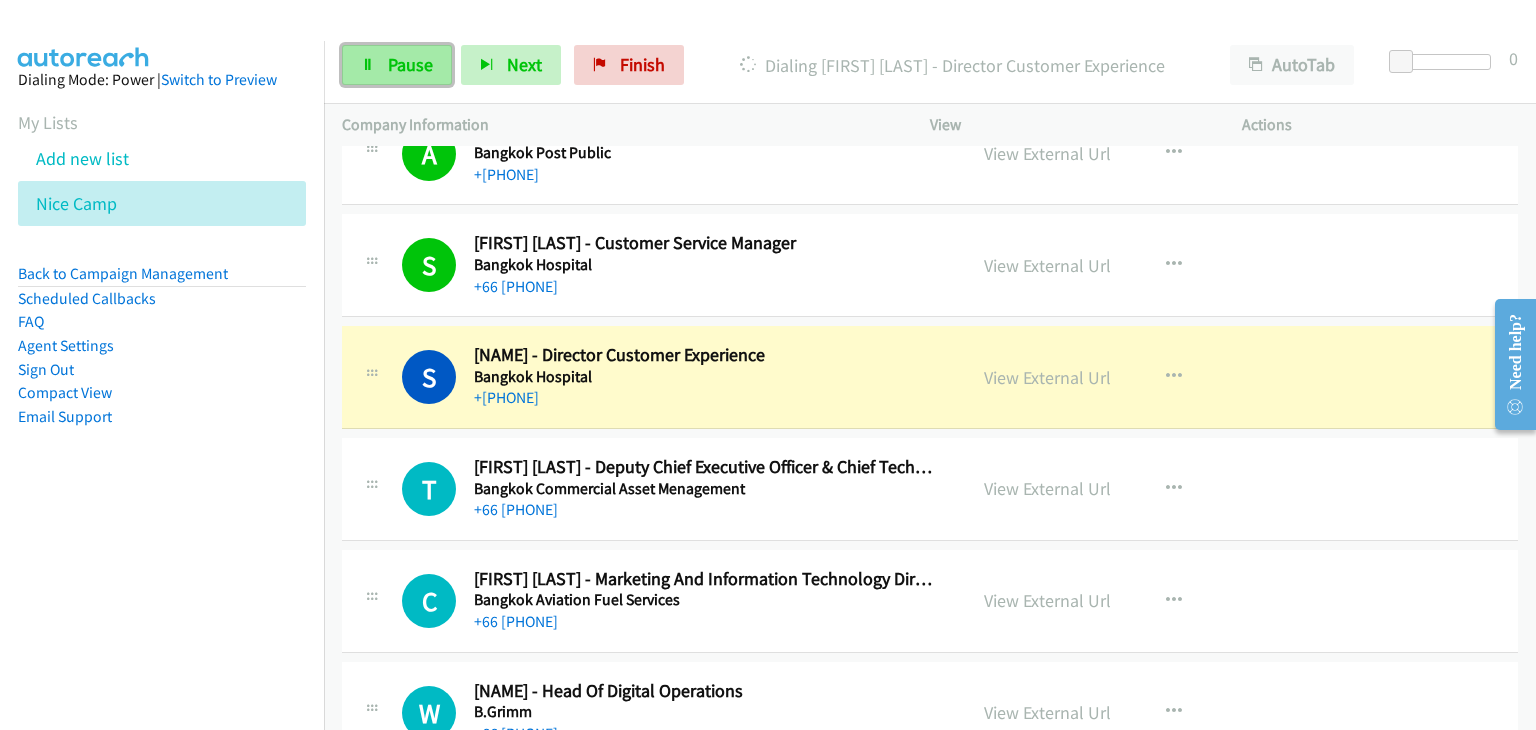 click on "Pause" at bounding box center (410, 64) 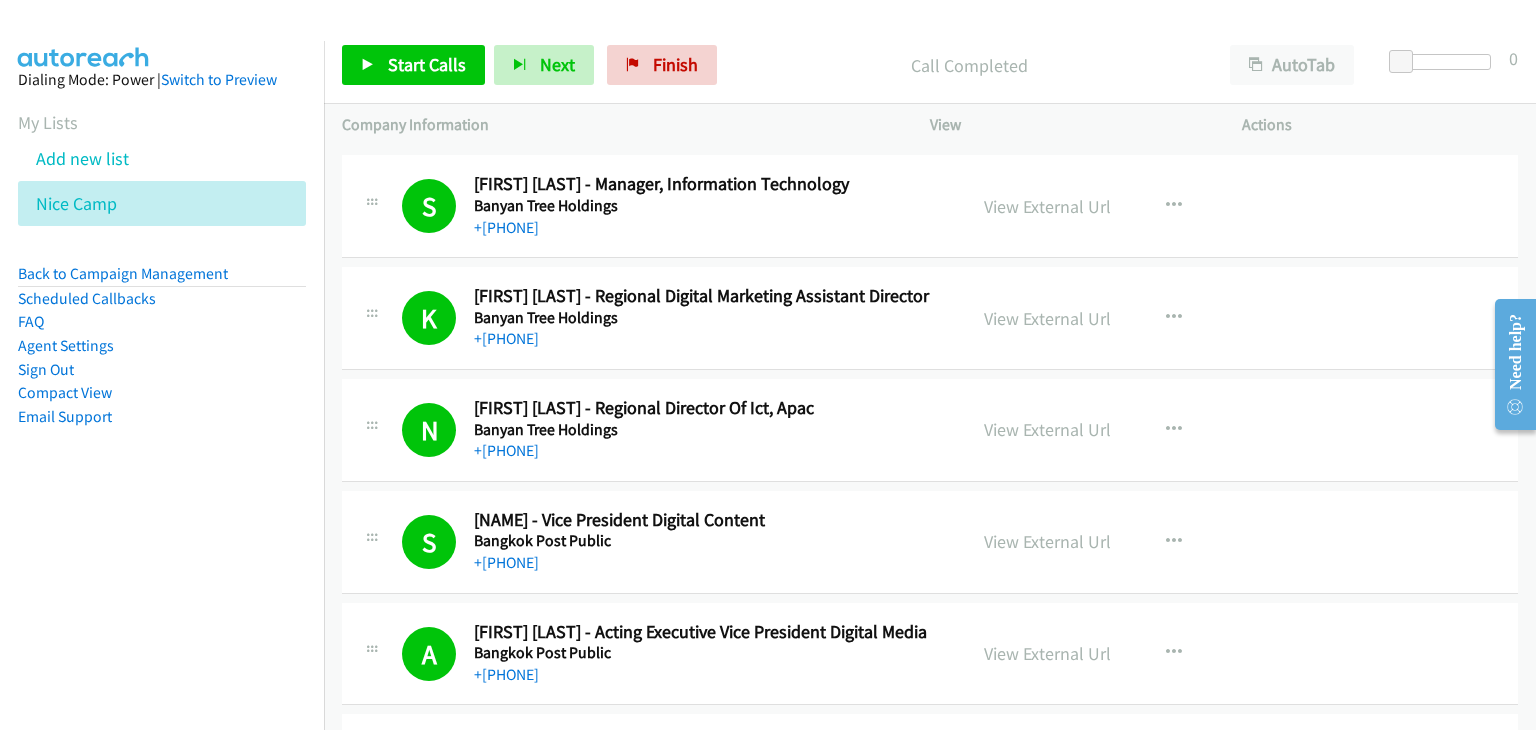 scroll, scrollTop: 11300, scrollLeft: 0, axis: vertical 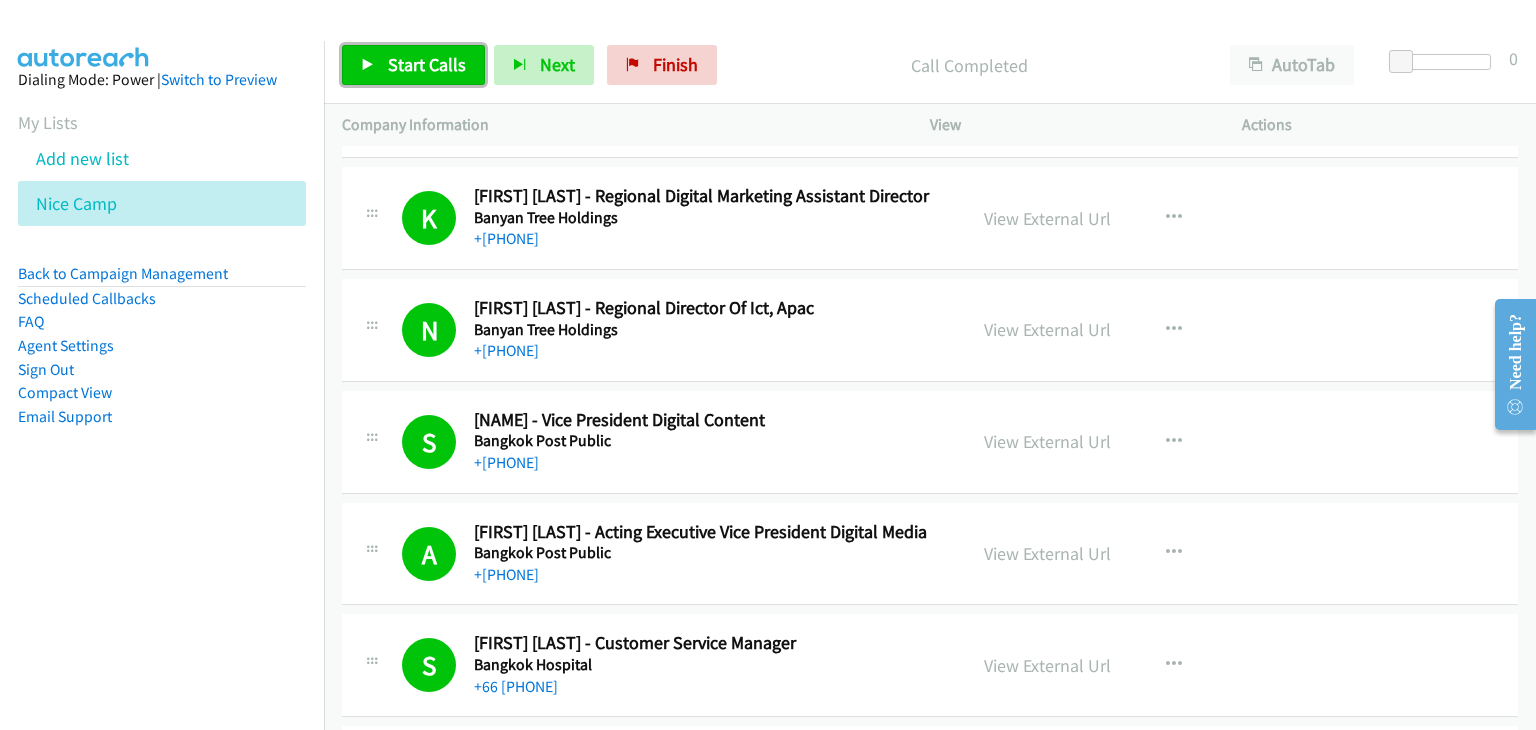 click on "Start Calls" at bounding box center (427, 64) 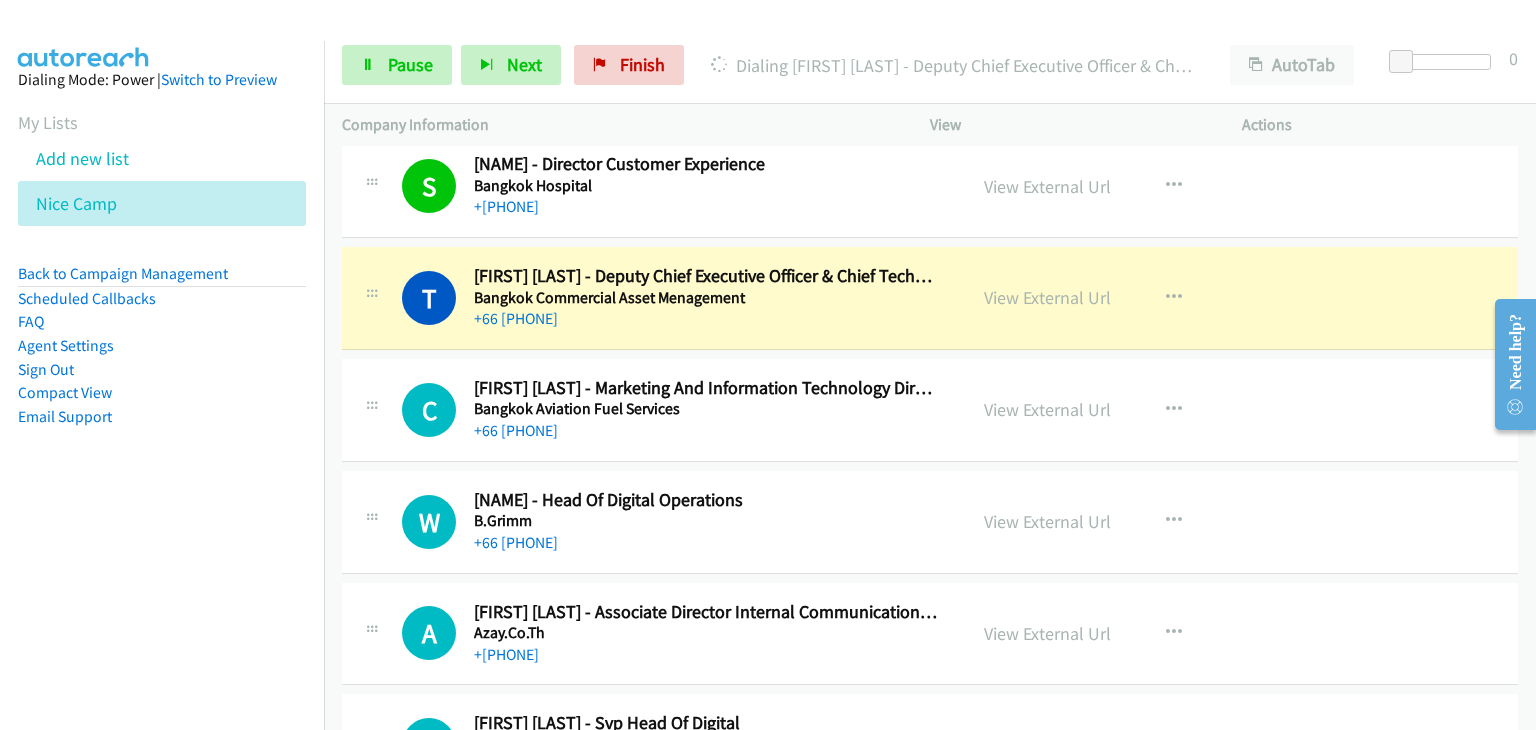 scroll, scrollTop: 12100, scrollLeft: 0, axis: vertical 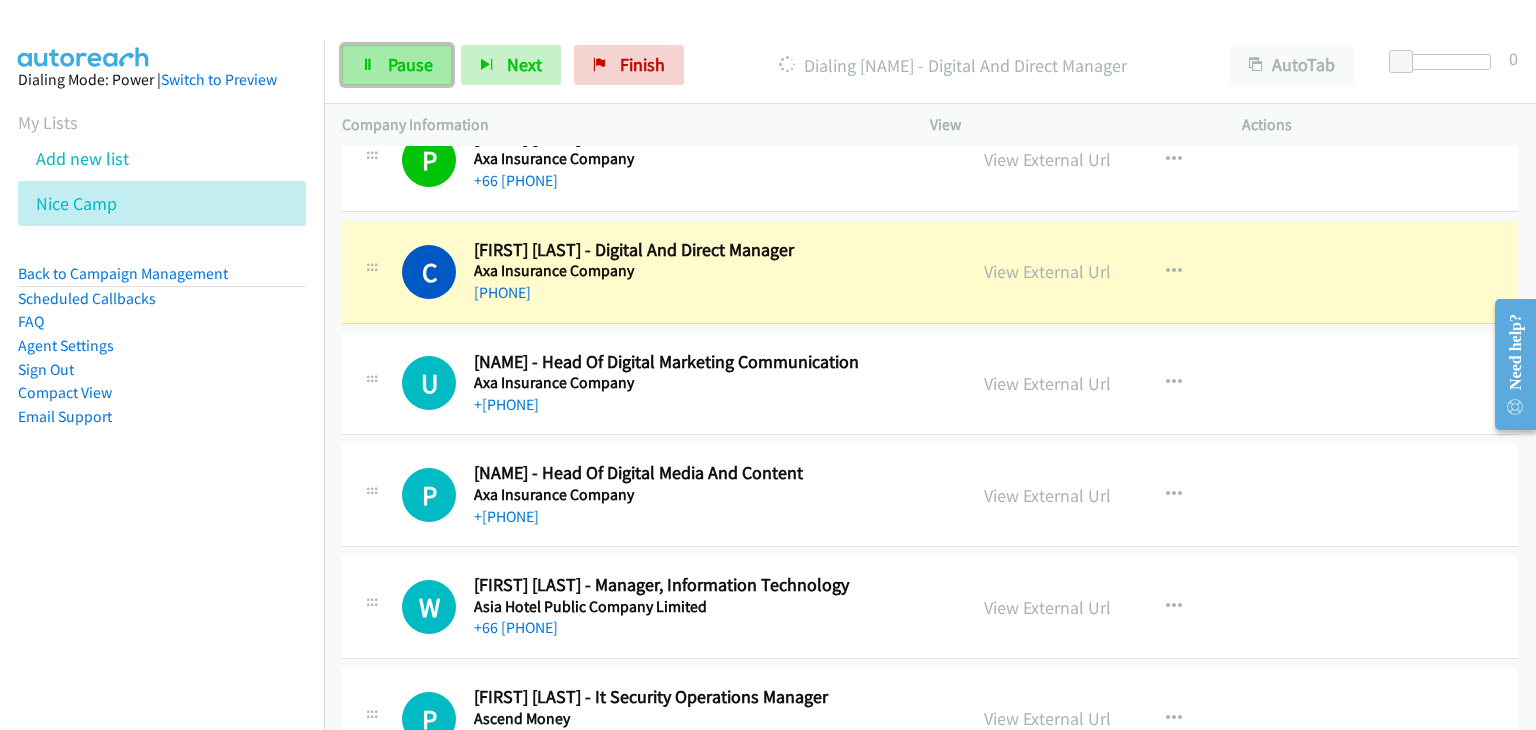 click on "Pause" at bounding box center (397, 65) 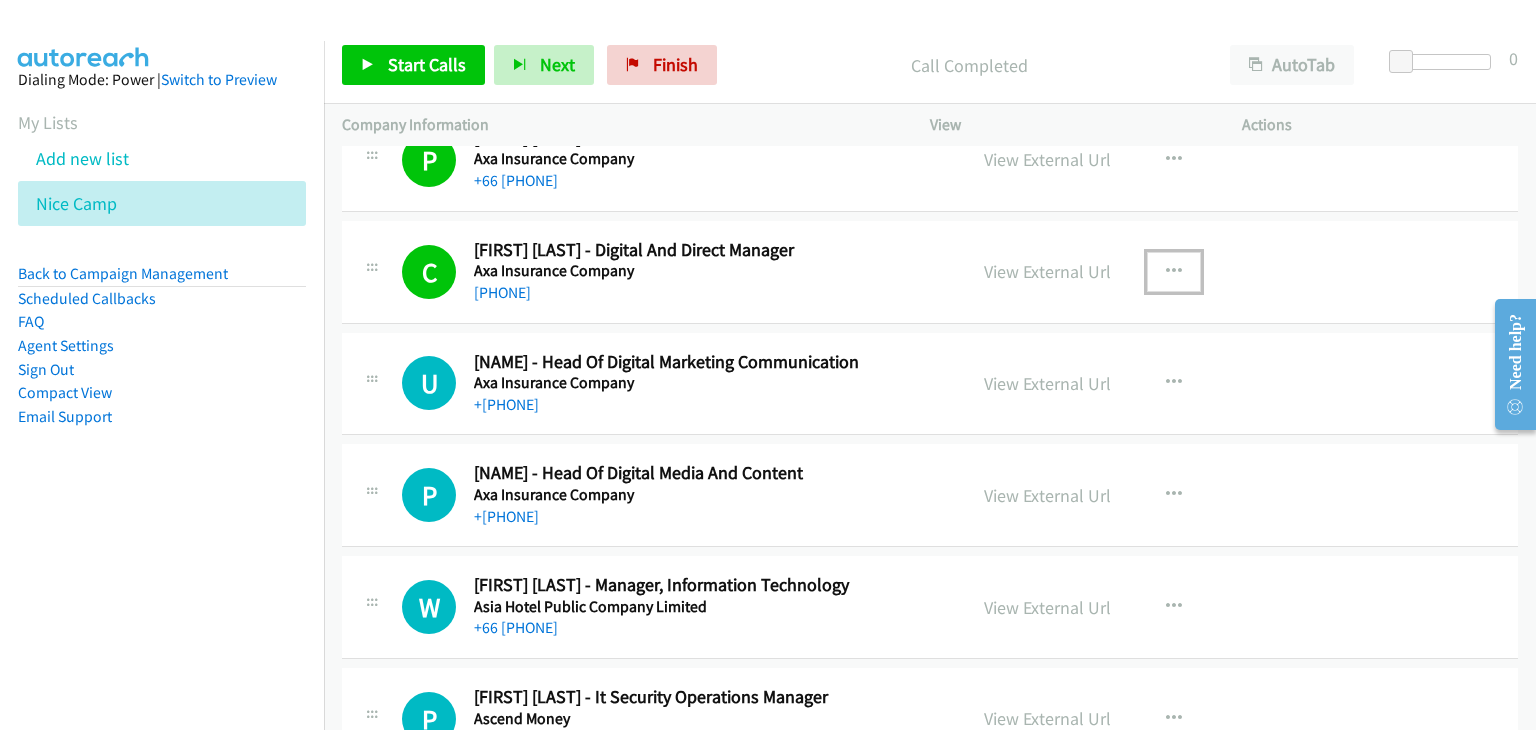 click at bounding box center (1174, 272) 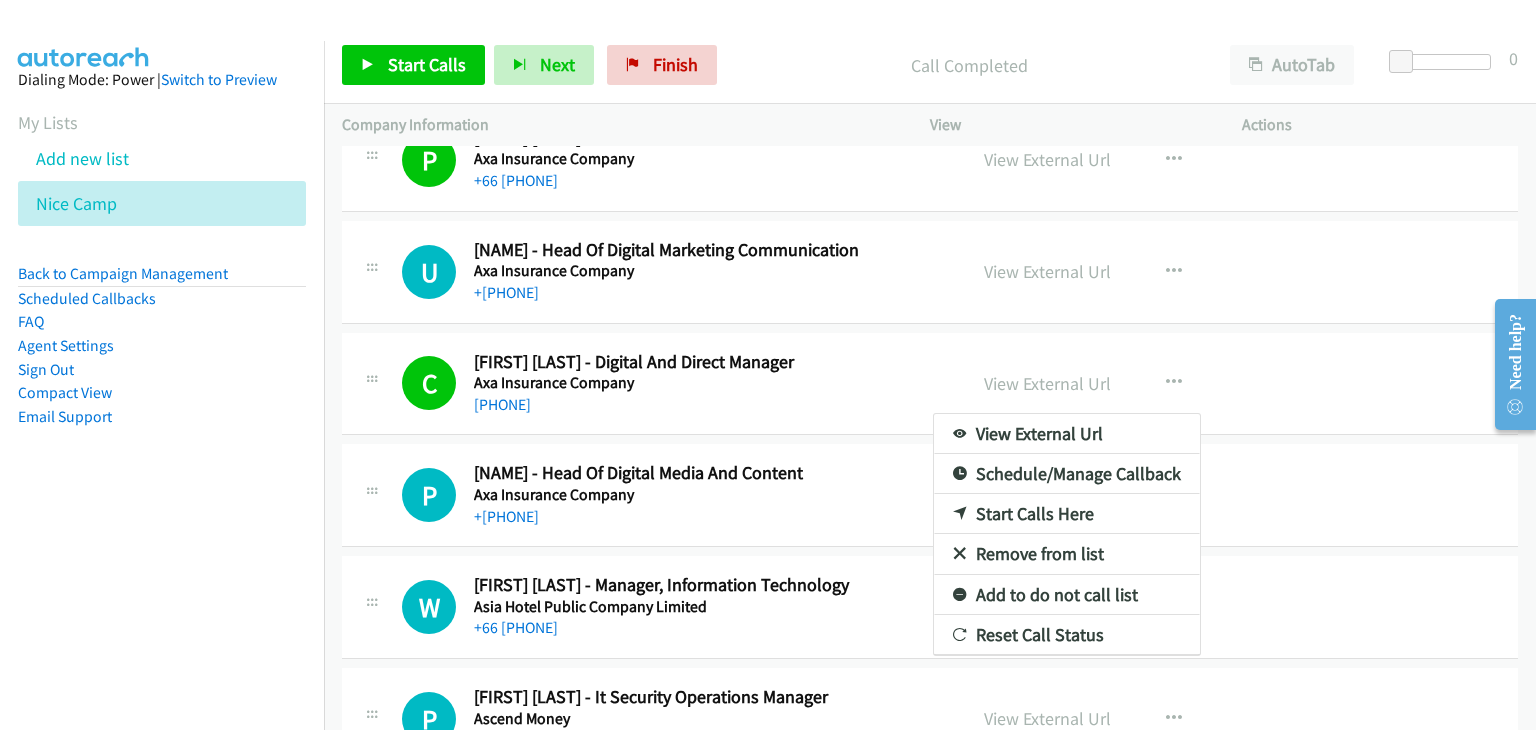 click on "Remove from list" at bounding box center [1067, 554] 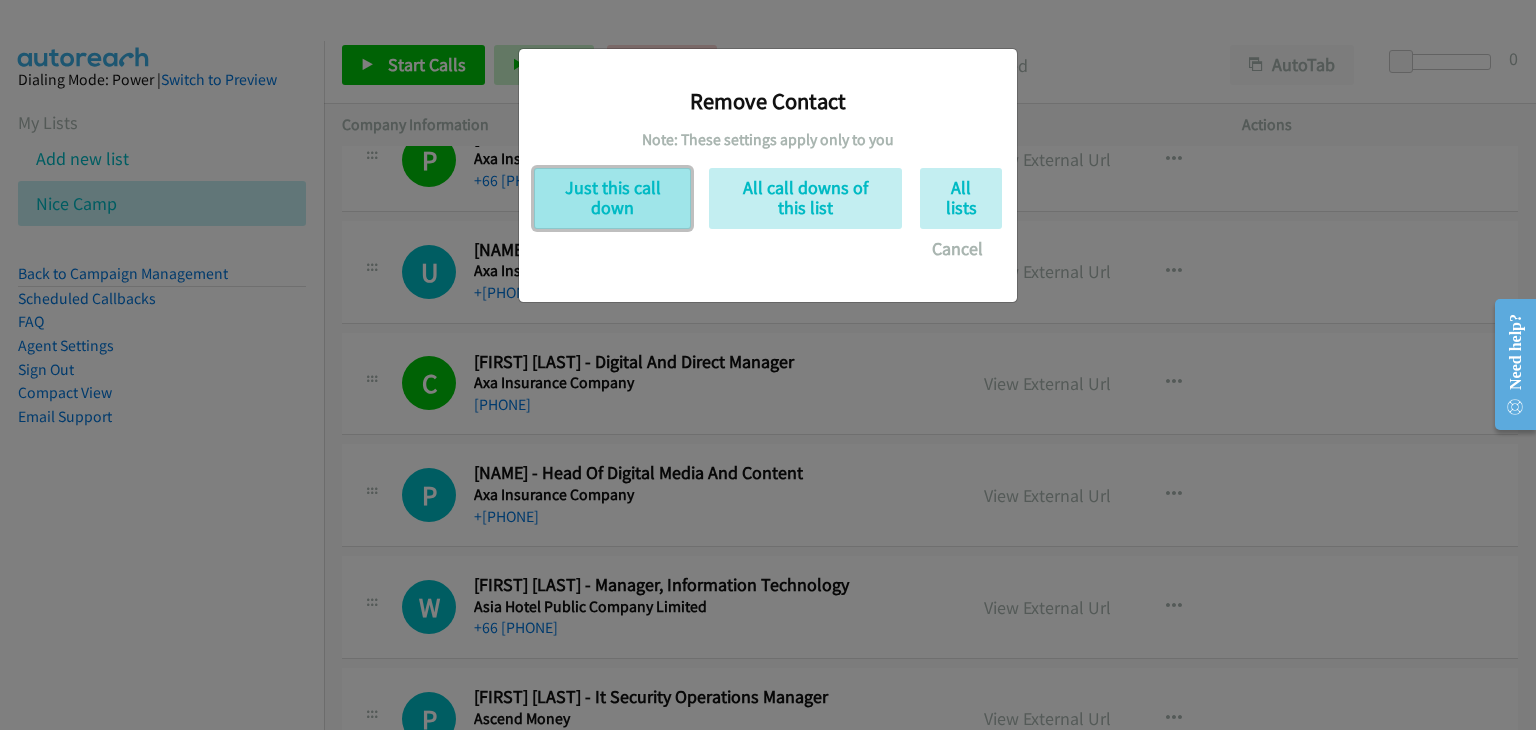 click on "Just this call down" at bounding box center [612, 198] 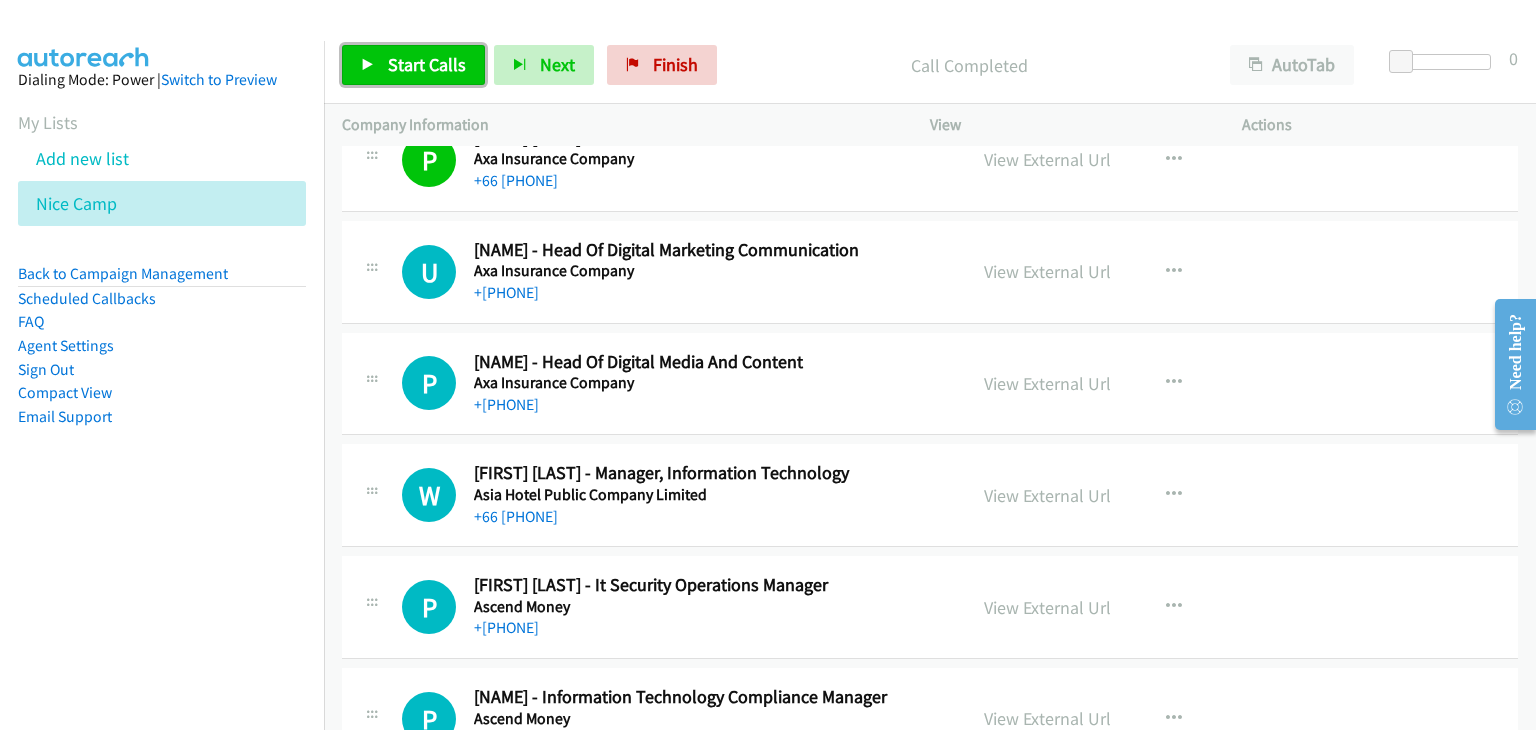 click on "Start Calls" at bounding box center (427, 64) 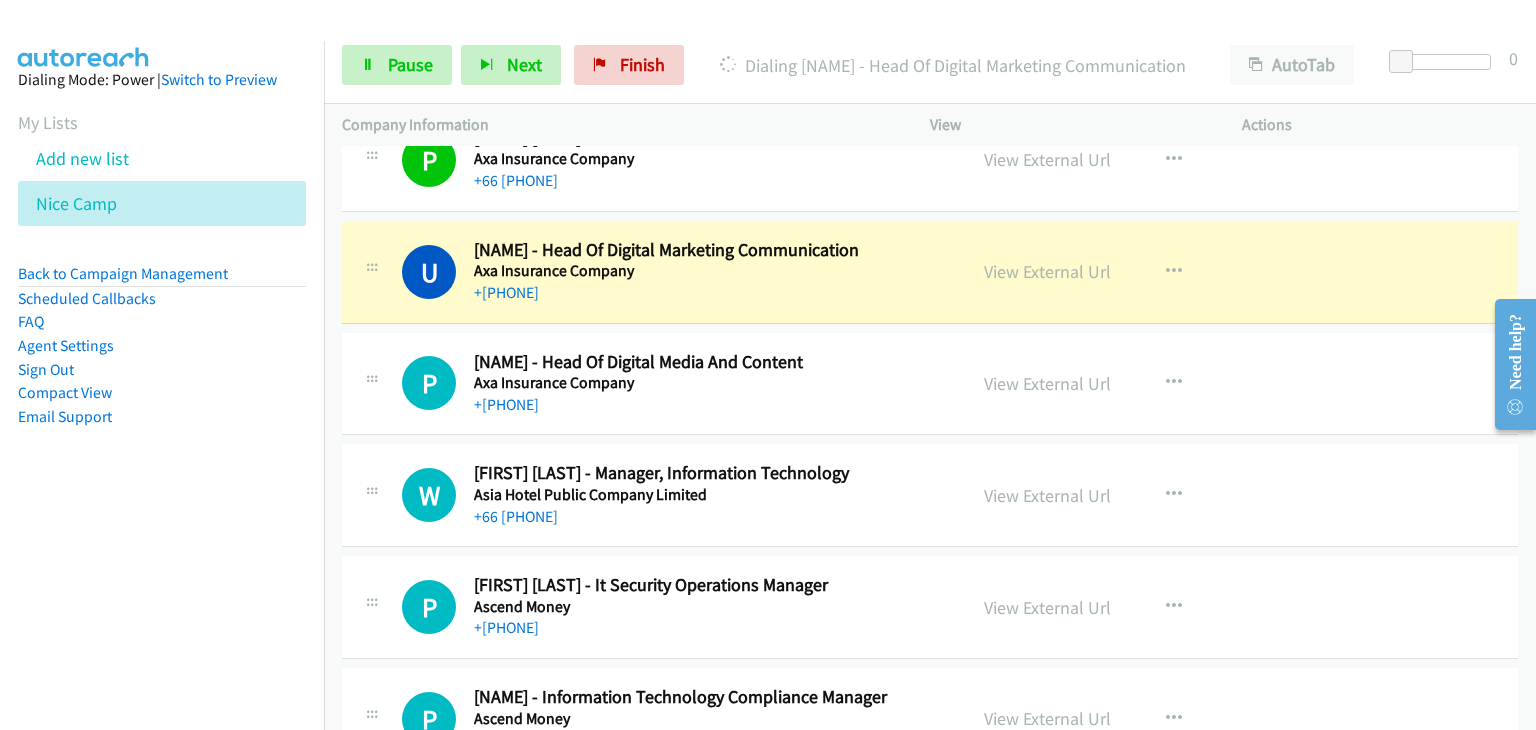 click at bounding box center [372, 378] 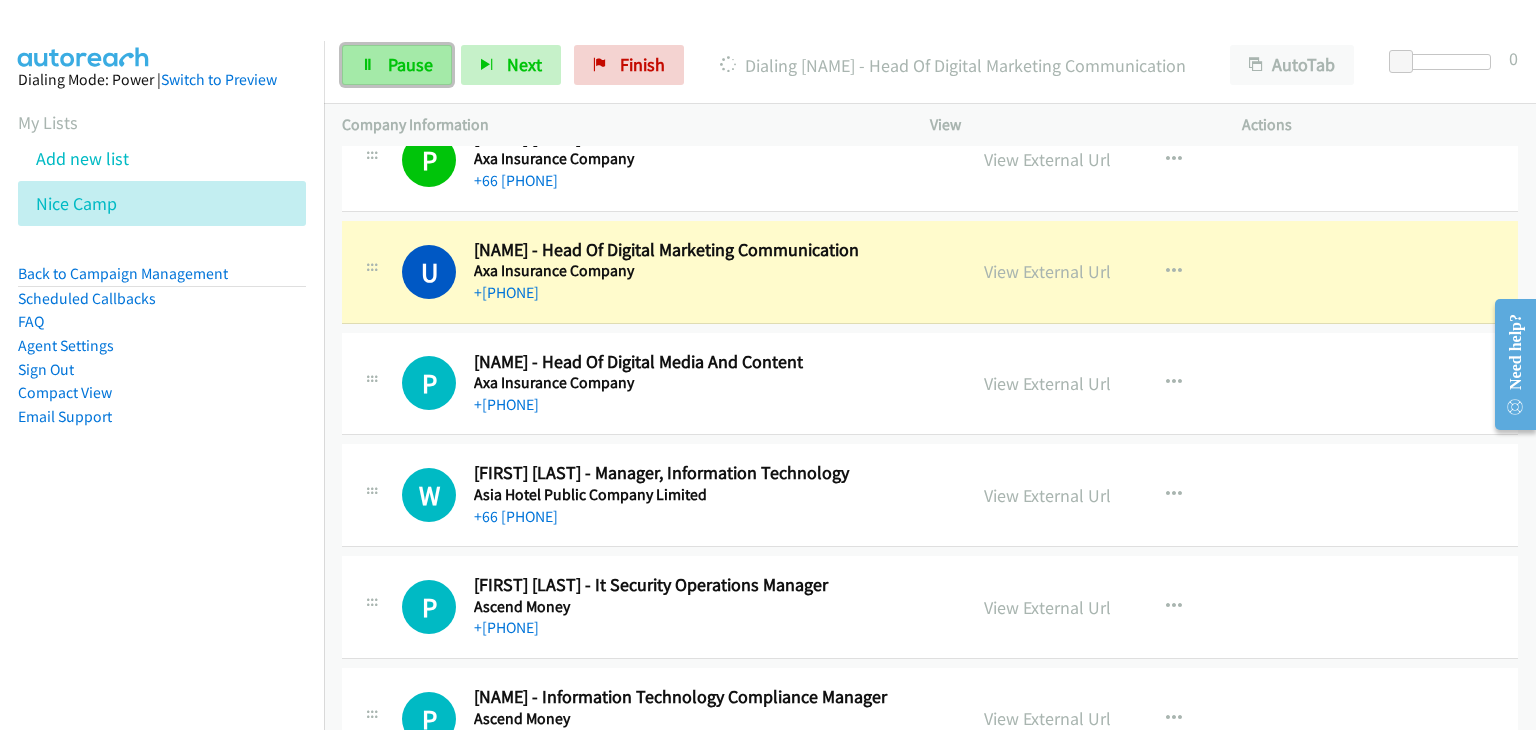 click on "Pause" at bounding box center (397, 65) 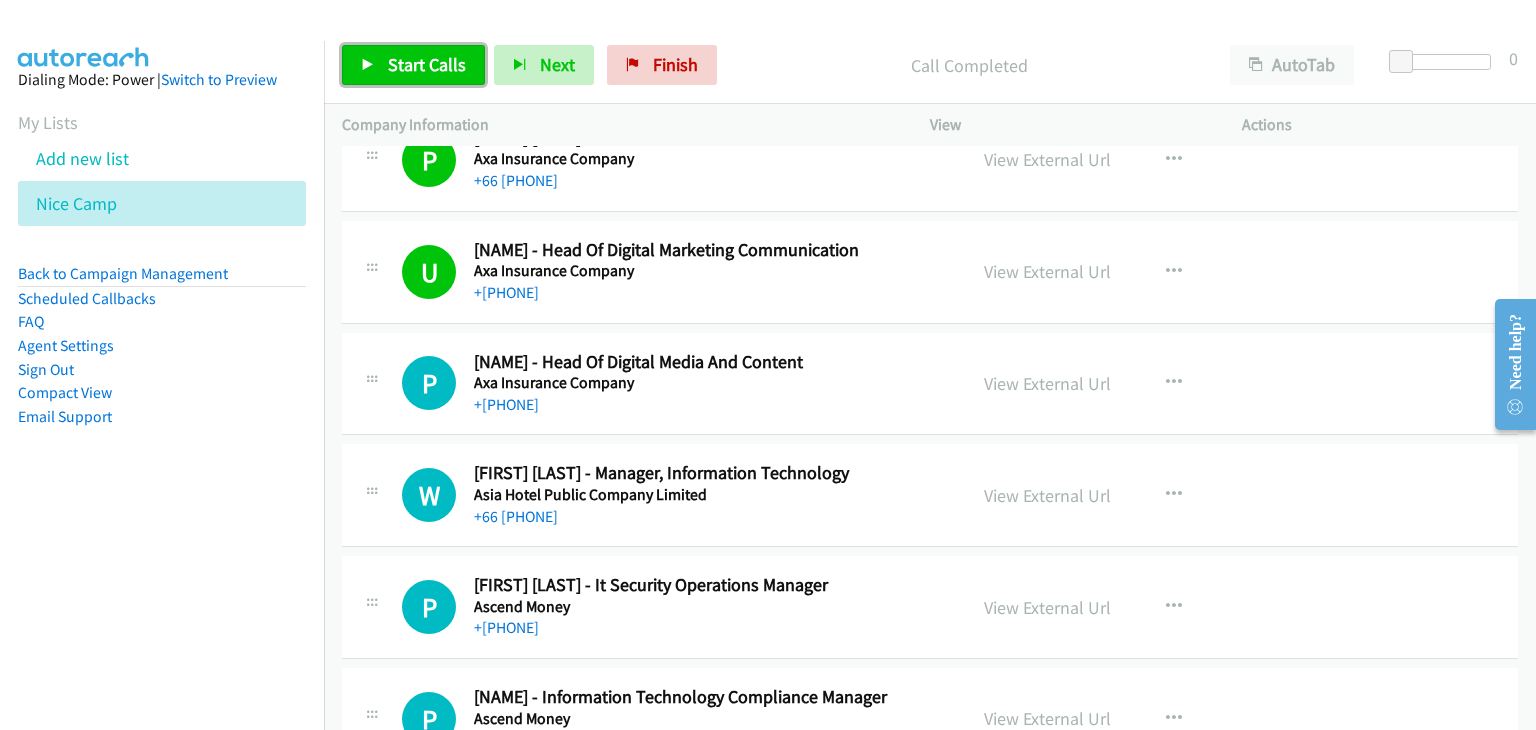 click on "Start Calls" at bounding box center (427, 64) 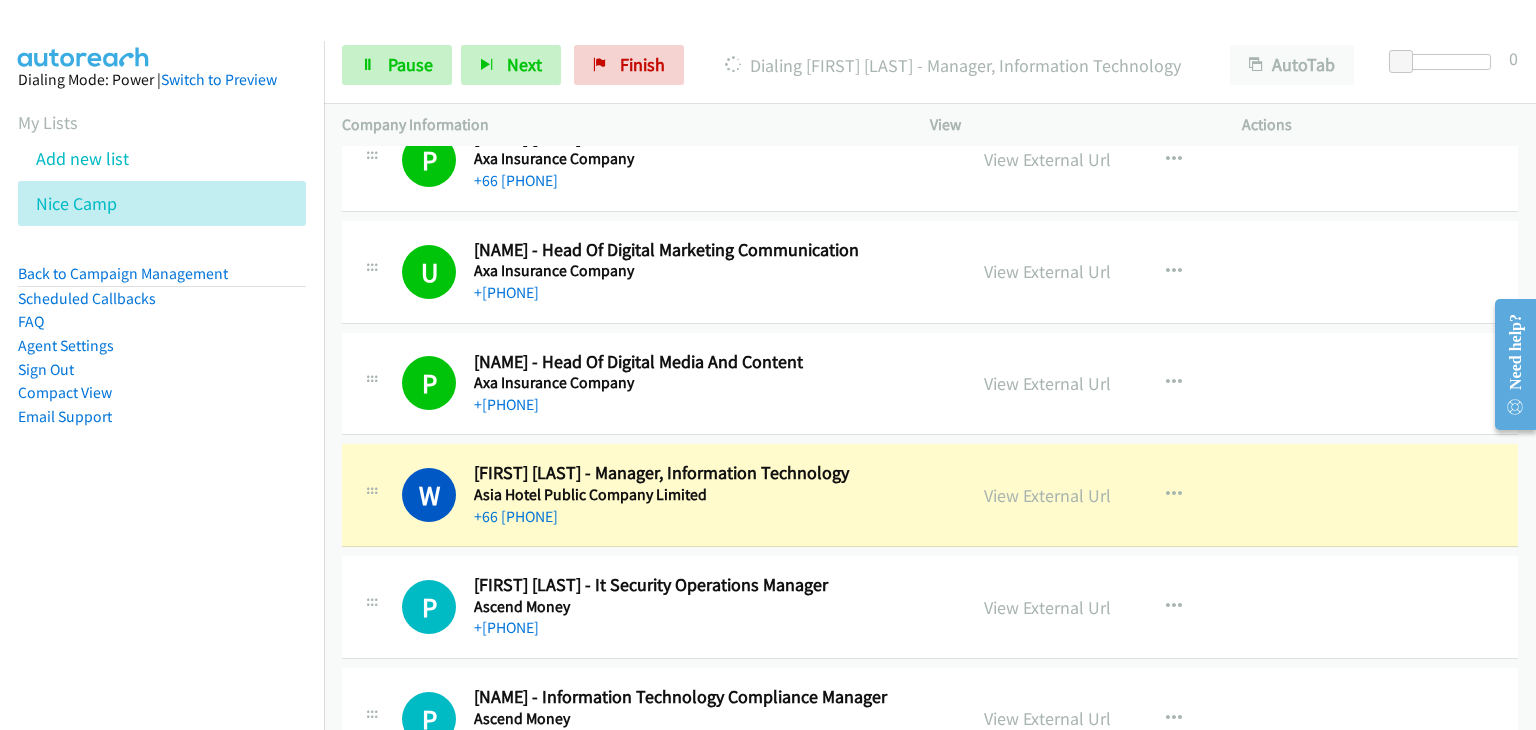 drag, startPoint x: 368, startPoint y: 376, endPoint x: 391, endPoint y: 385, distance: 24.698177 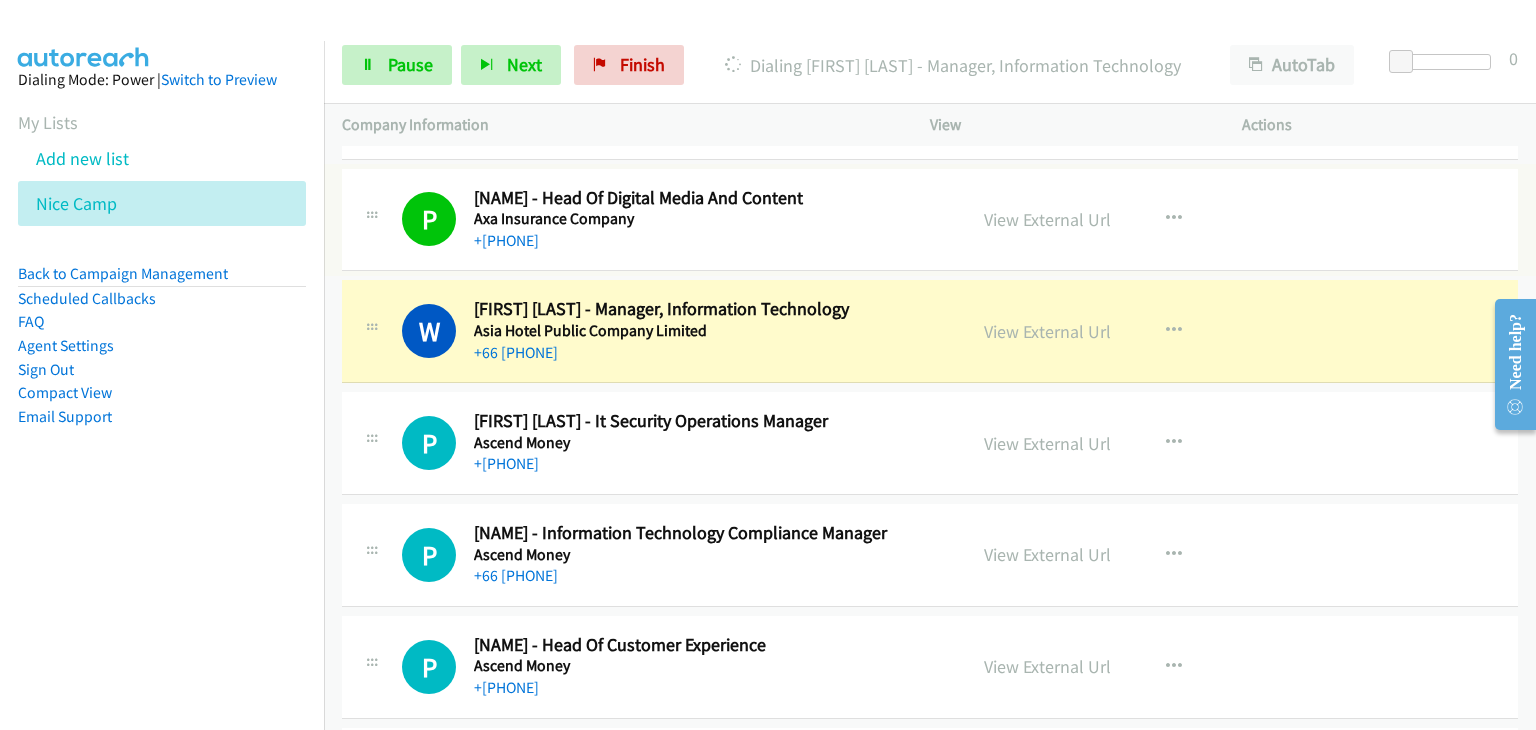 scroll, scrollTop: 13100, scrollLeft: 0, axis: vertical 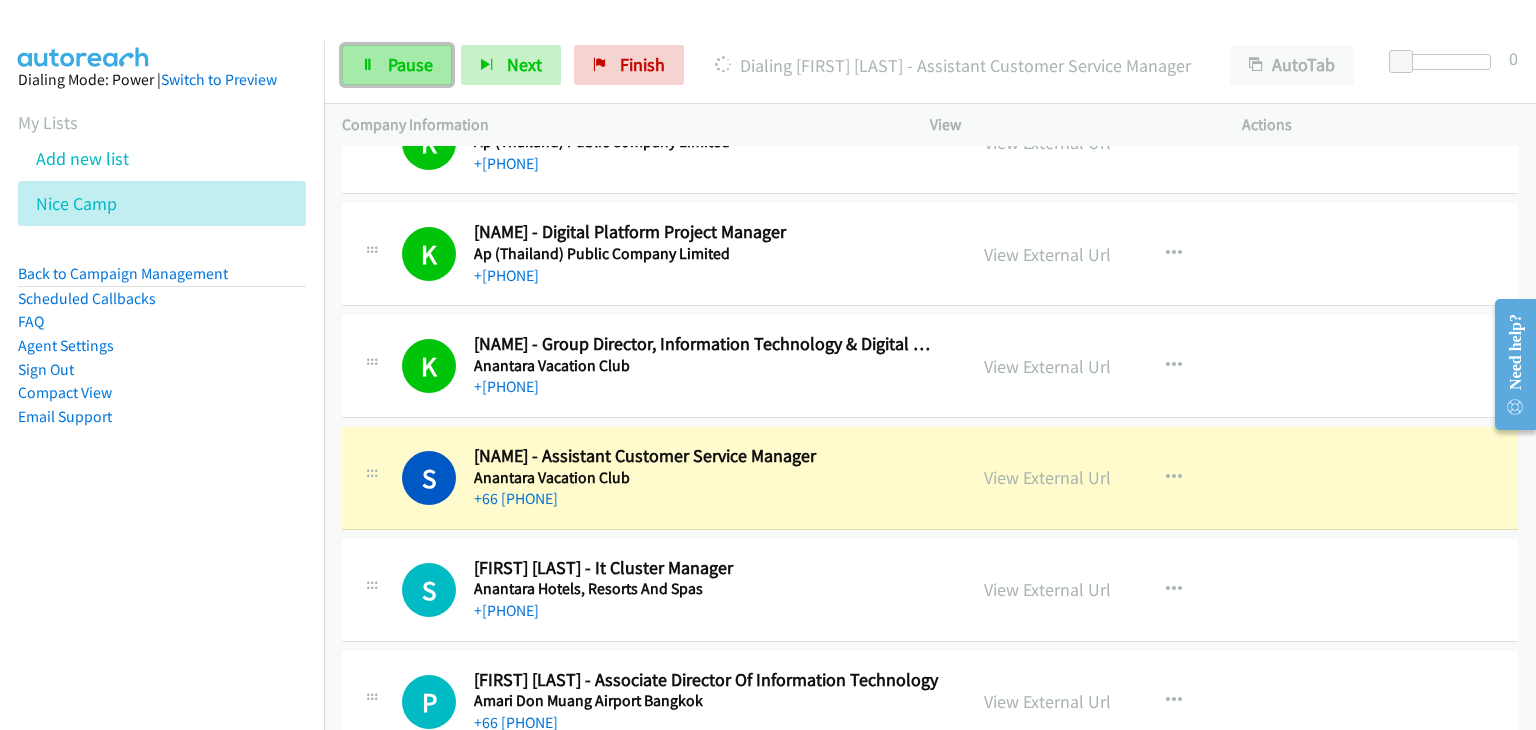 click on "Pause" at bounding box center (410, 64) 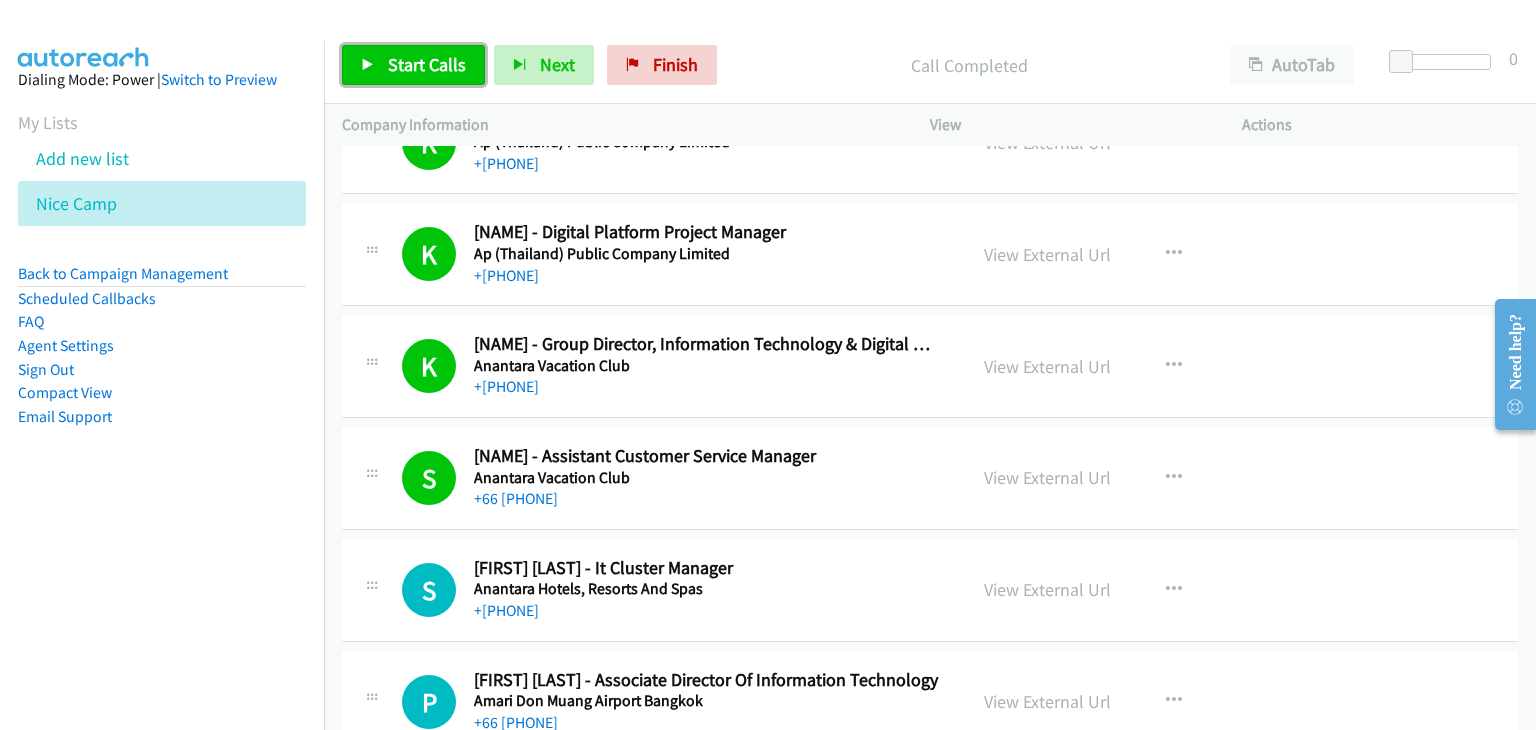 click on "Start Calls" at bounding box center (427, 64) 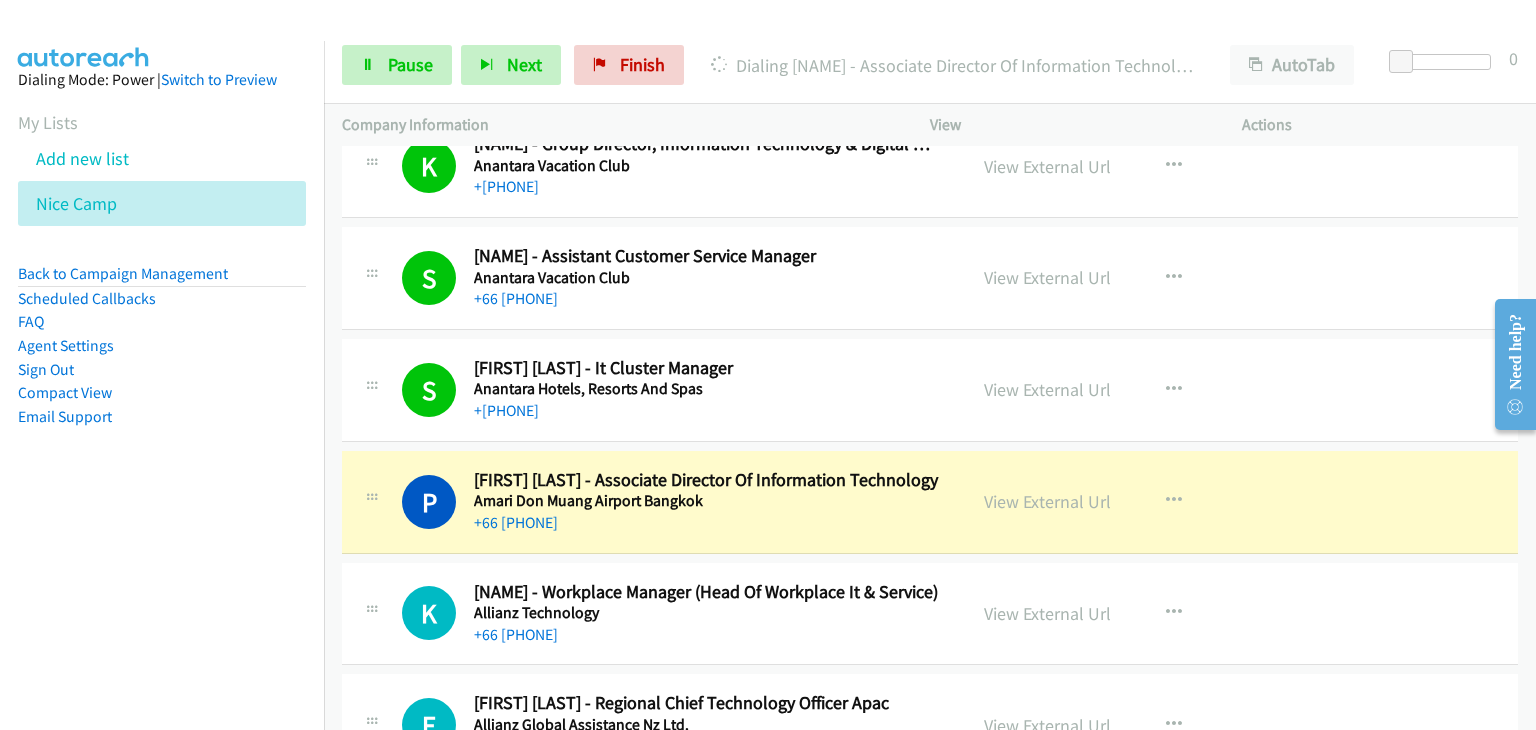 scroll, scrollTop: 14000, scrollLeft: 0, axis: vertical 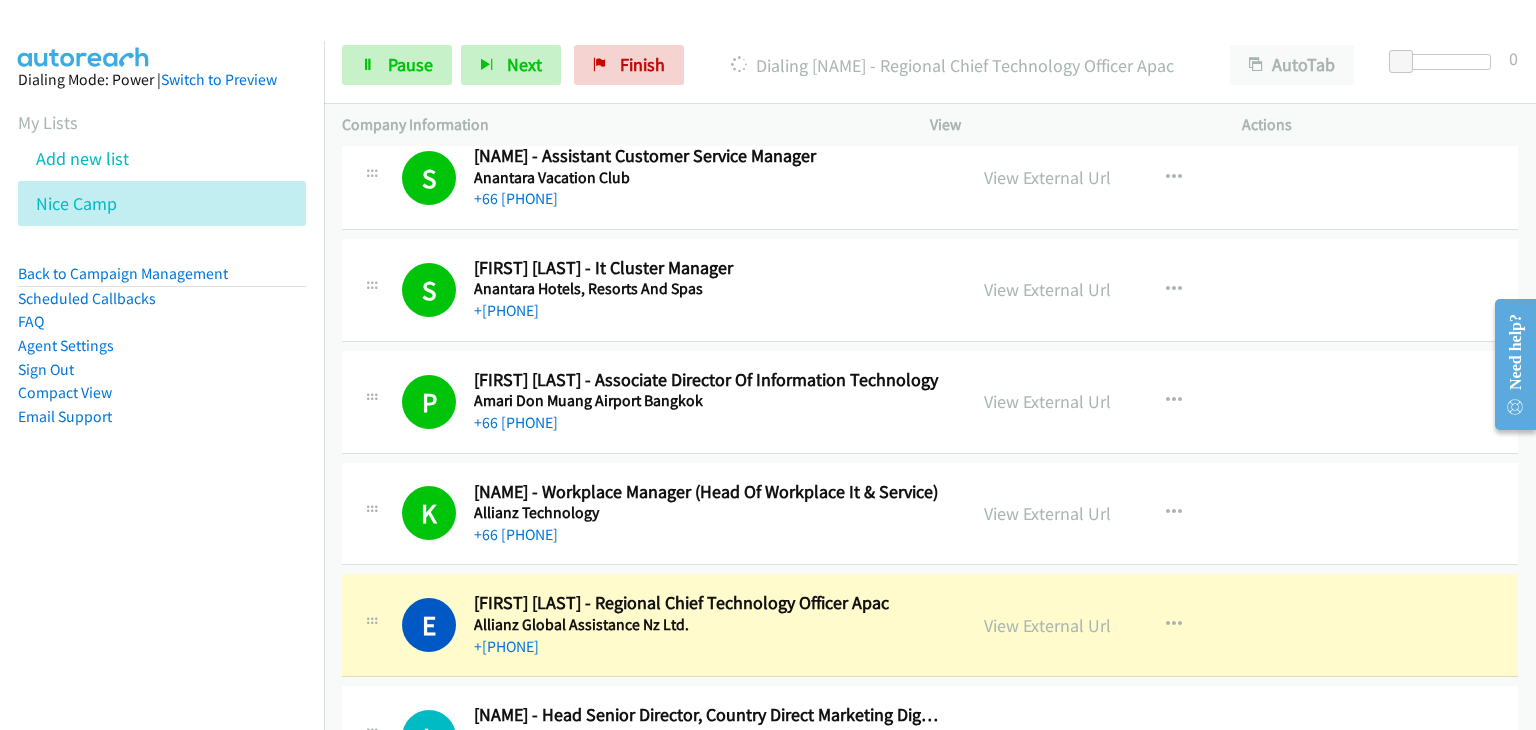 click on "K
Callback Scheduled
[FIRST] [LAST] - Workplace Manager (Head Of Workplace It & Service)
Allianz Technology
Asia/Bangkok
[PHONE]
View External Url
View External Url
Schedule/Manage Callback
Start Calls Here
Remove from list
Add to do not call list
Reset Call Status" at bounding box center [930, 514] 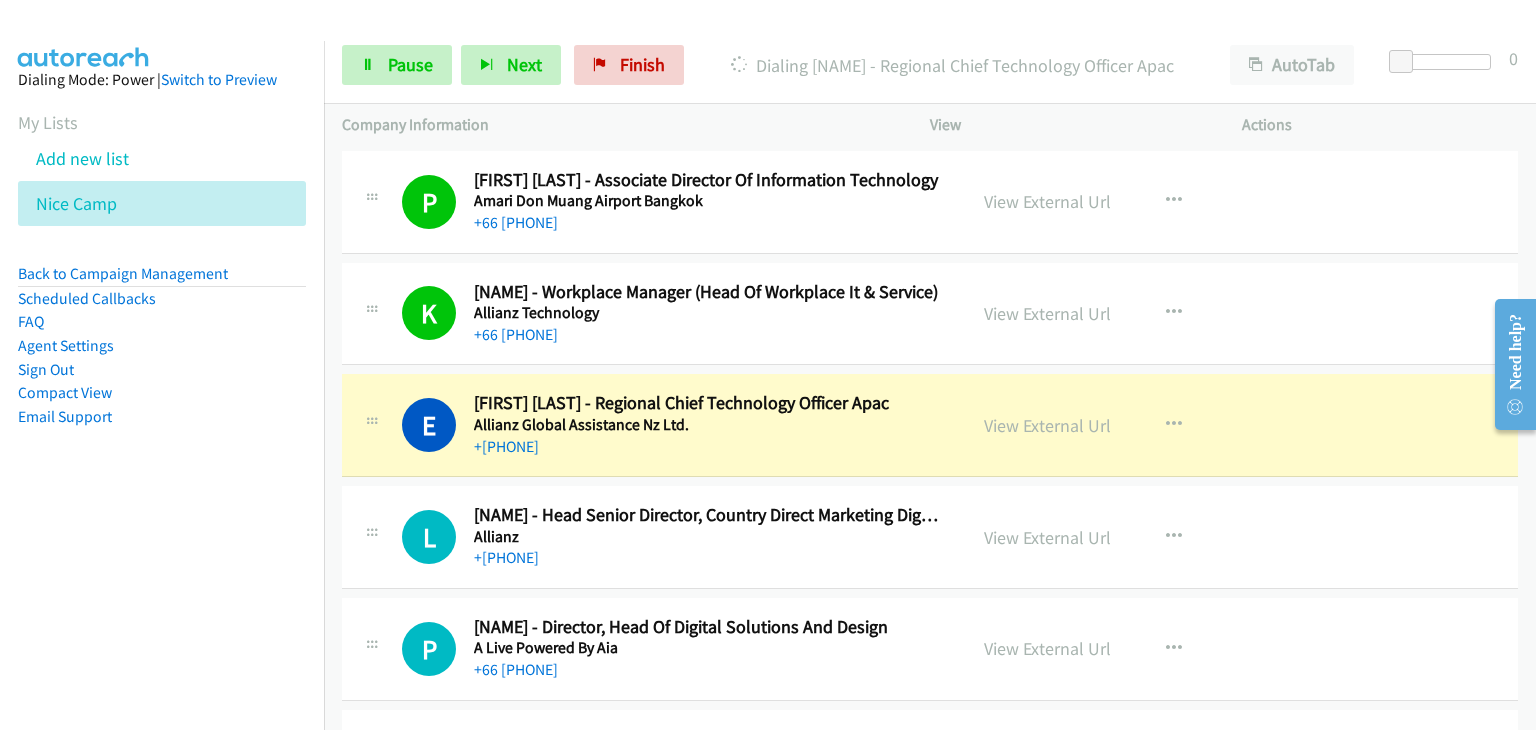 scroll, scrollTop: 14300, scrollLeft: 0, axis: vertical 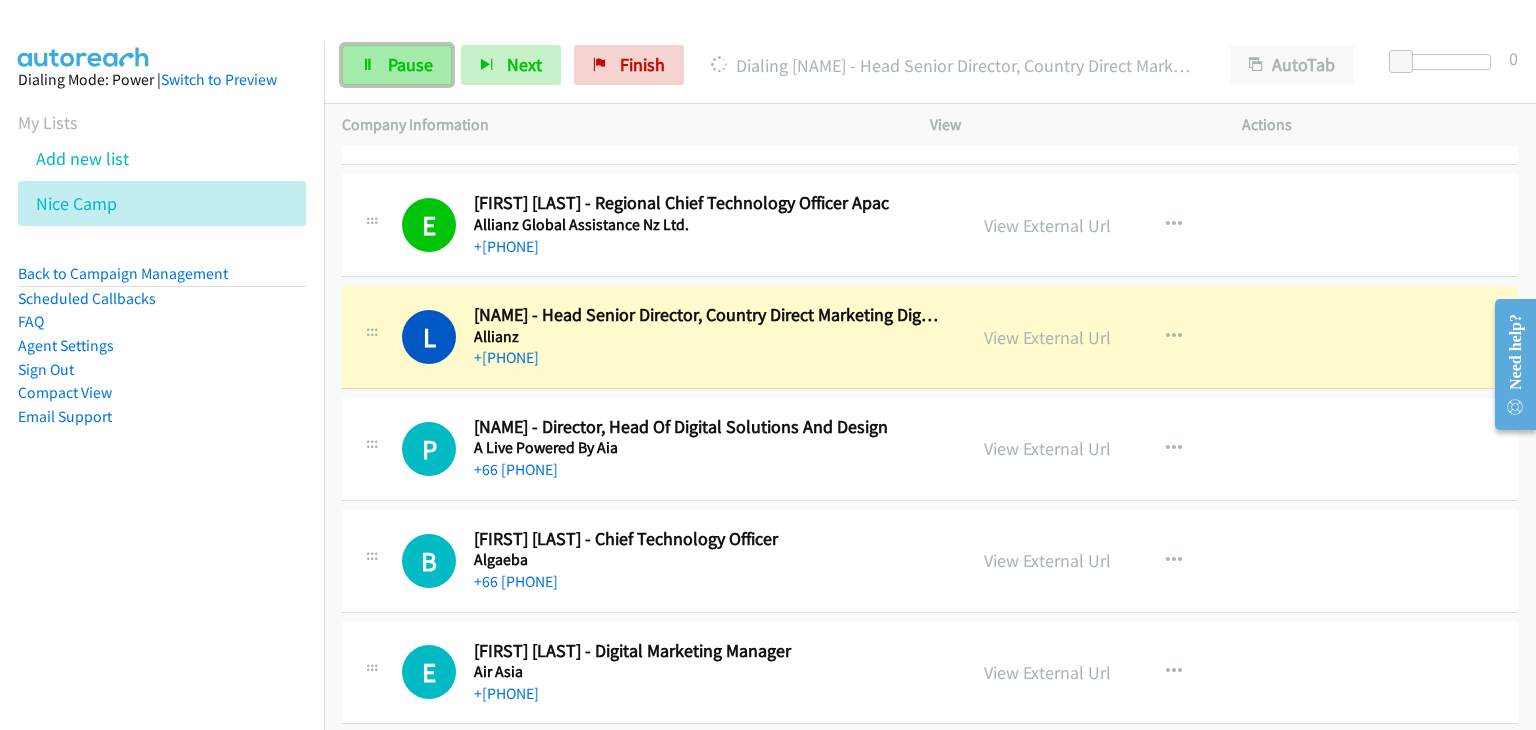 click on "Pause" at bounding box center [410, 64] 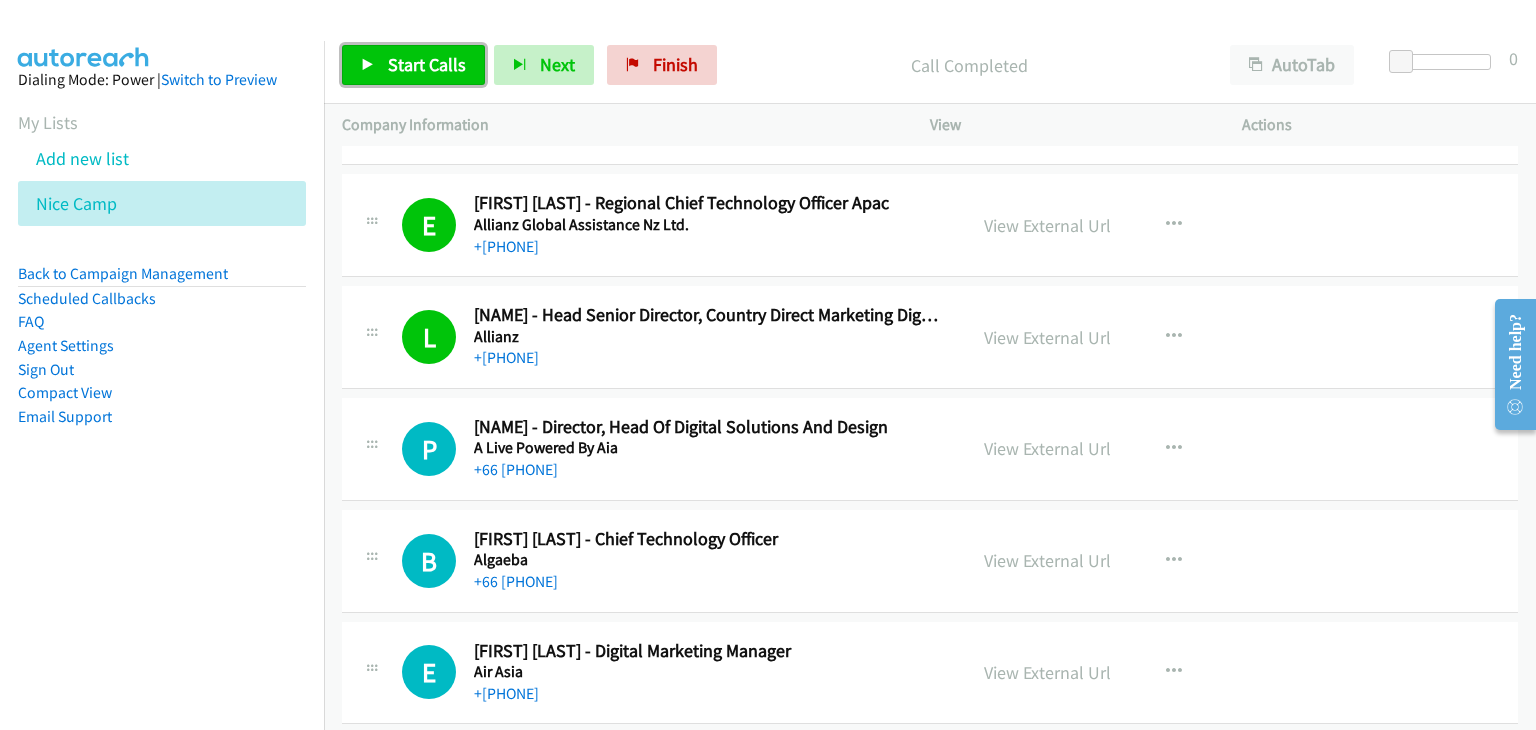 click on "Start Calls" at bounding box center [427, 64] 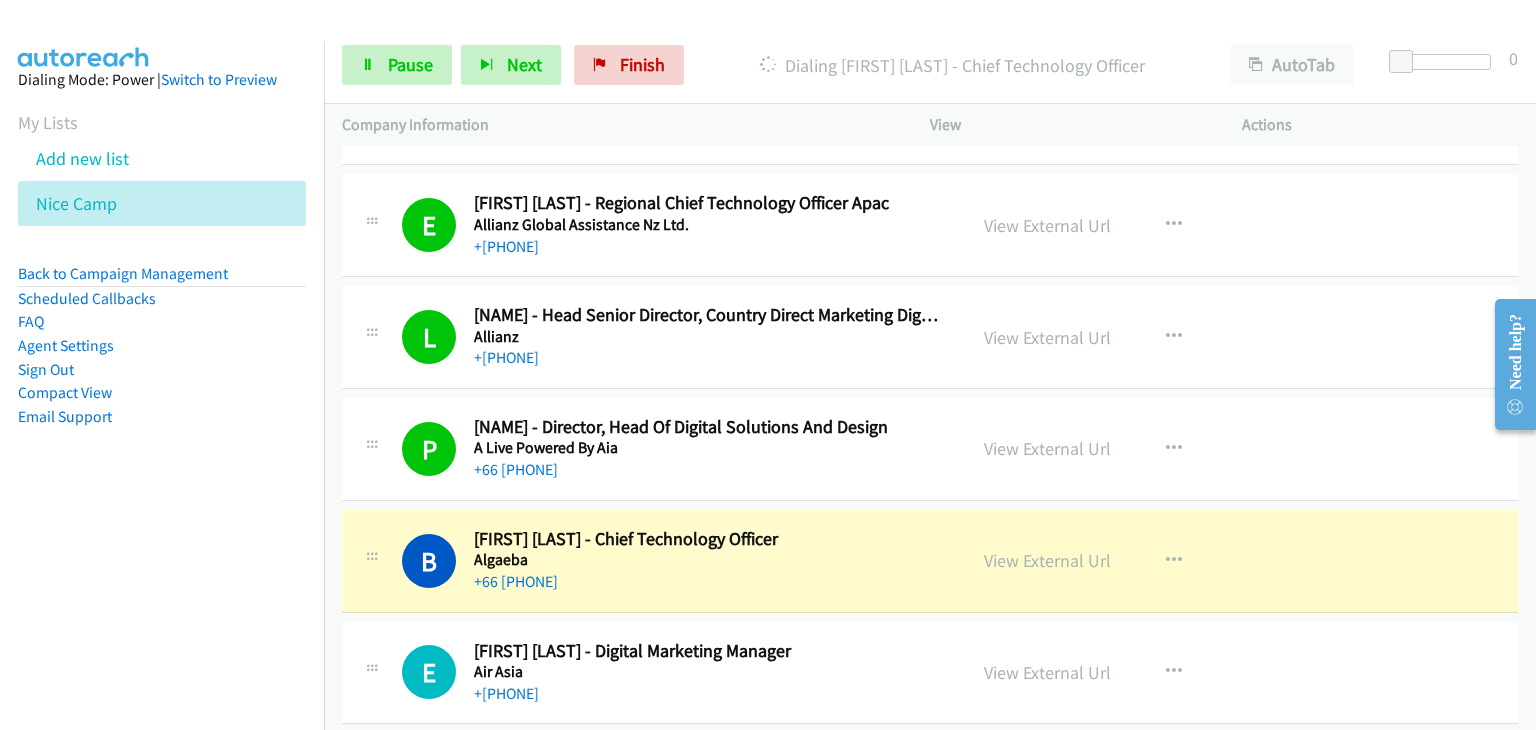scroll, scrollTop: 14600, scrollLeft: 0, axis: vertical 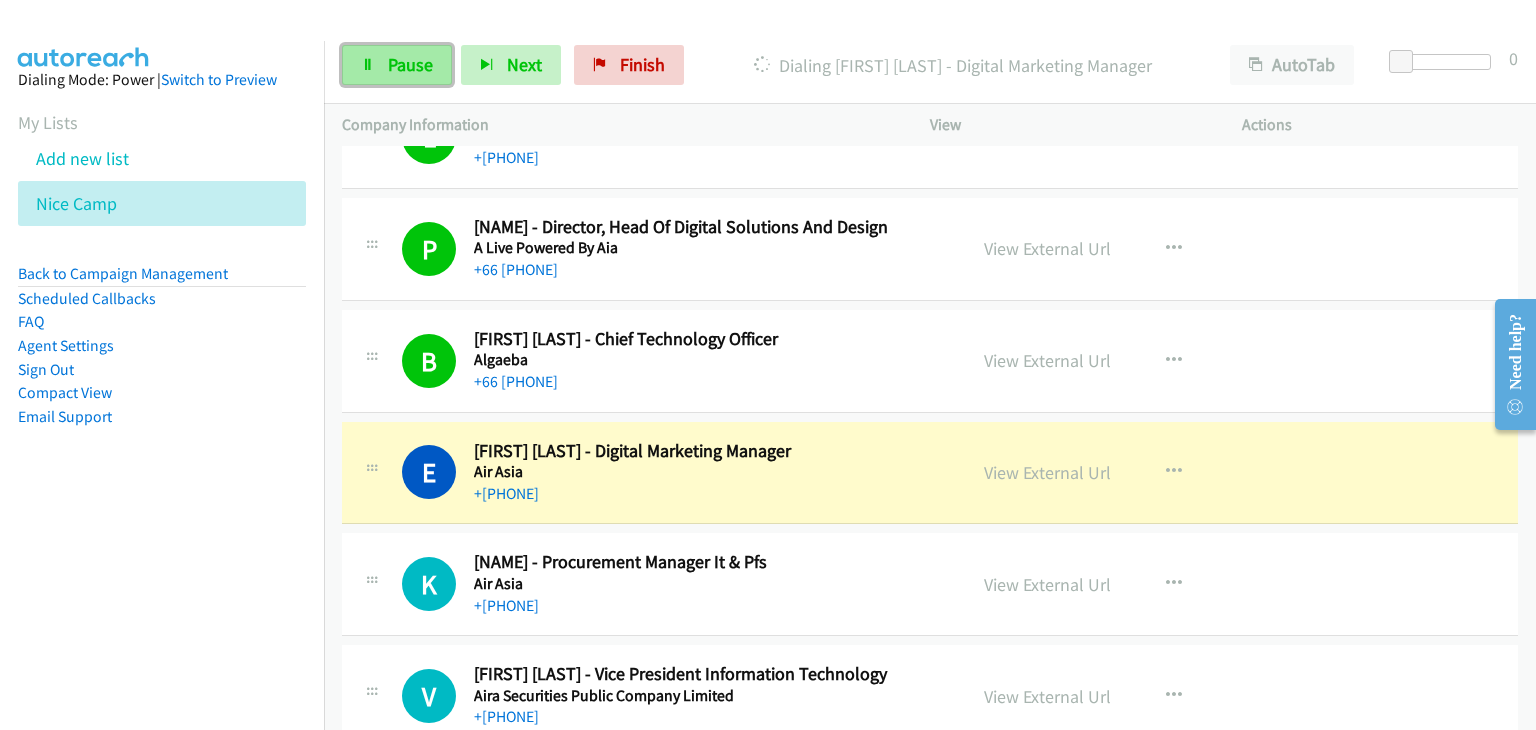 click on "Pause" at bounding box center [410, 64] 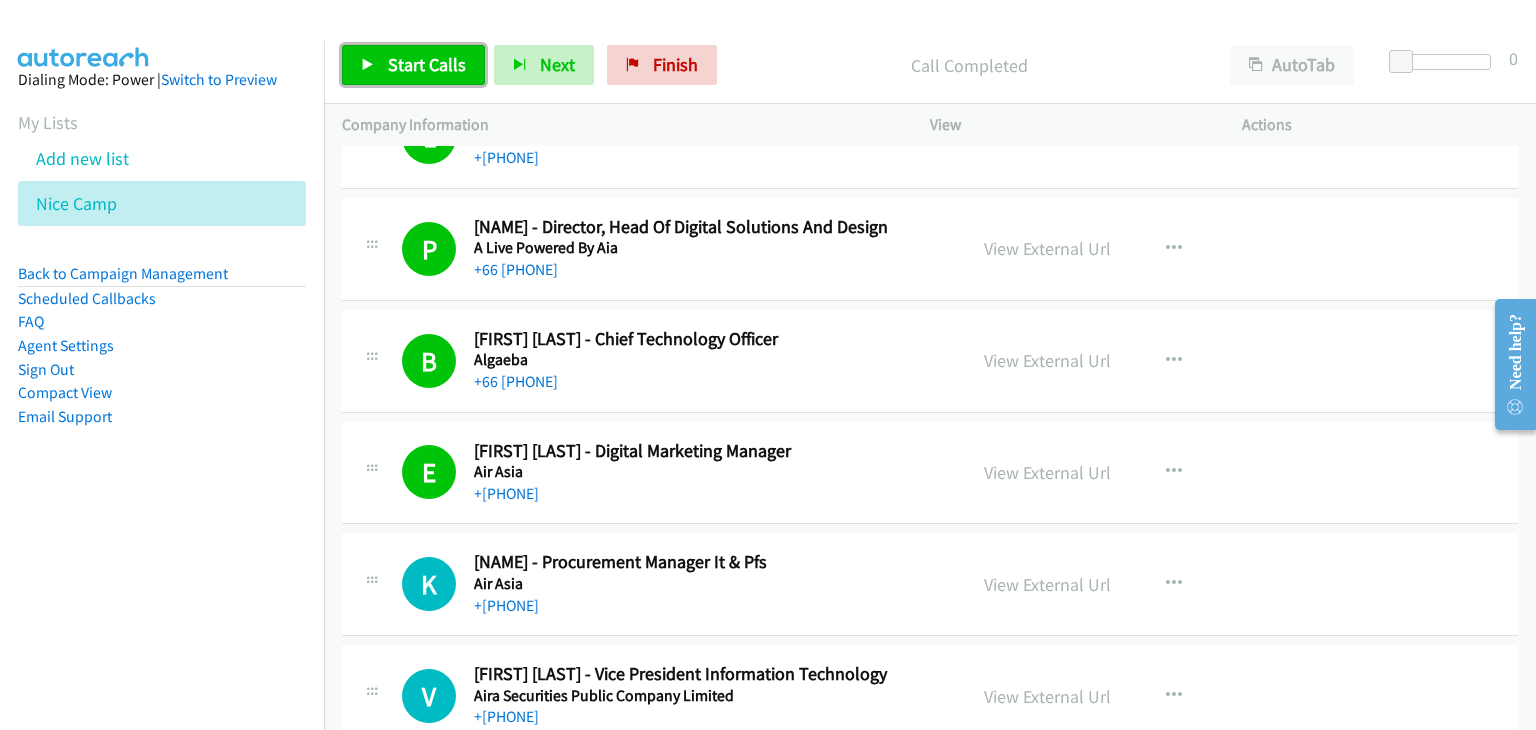 click on "Start Calls" at bounding box center (427, 64) 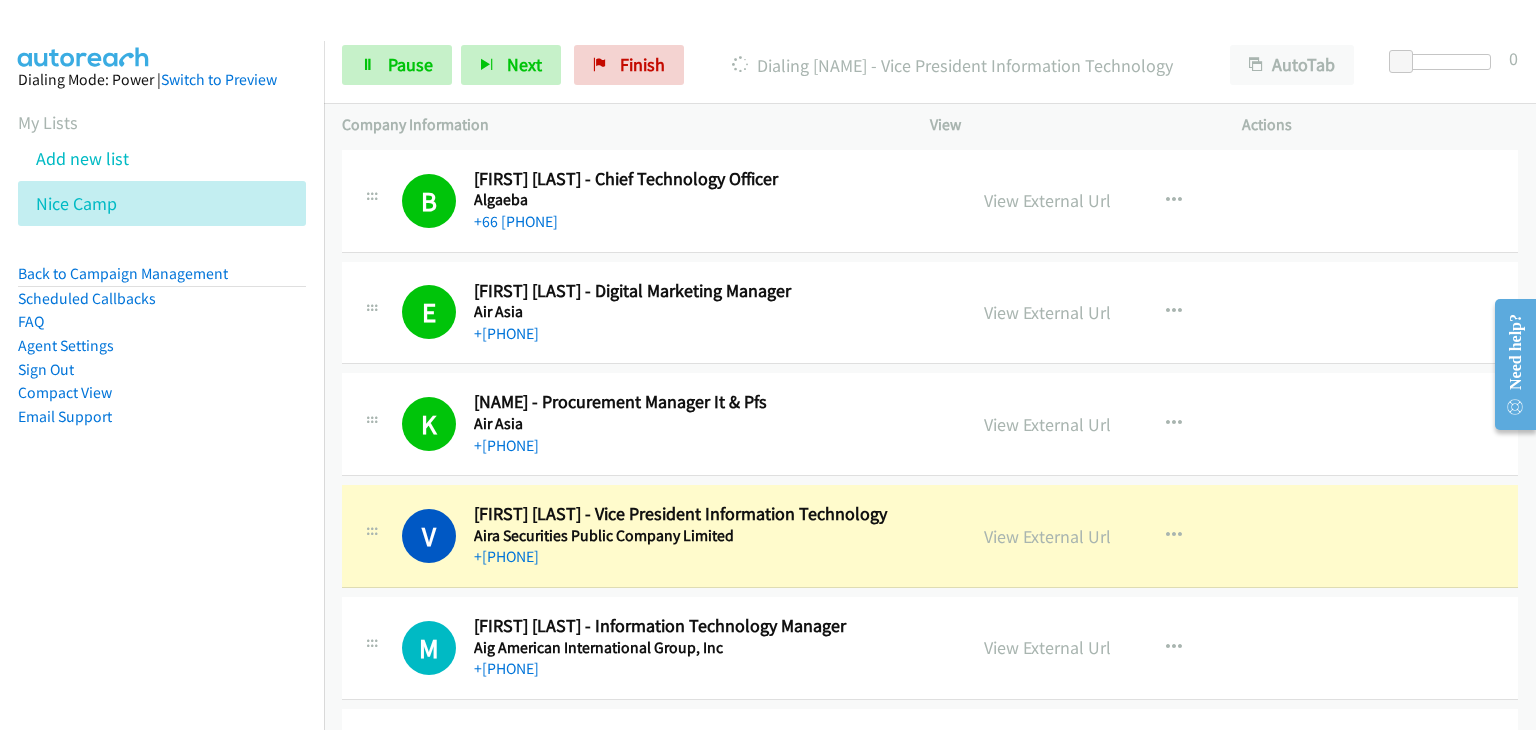 scroll, scrollTop: 14800, scrollLeft: 0, axis: vertical 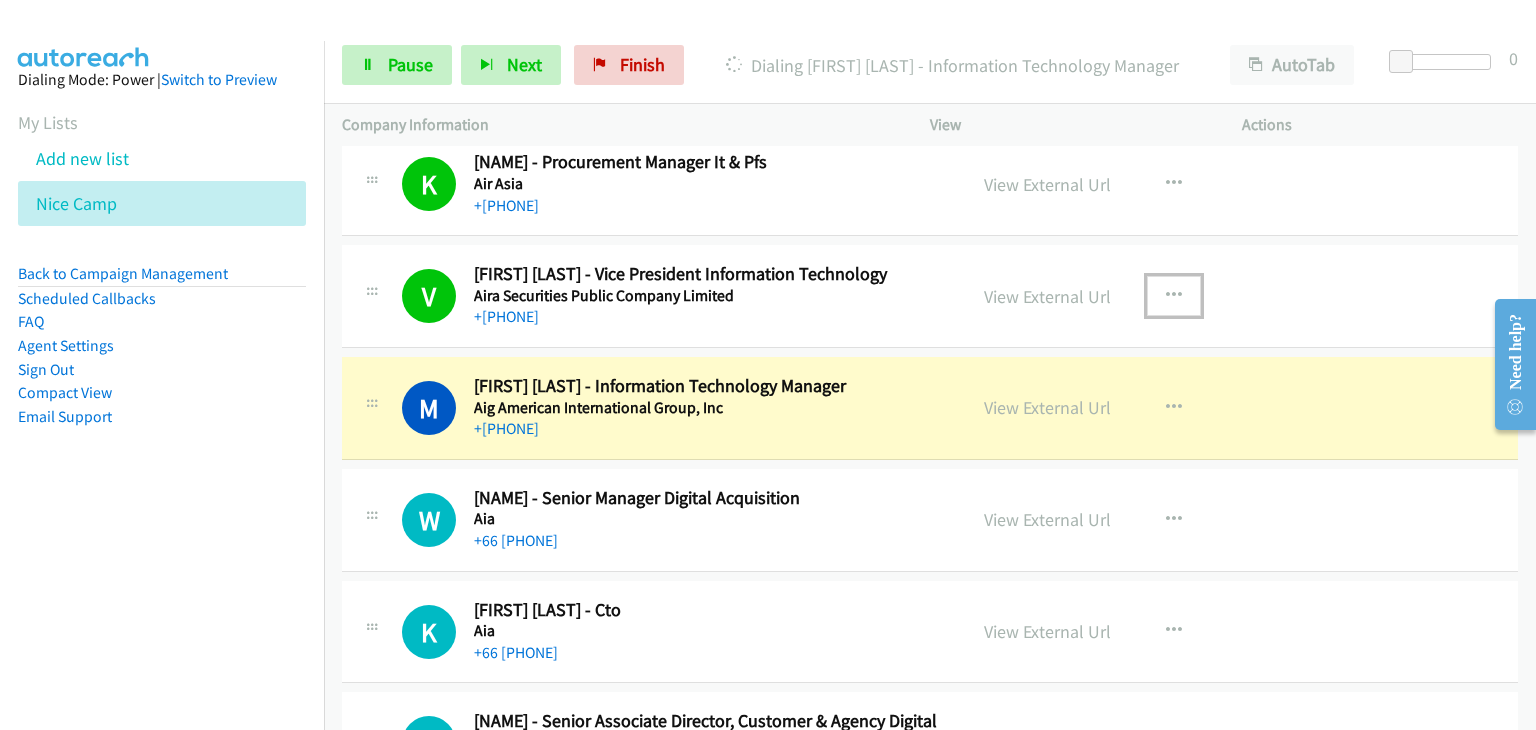 click at bounding box center [1174, 296] 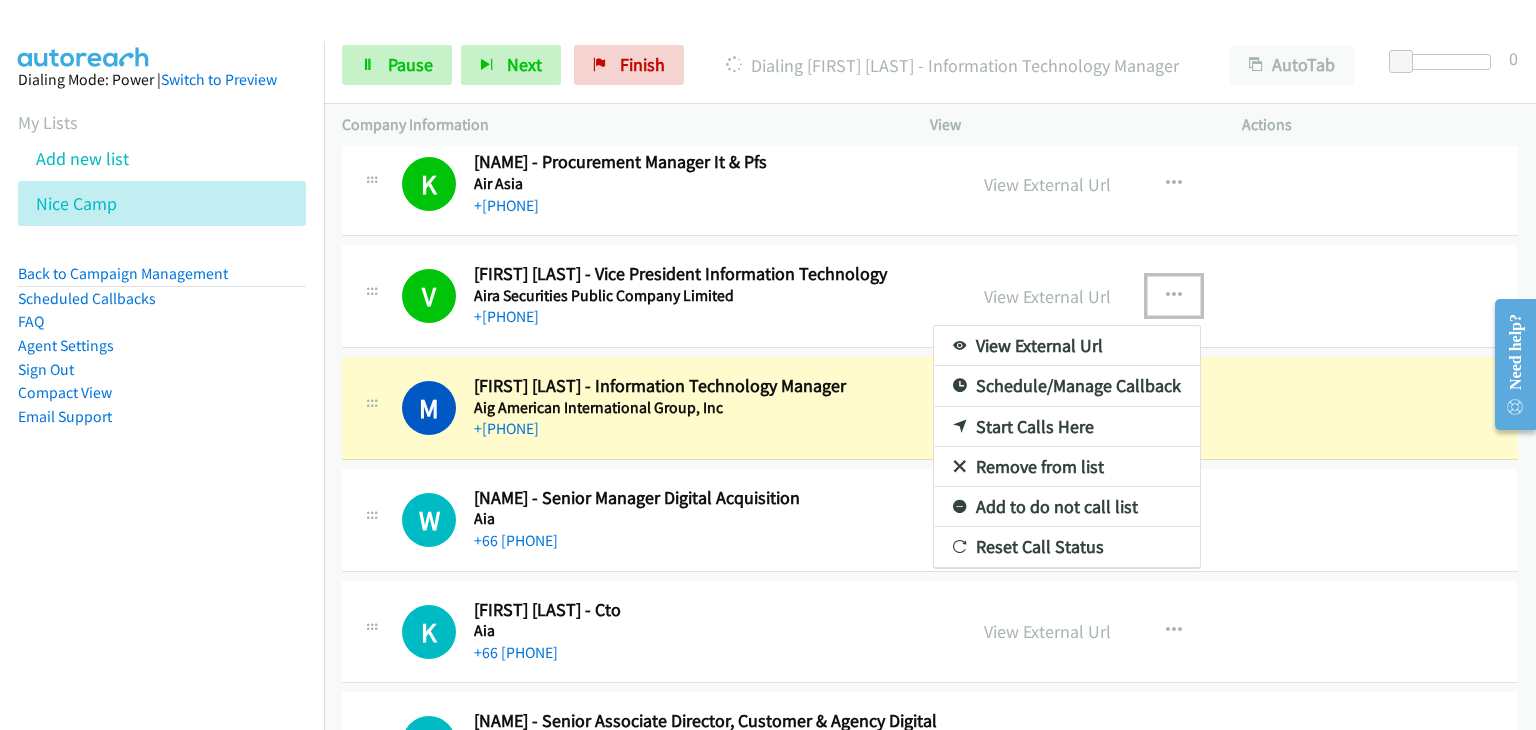 click on "Remove from list" at bounding box center [1067, 467] 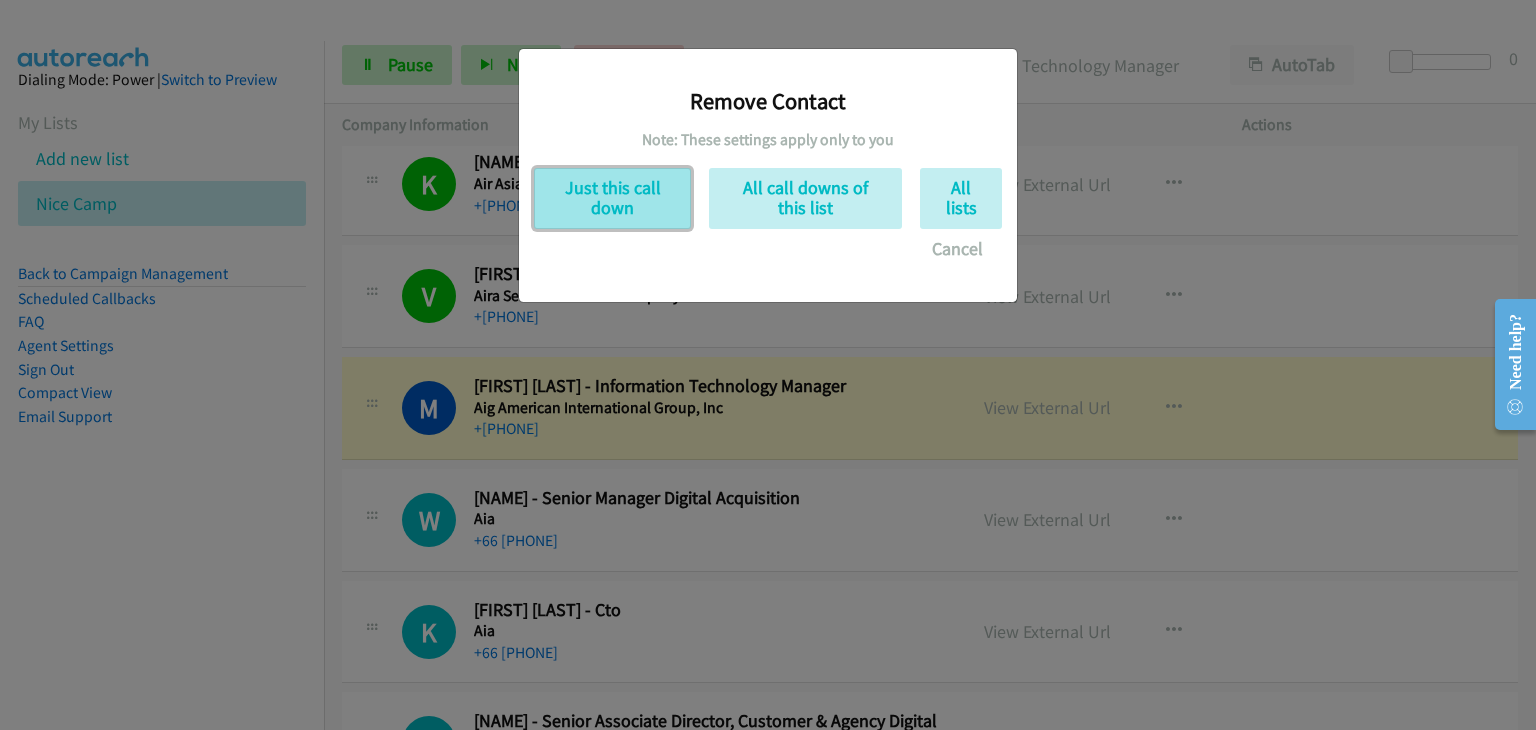 click on "Just this call down" at bounding box center (612, 198) 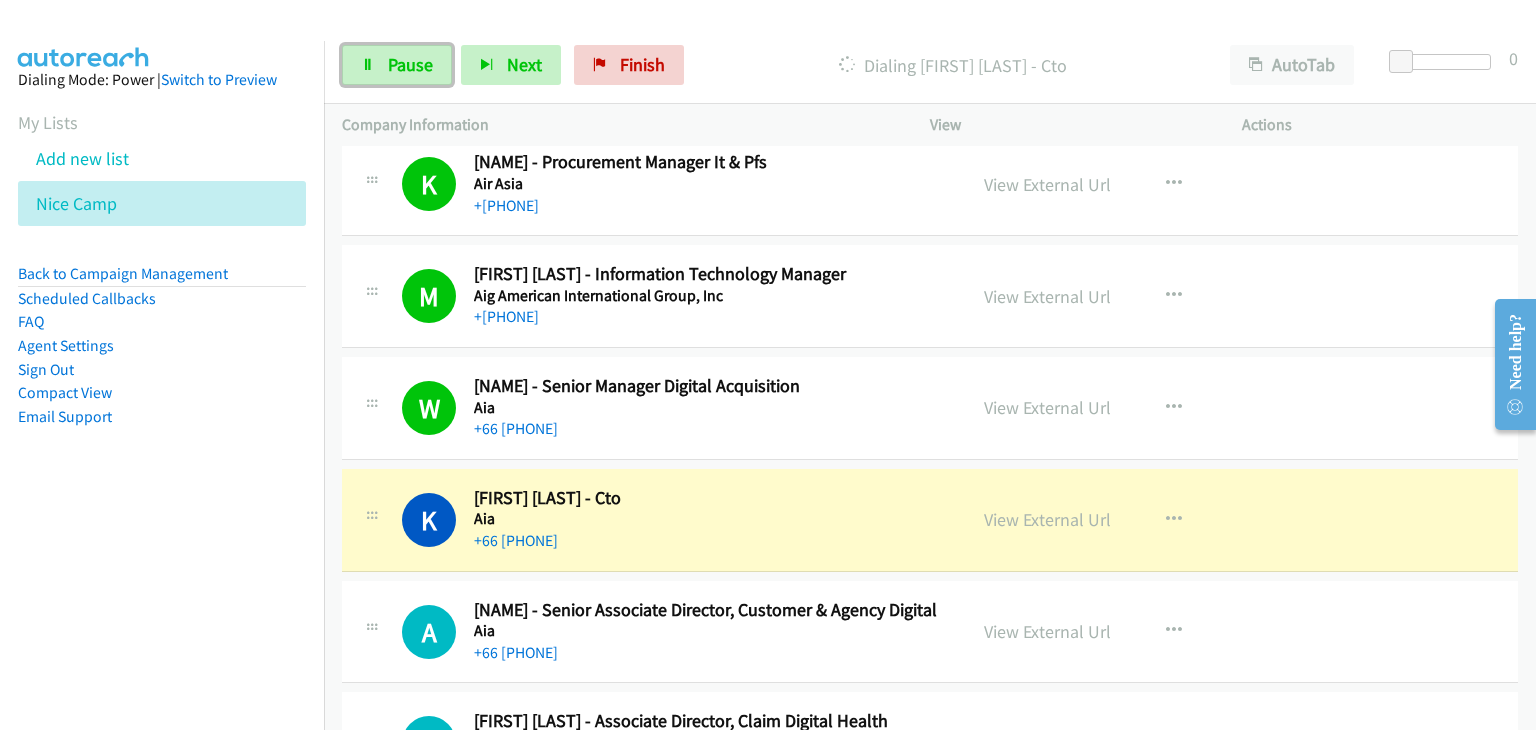 drag, startPoint x: 386, startPoint y: 59, endPoint x: 556, endPoint y: 379, distance: 362.35342 